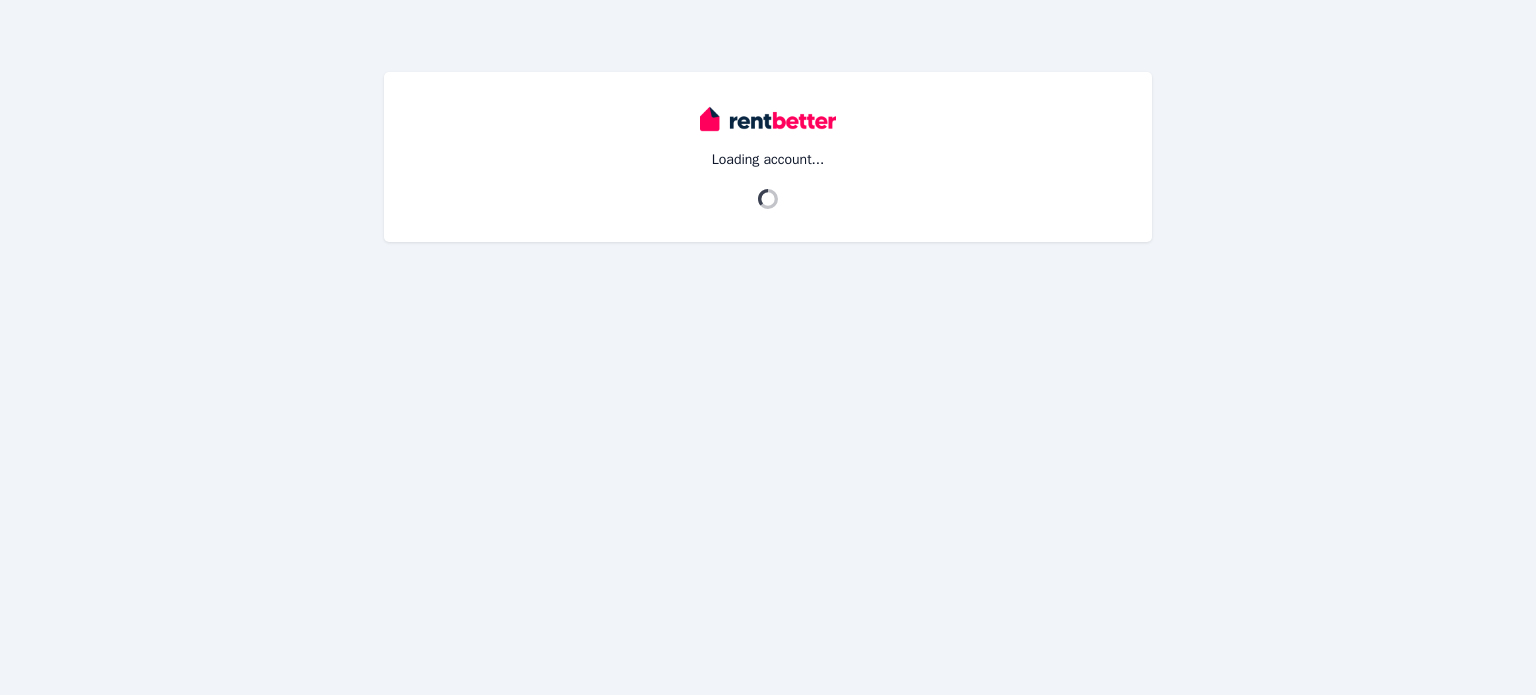 scroll, scrollTop: 0, scrollLeft: 0, axis: both 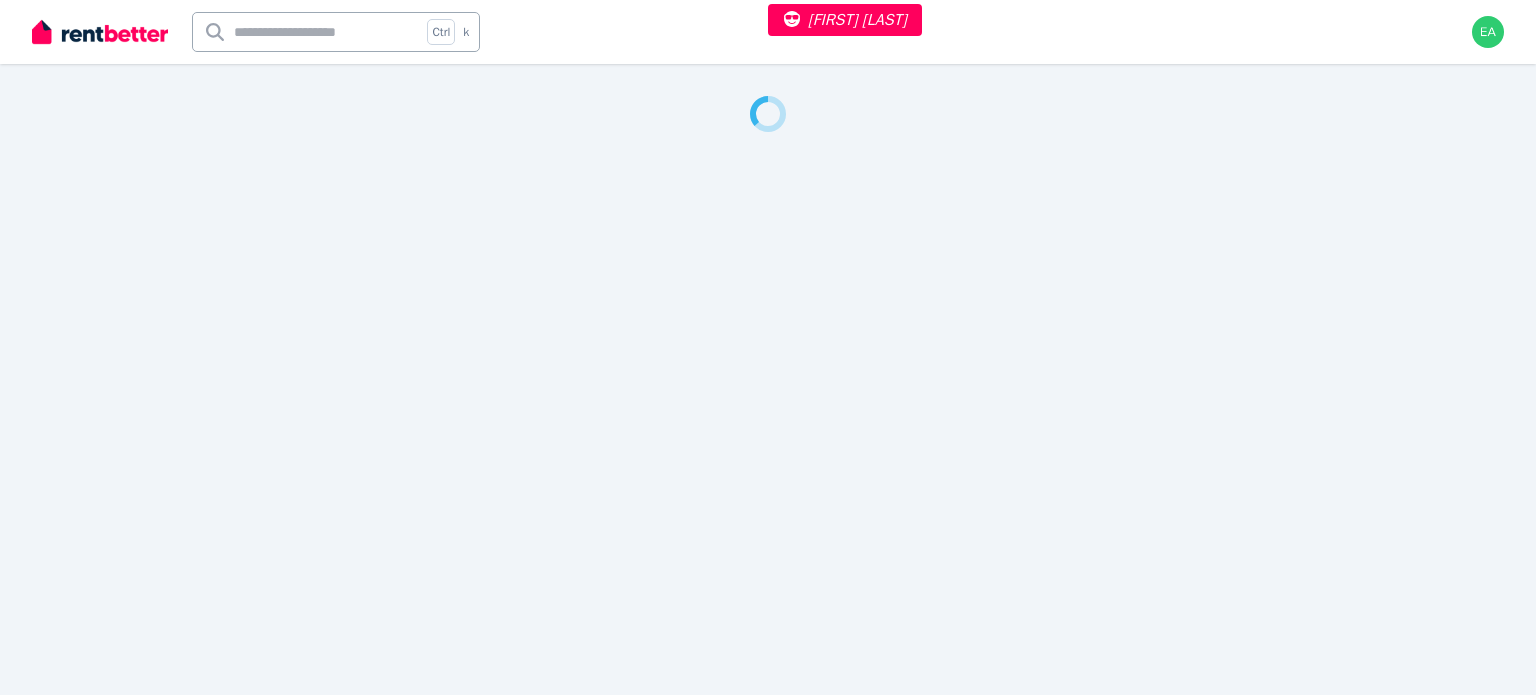 select on "***" 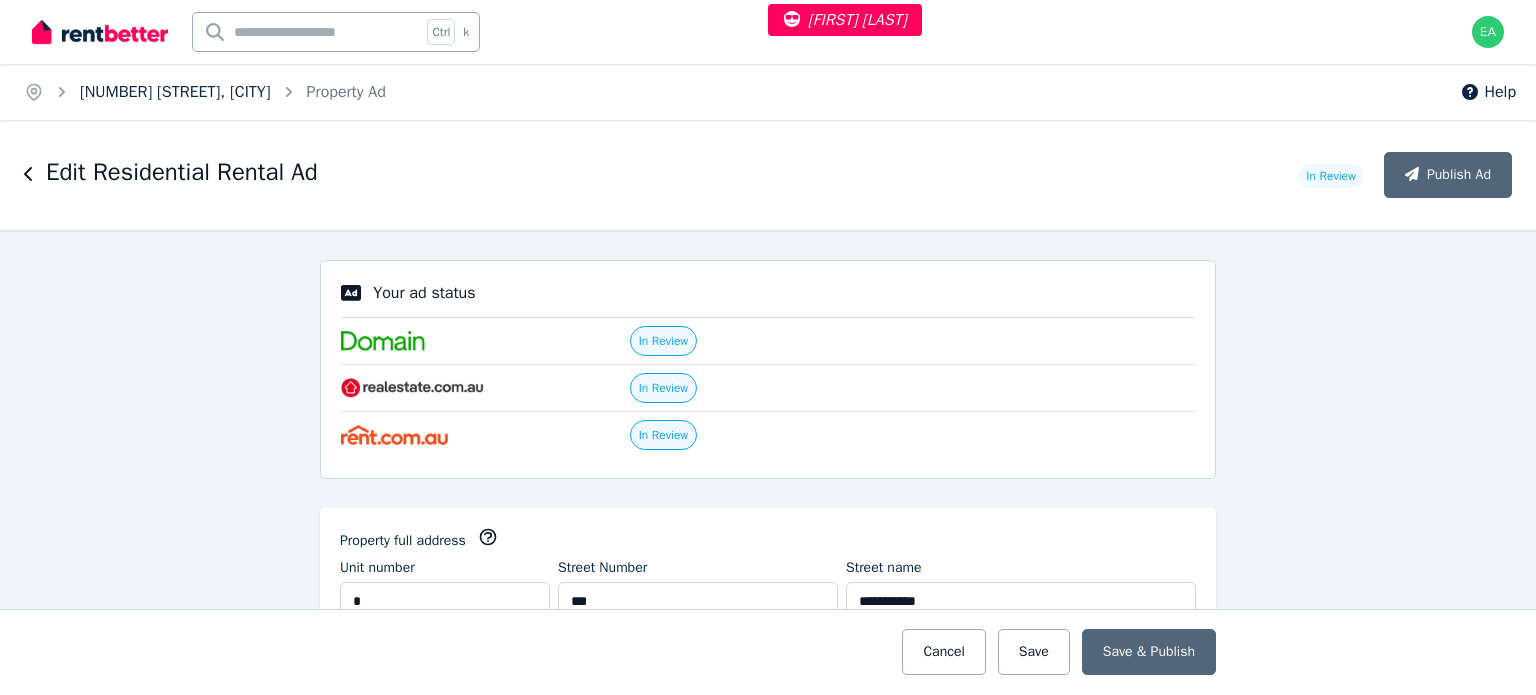 click on "1/157 Harcourt St, New Farm" at bounding box center (175, 92) 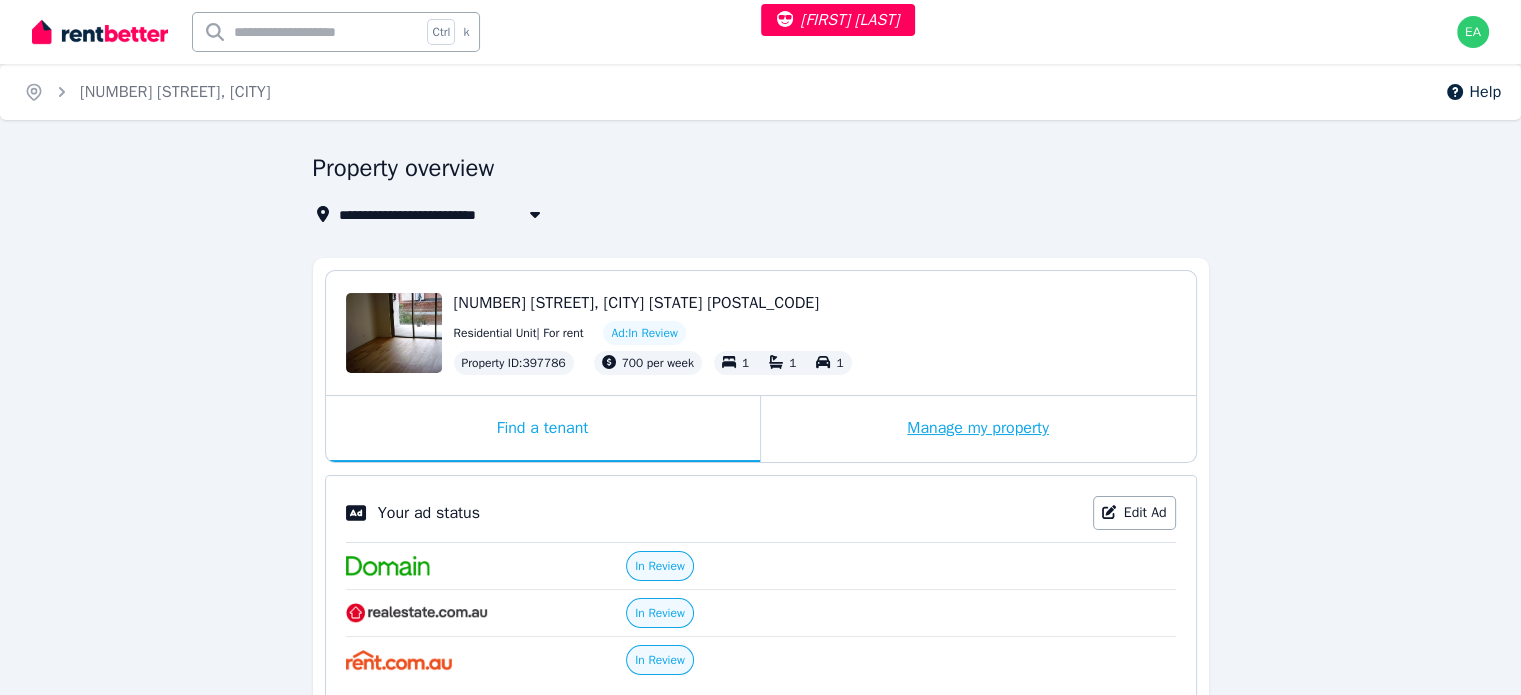 click on "Manage my property" at bounding box center (978, 429) 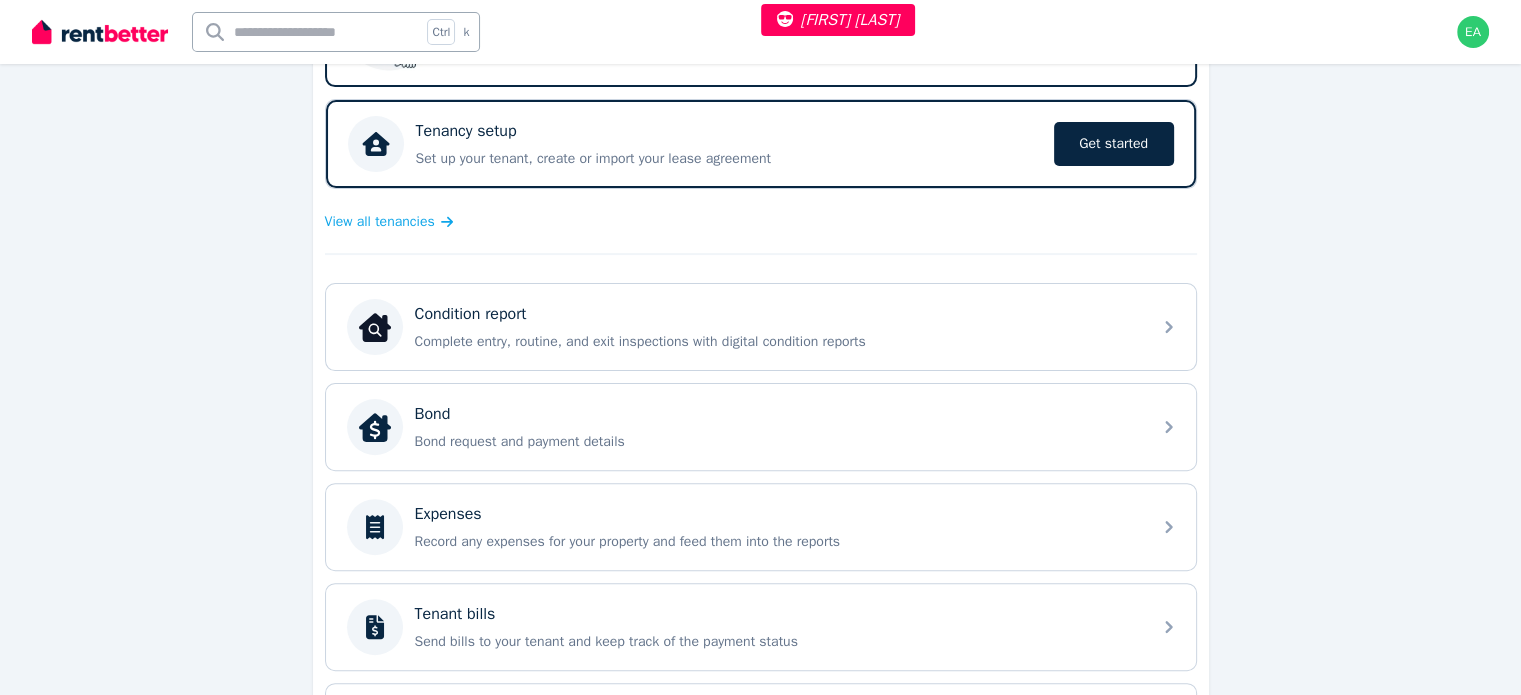 scroll, scrollTop: 756, scrollLeft: 0, axis: vertical 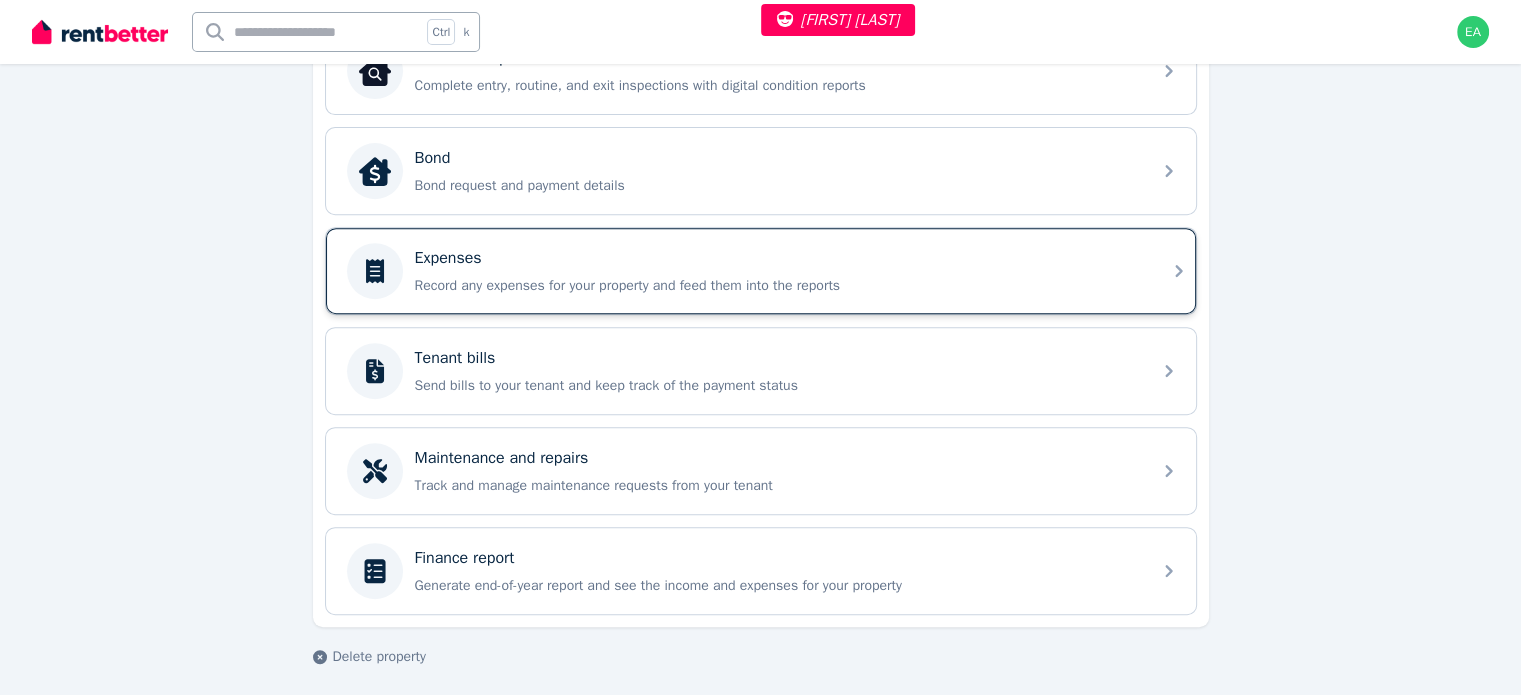 click on "Expenses" at bounding box center (777, 258) 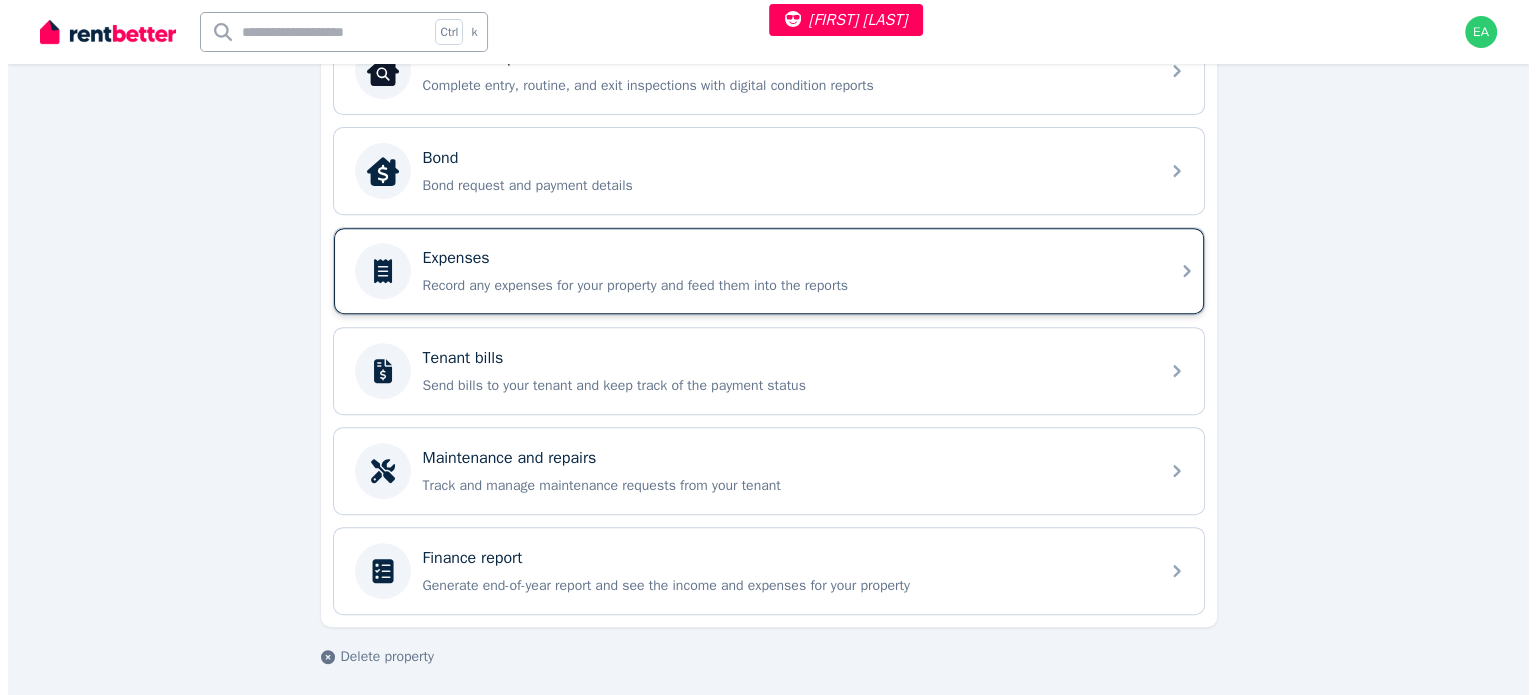 scroll, scrollTop: 0, scrollLeft: 0, axis: both 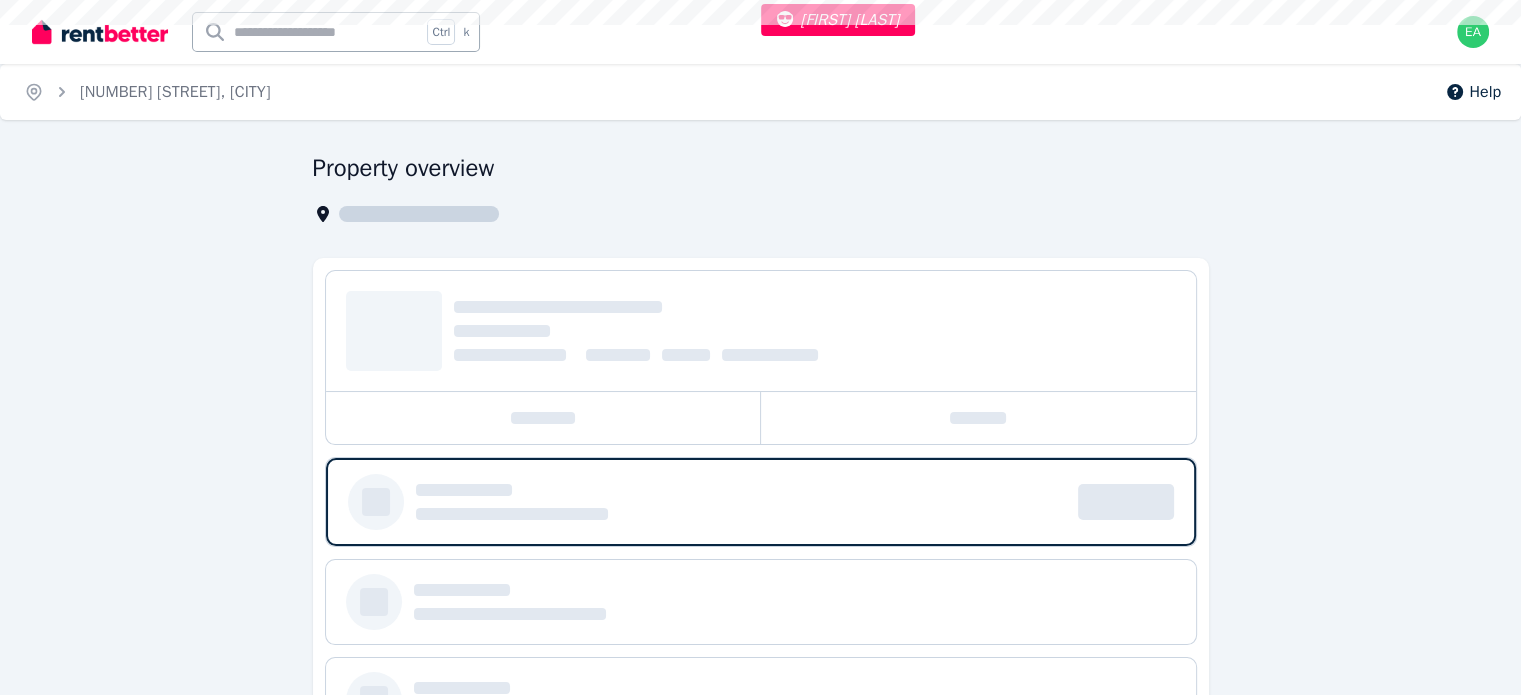 select on "***" 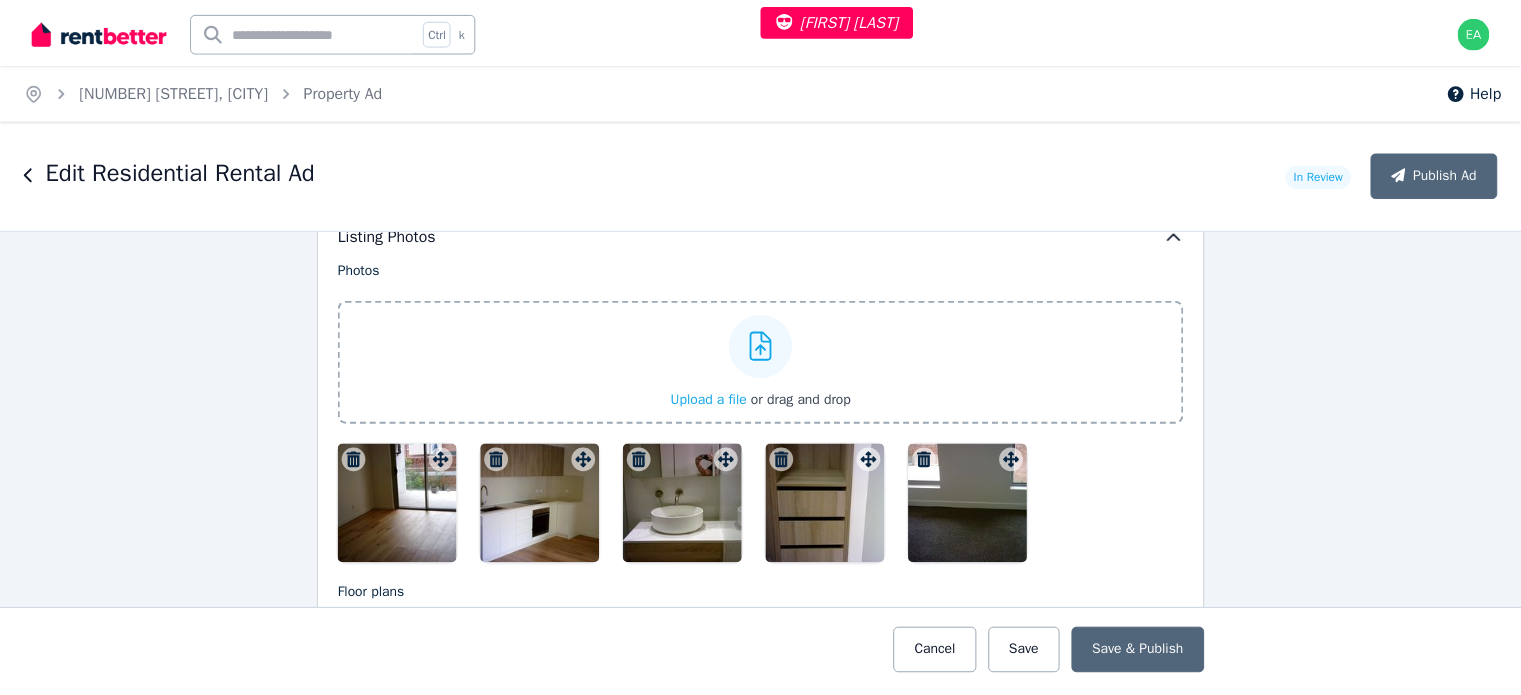 scroll, scrollTop: 2100, scrollLeft: 0, axis: vertical 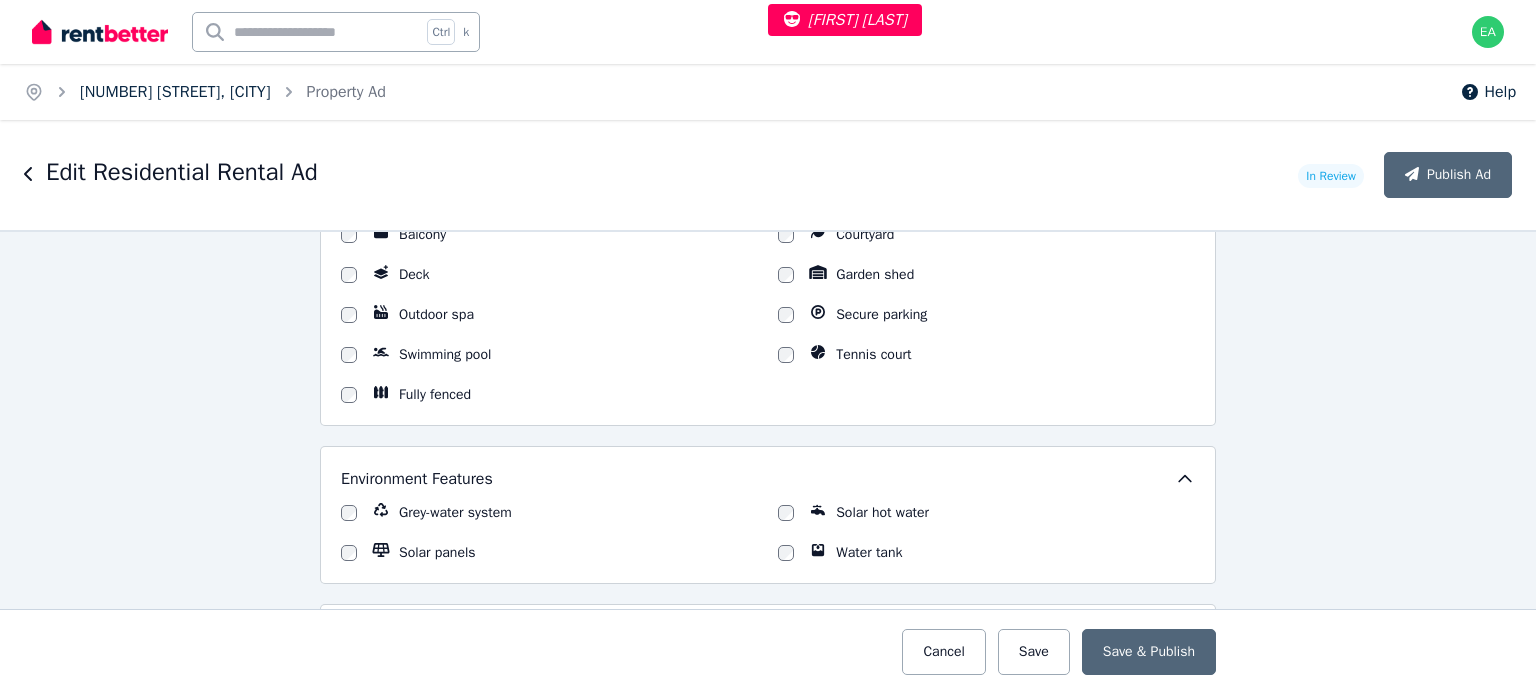 click on "1/157 Harcourt St, New Farm" at bounding box center [175, 92] 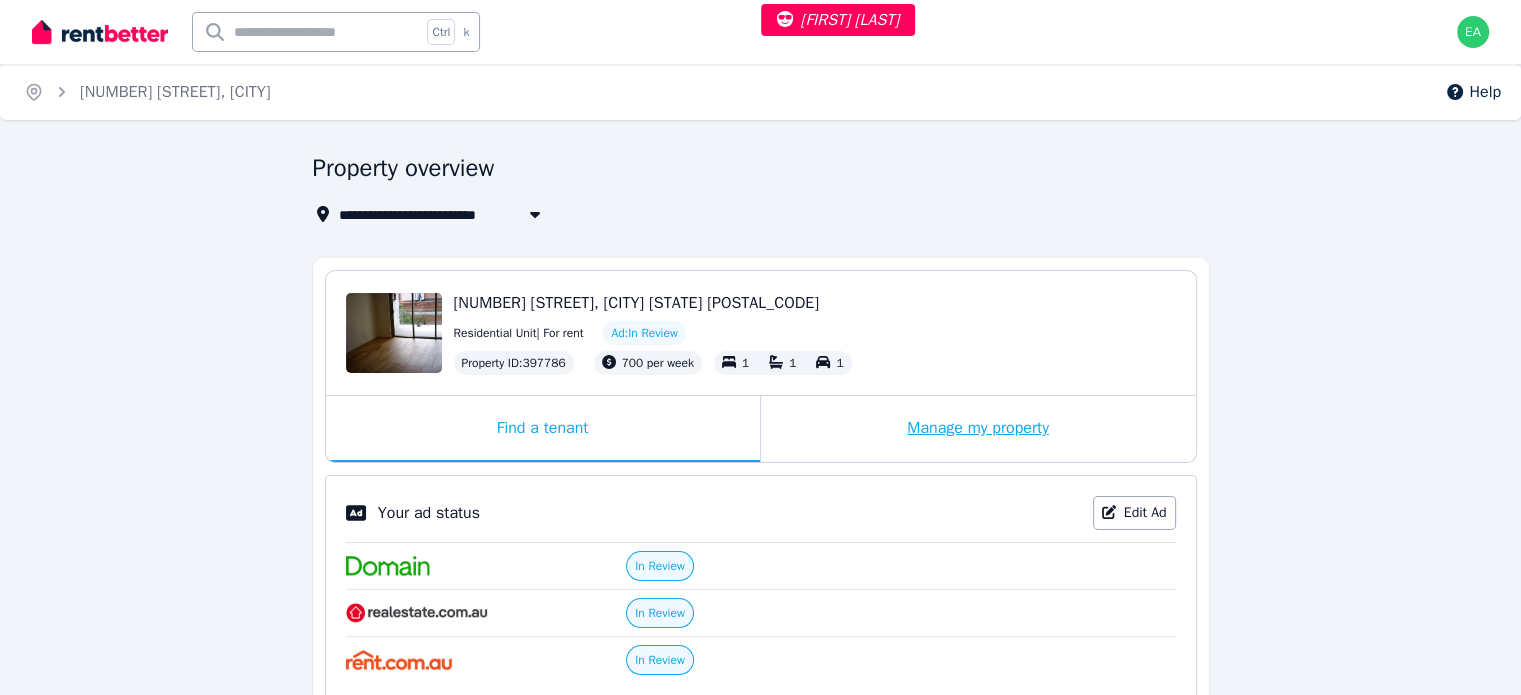click on "Manage my property" at bounding box center [978, 429] 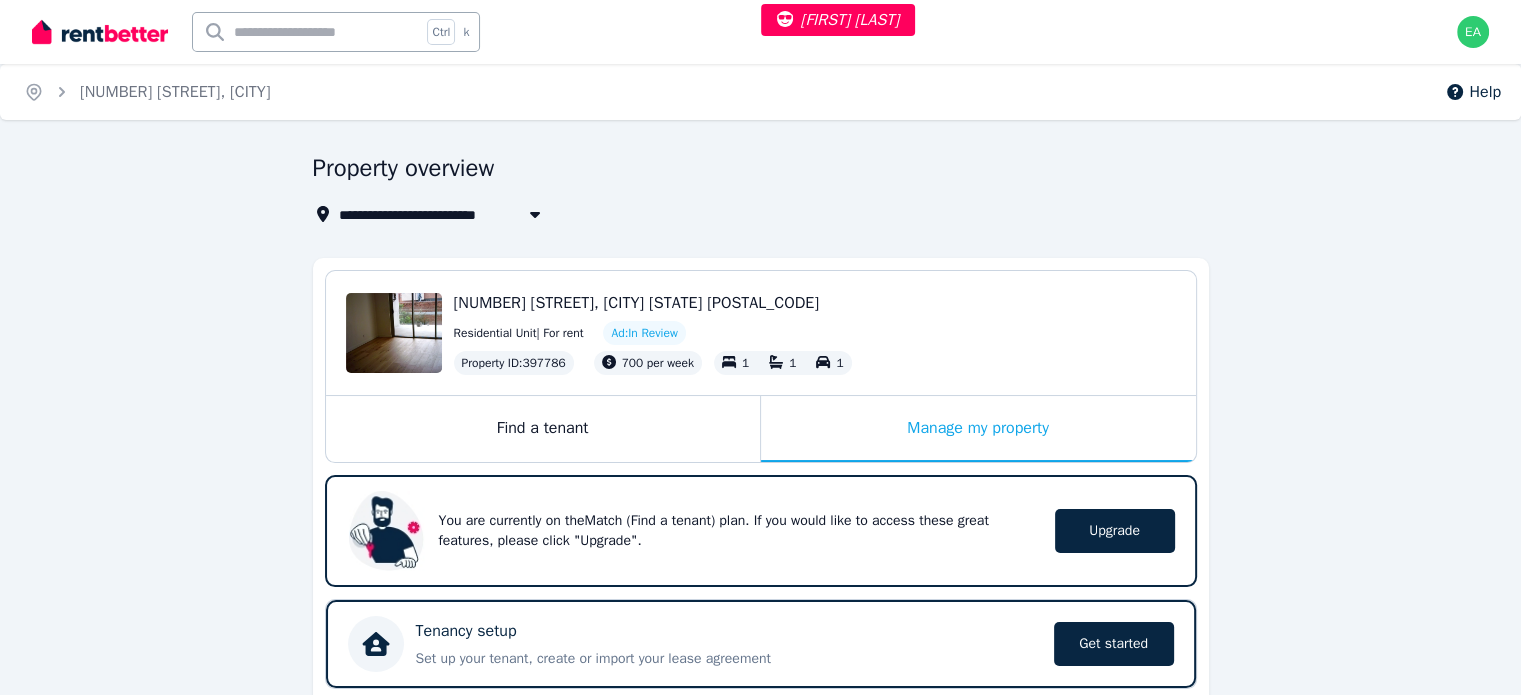 scroll, scrollTop: 400, scrollLeft: 0, axis: vertical 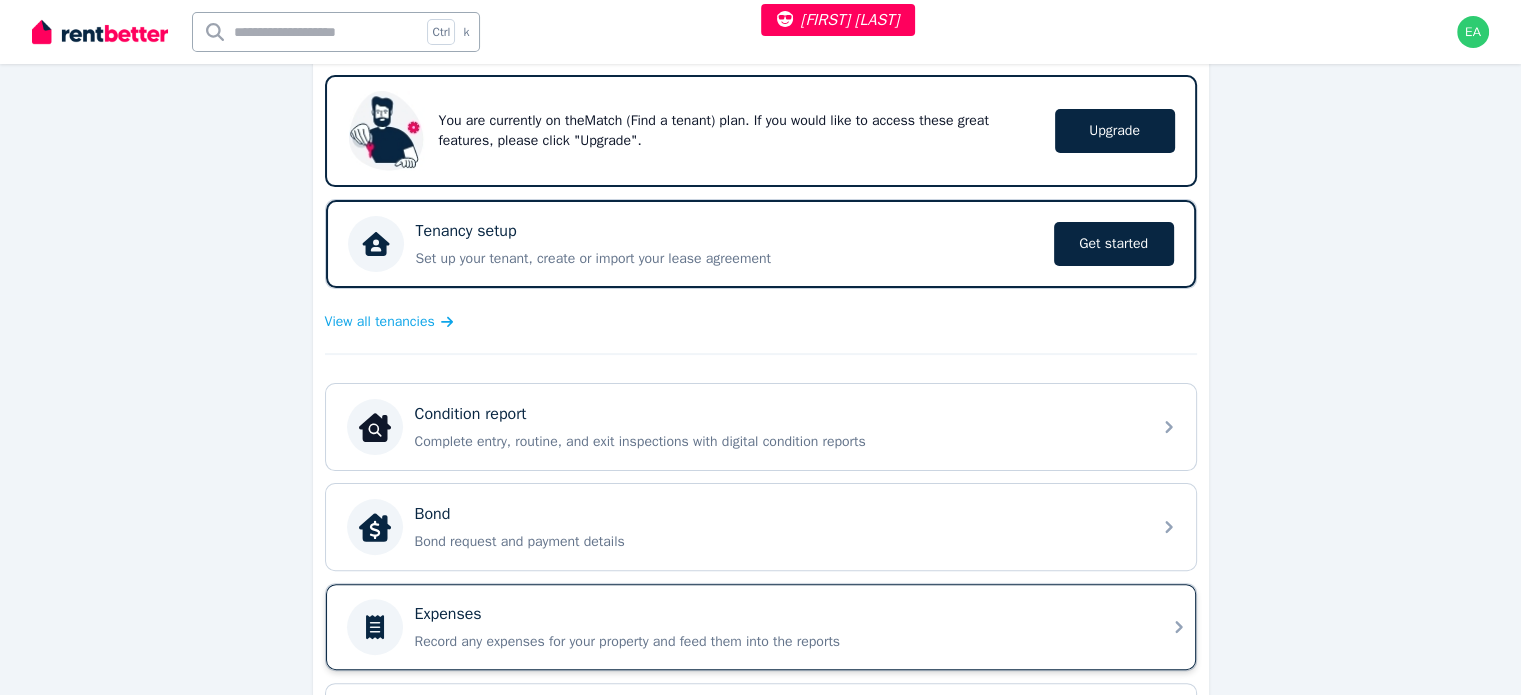 click on "Expenses" at bounding box center (777, 614) 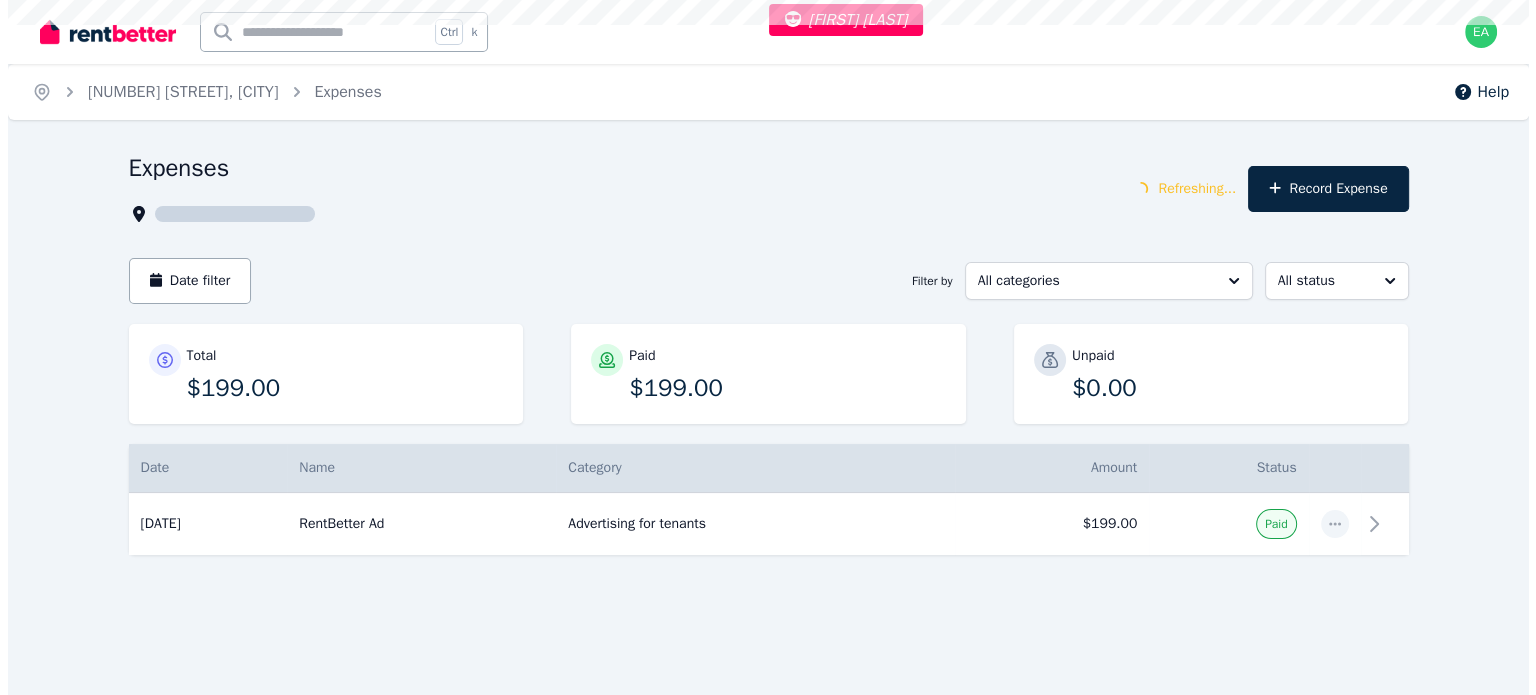 scroll, scrollTop: 0, scrollLeft: 0, axis: both 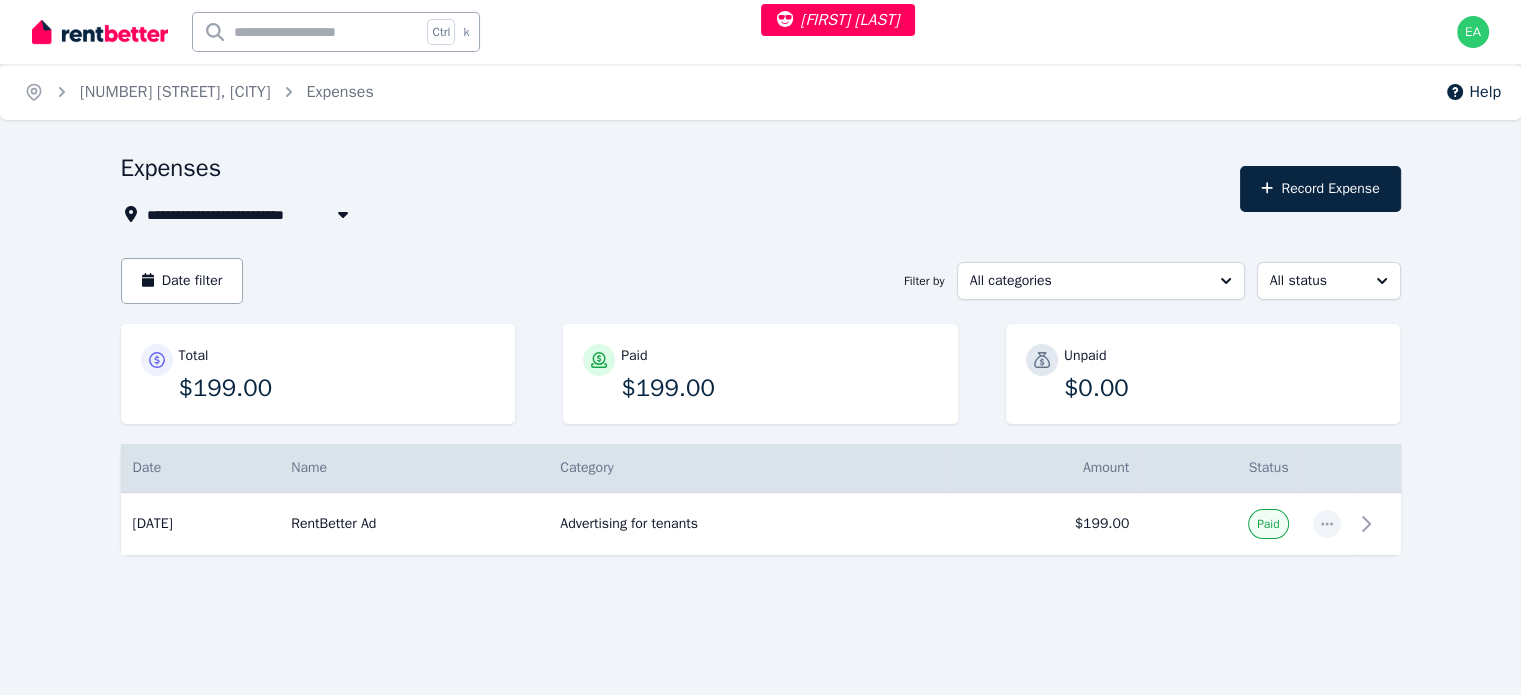 select on "***" 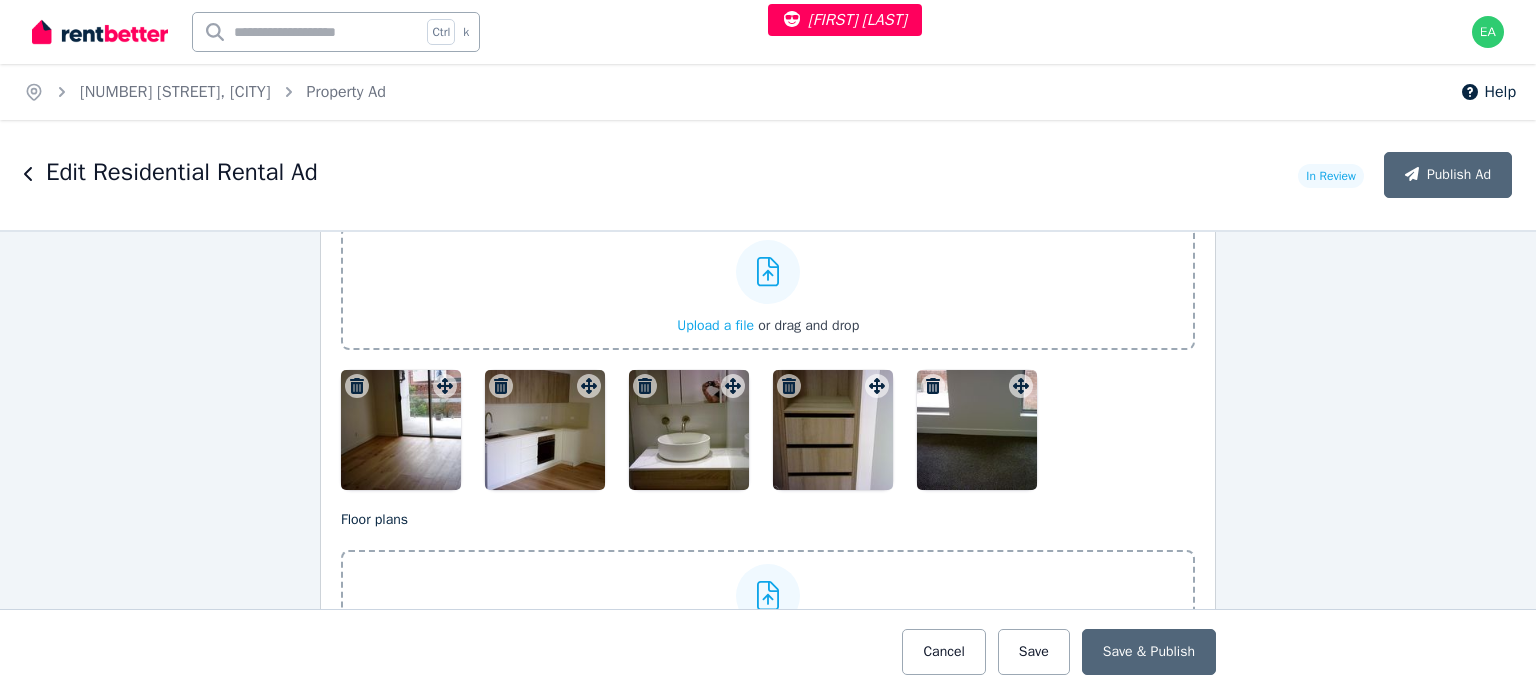 scroll, scrollTop: 2475, scrollLeft: 0, axis: vertical 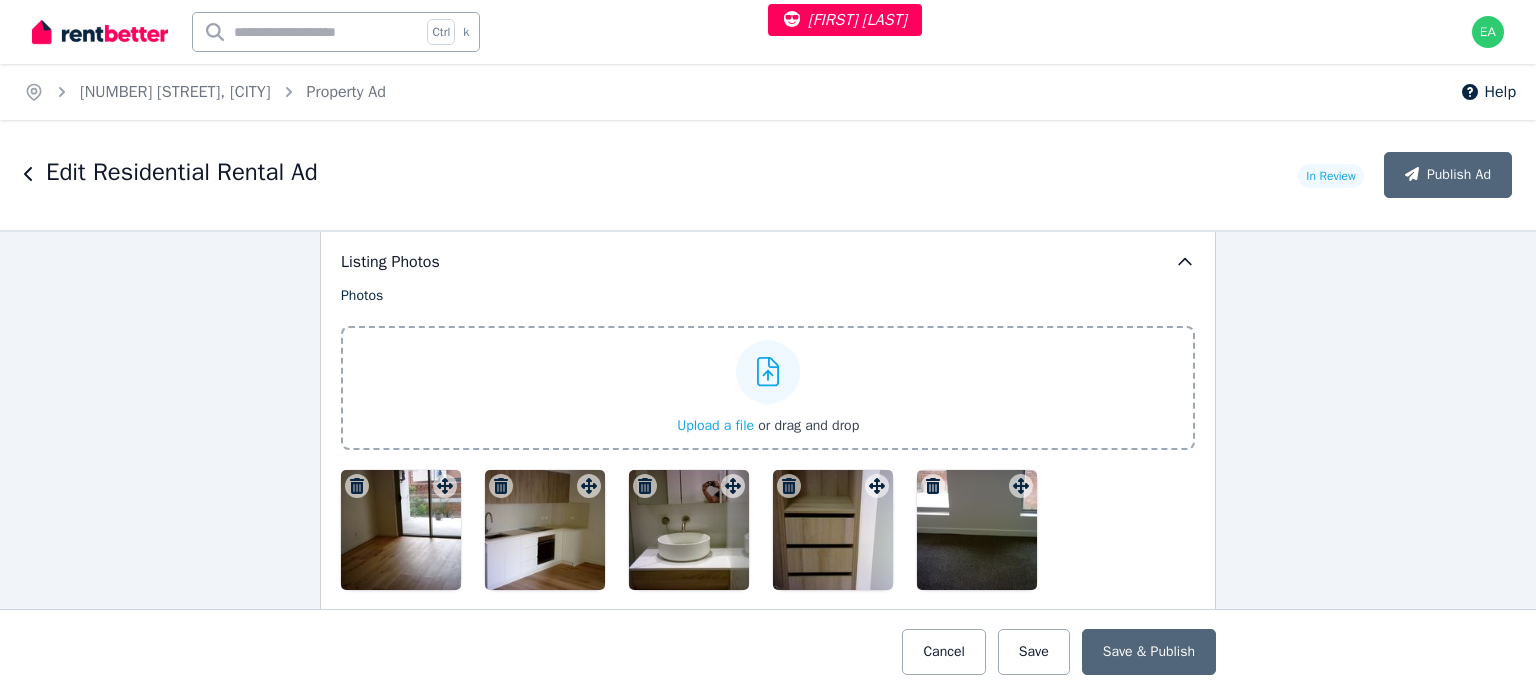 click at bounding box center (401, 530) 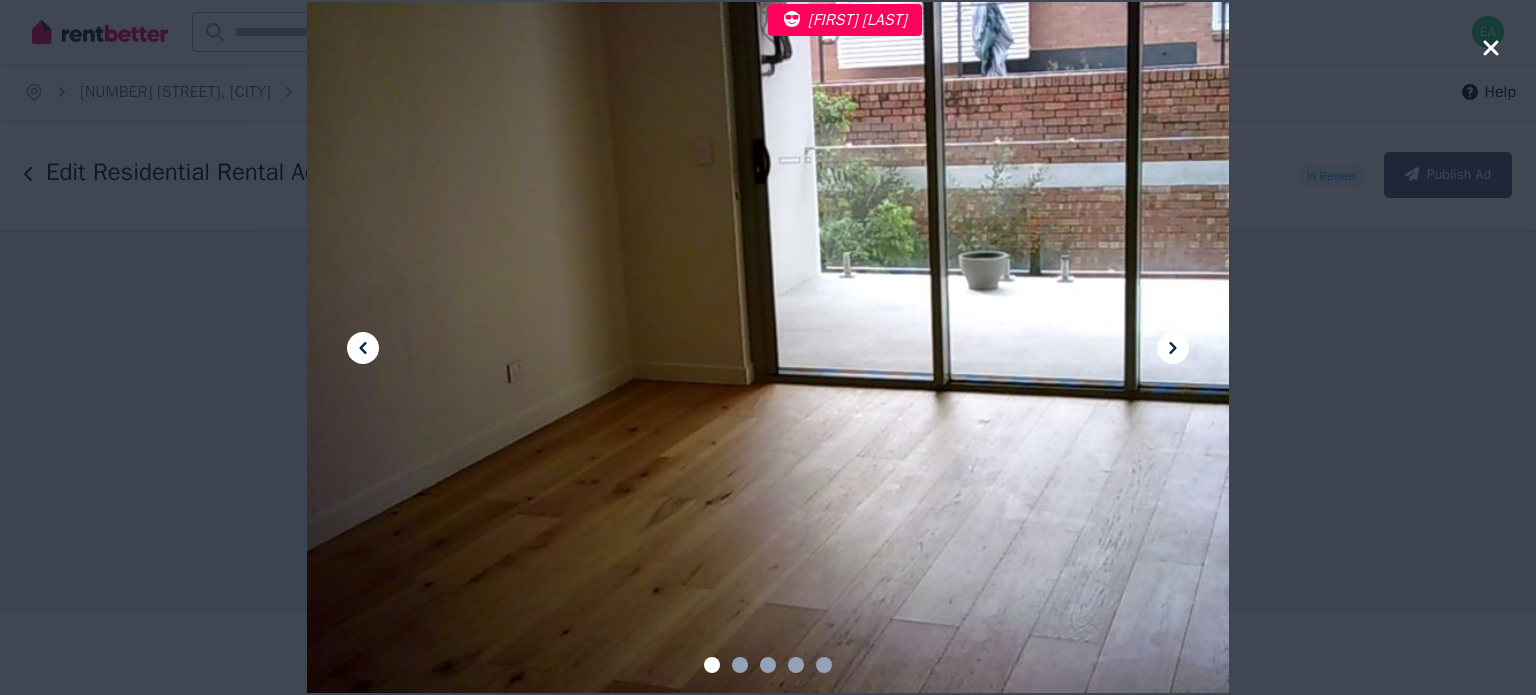 click 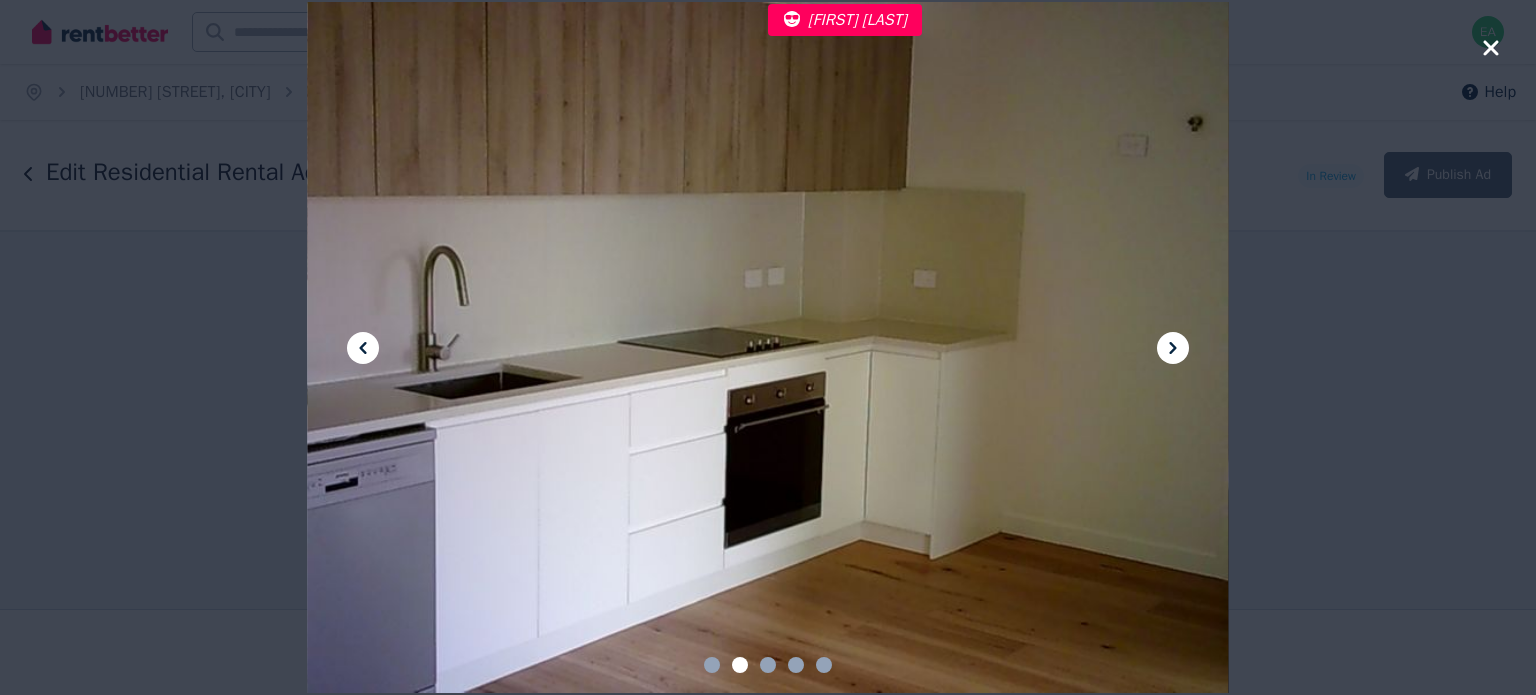 click 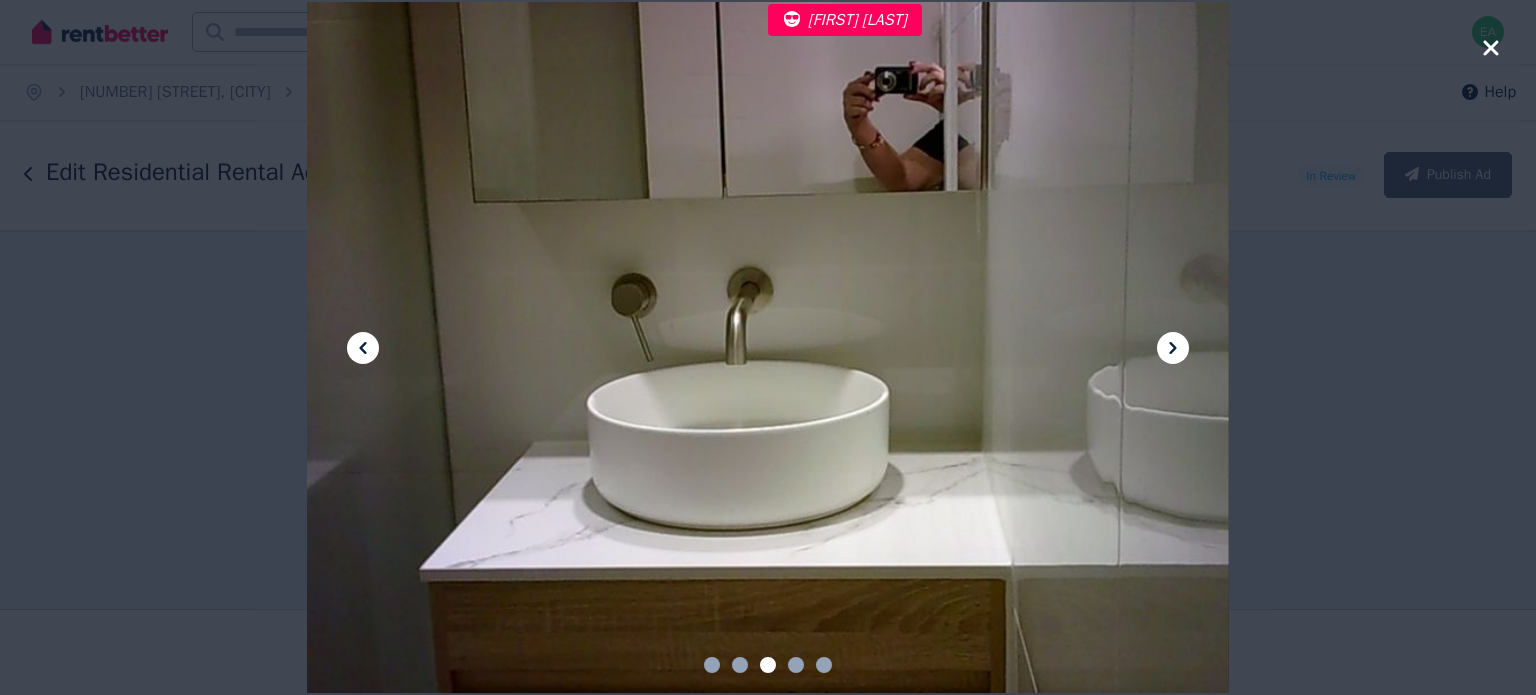click 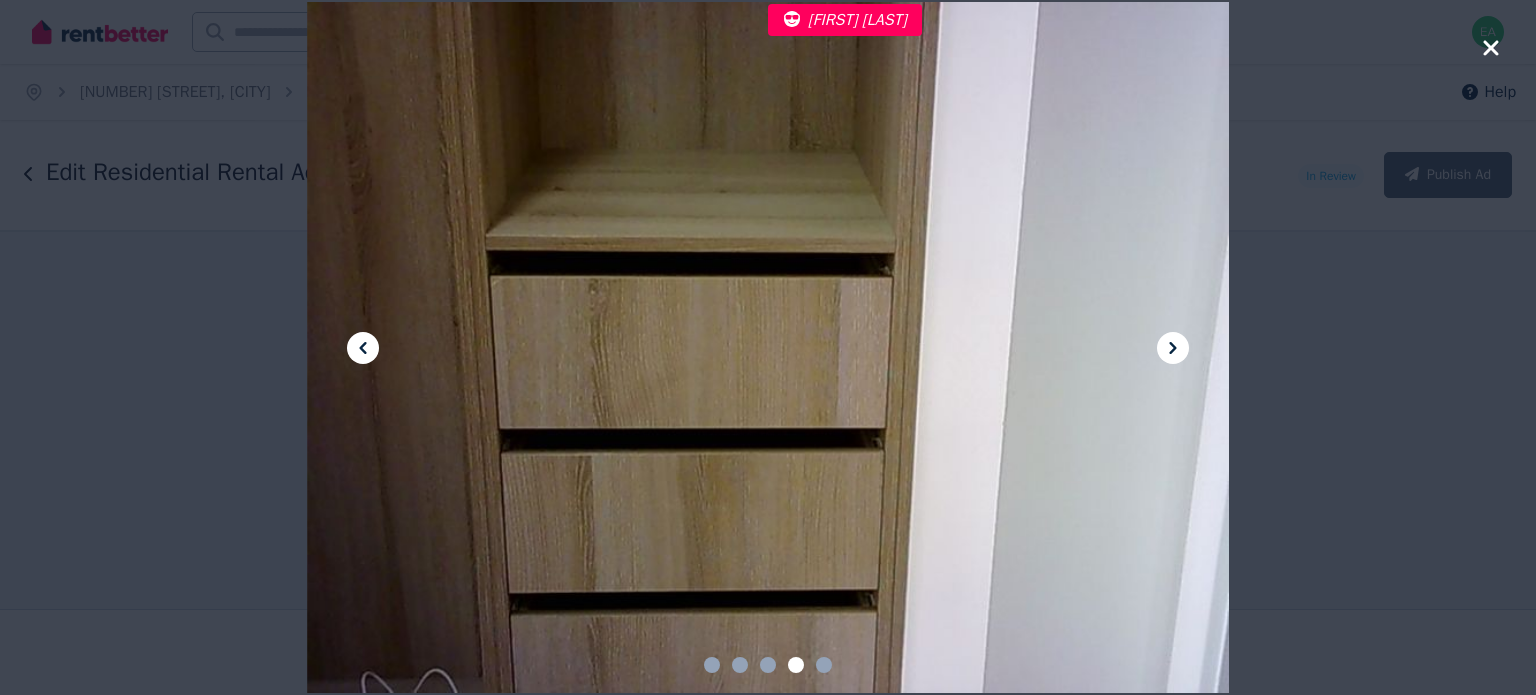 click 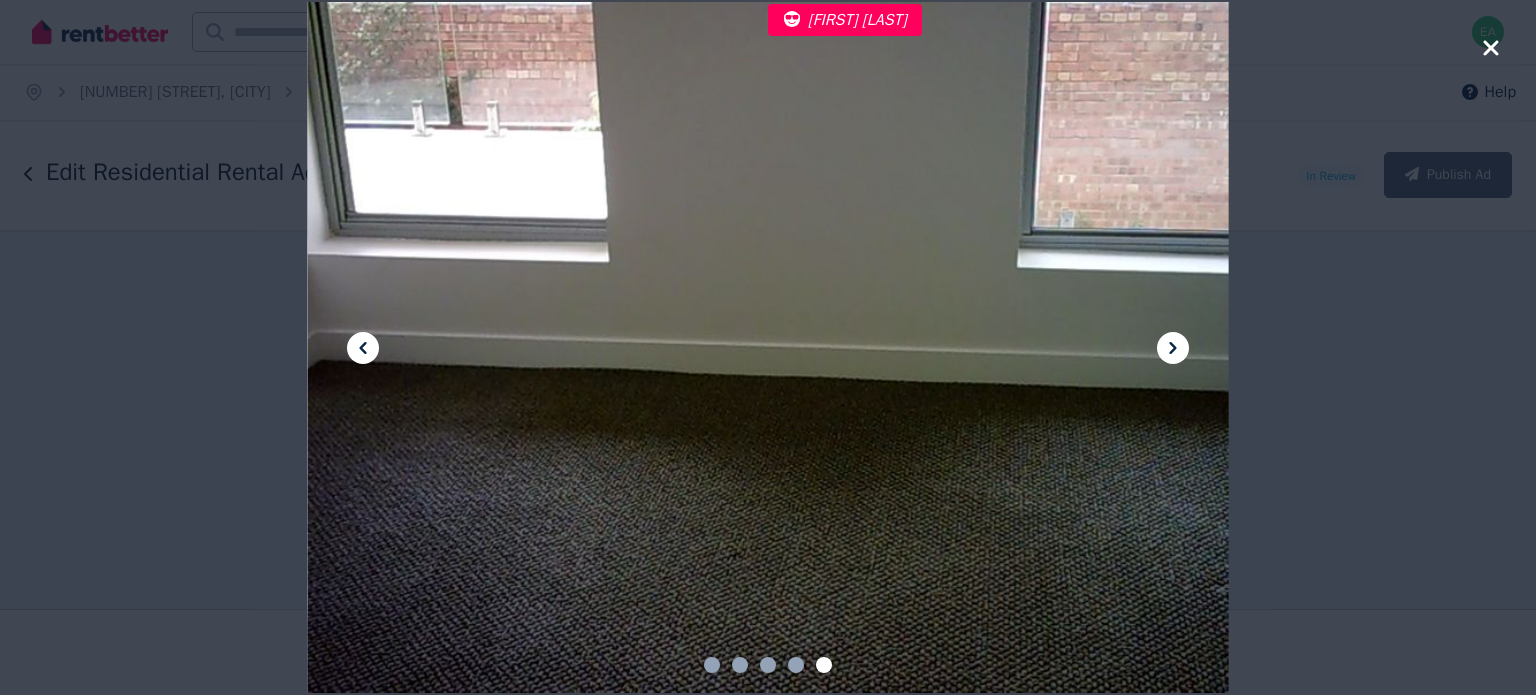 click 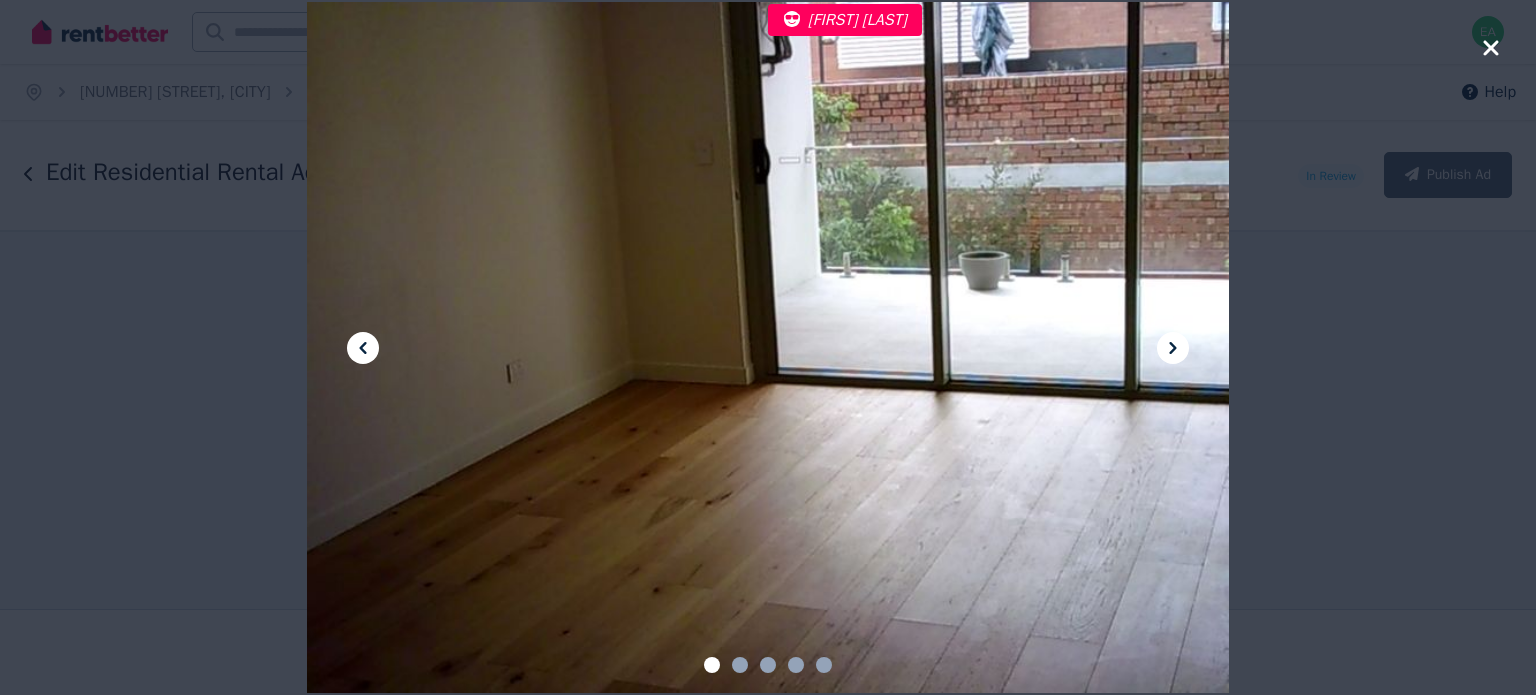 click 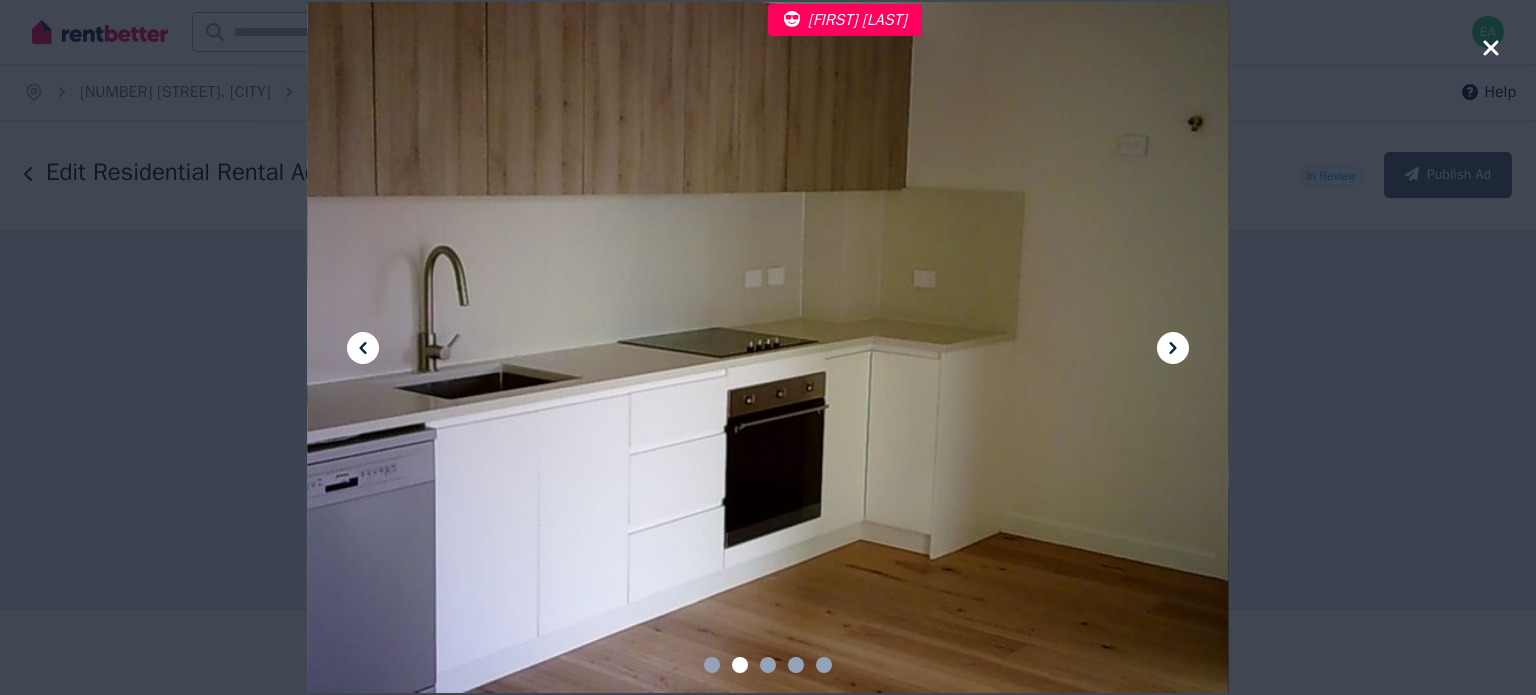 click 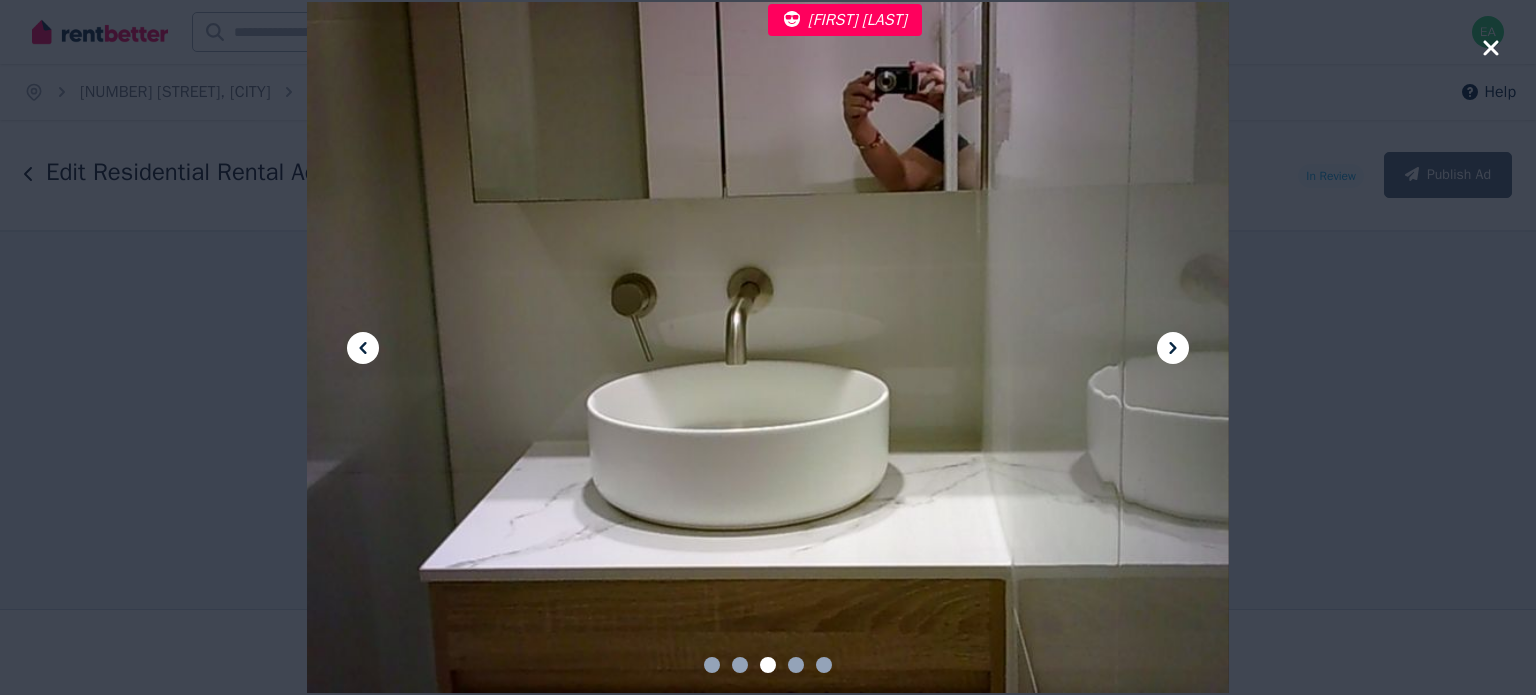 click 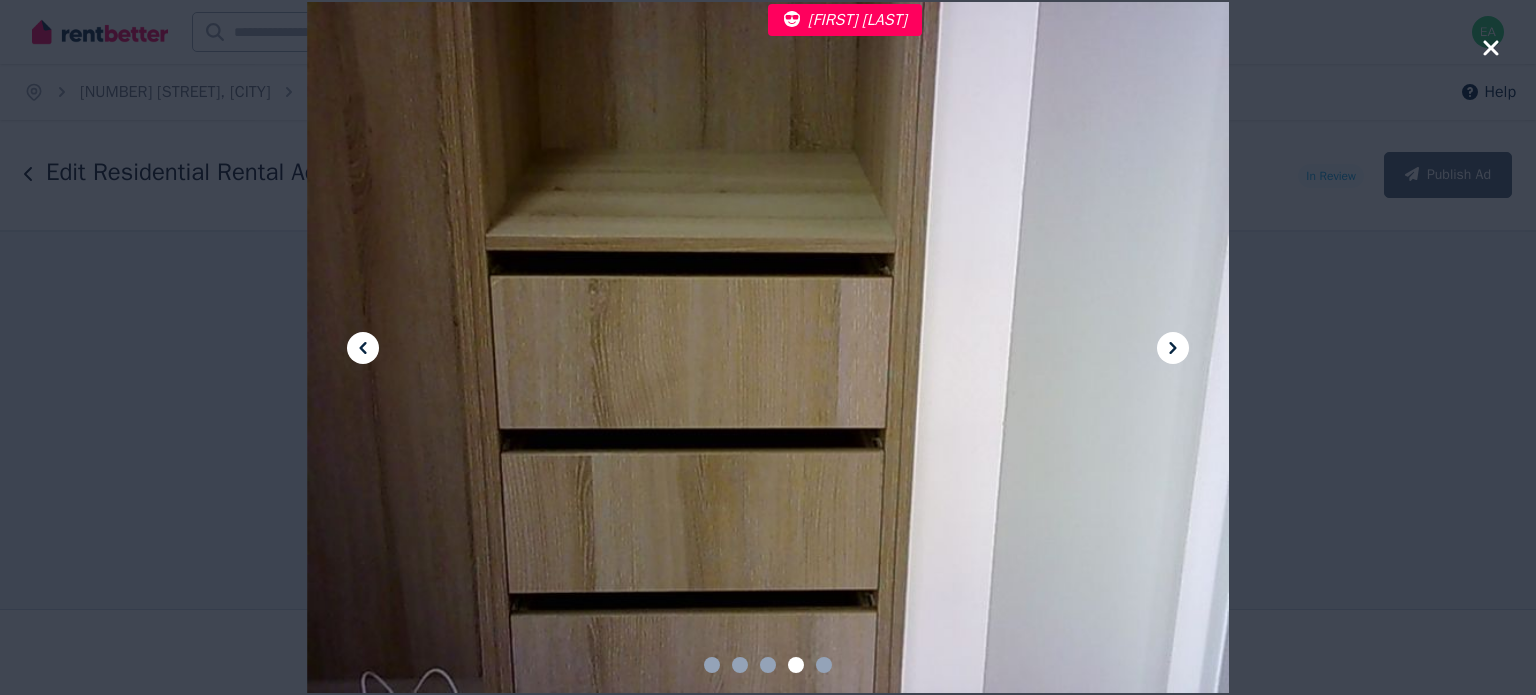 click 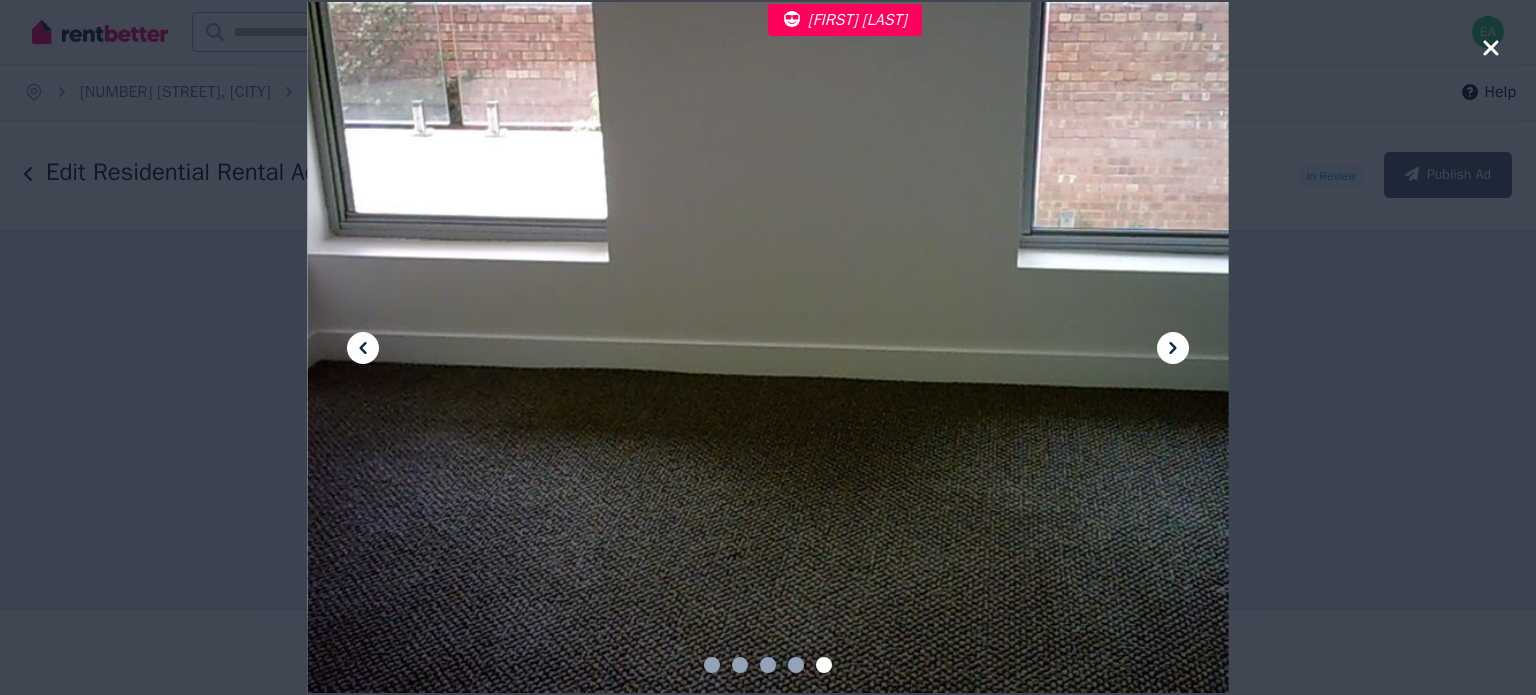 click 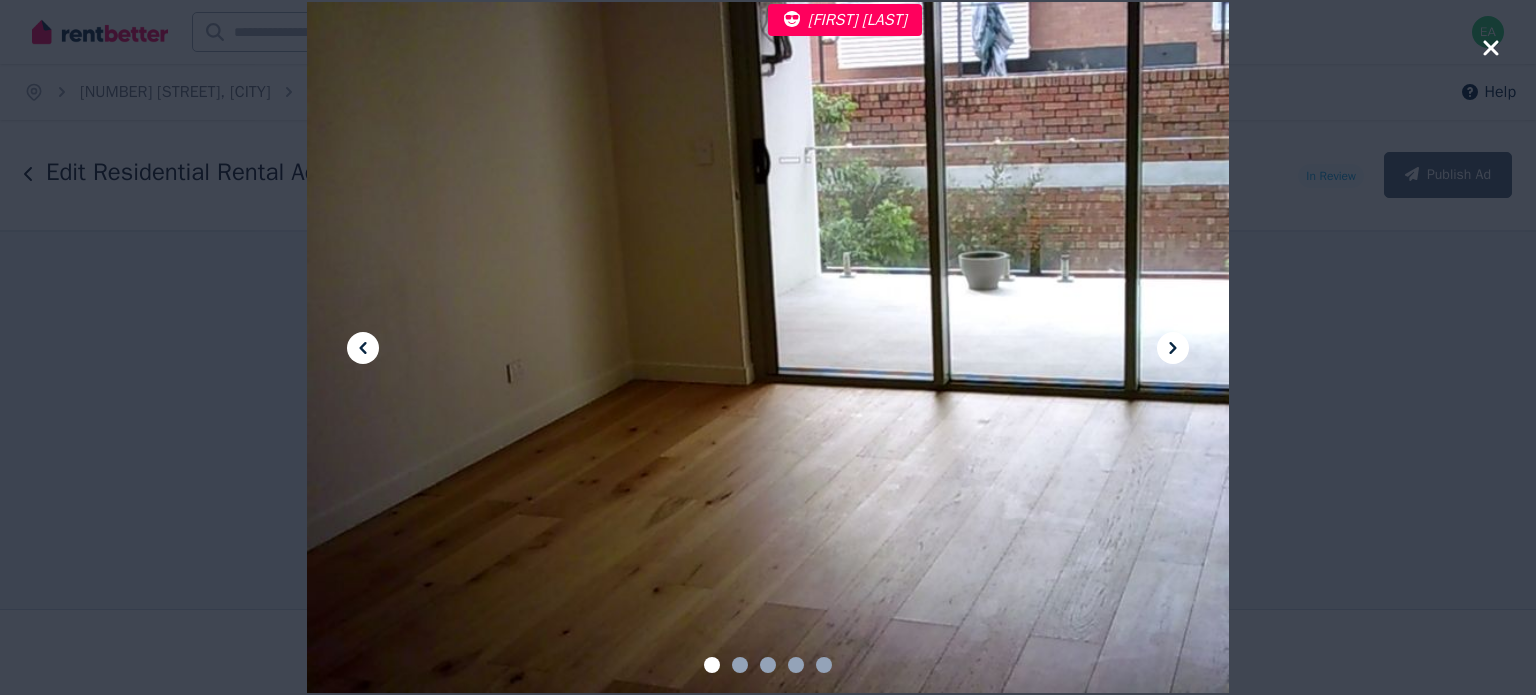 click 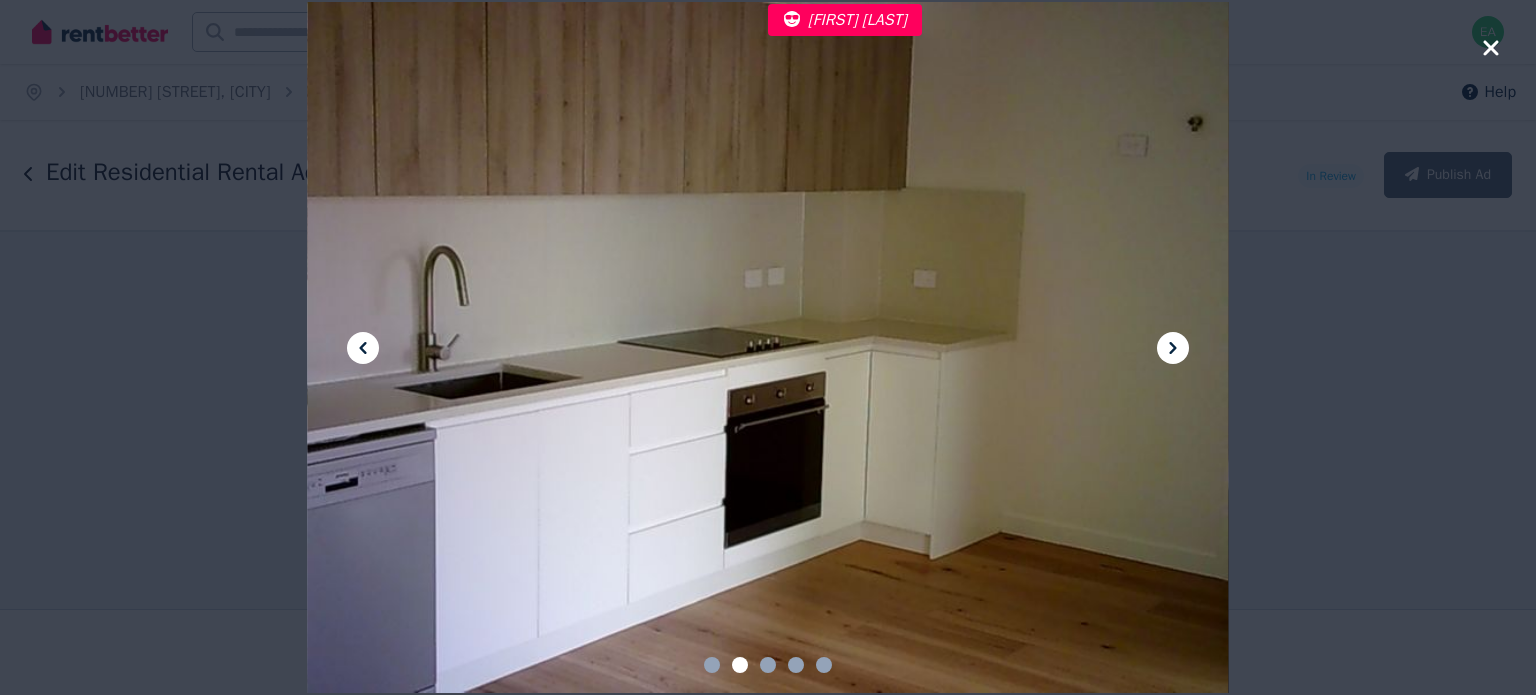 click 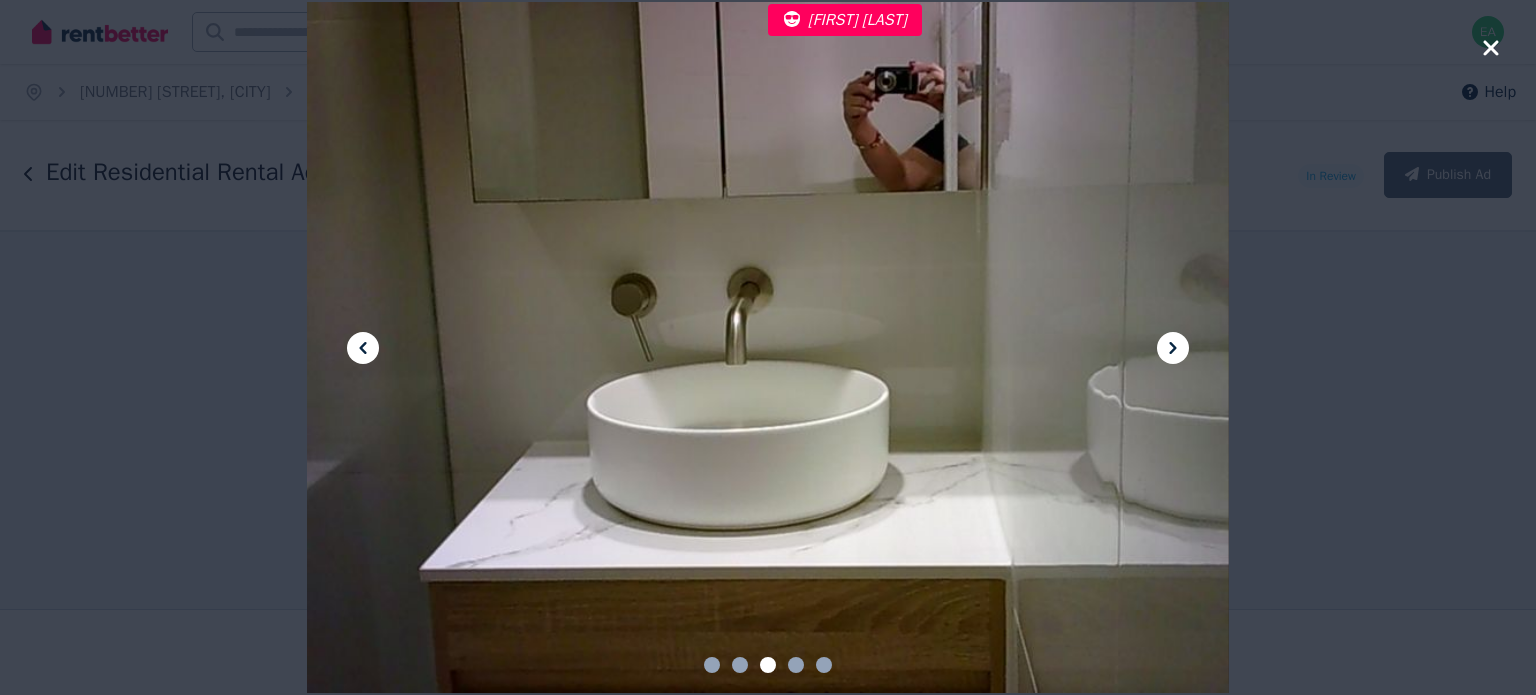 click 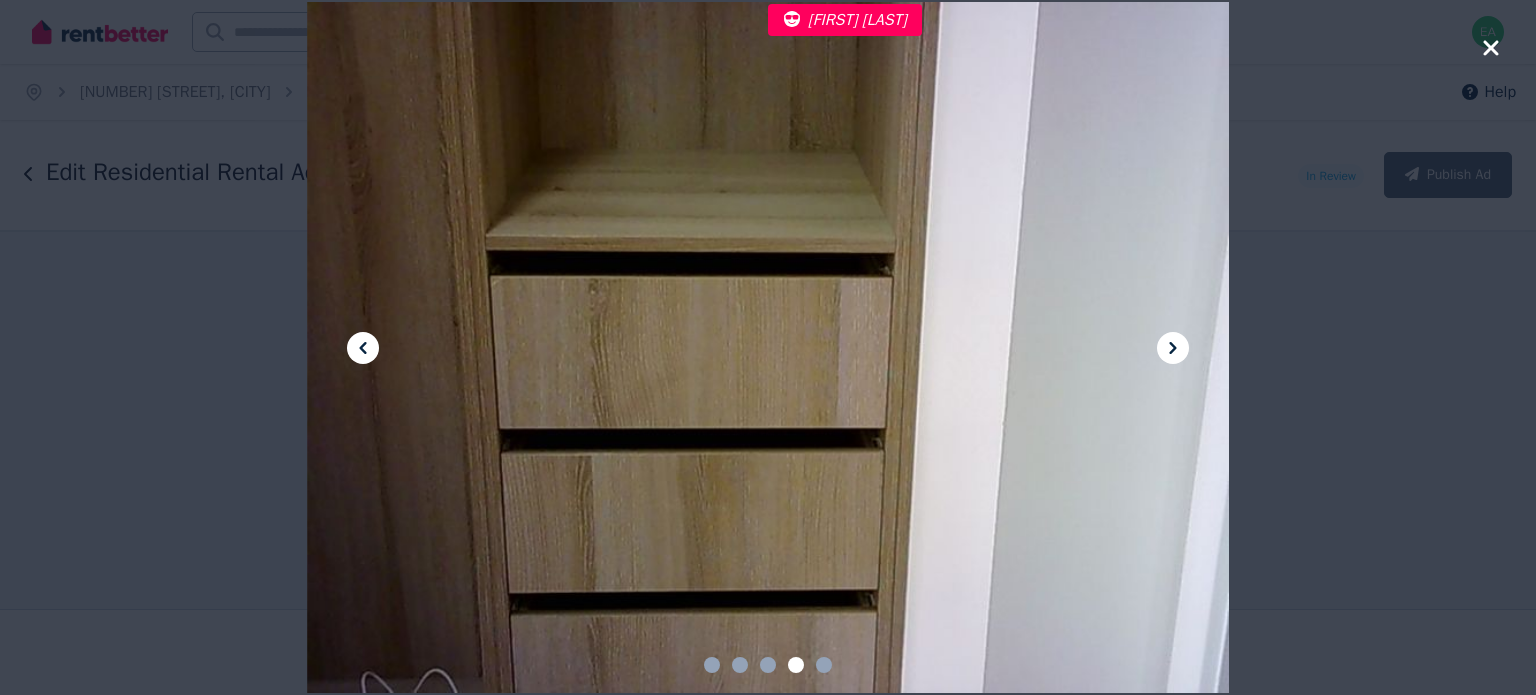 click 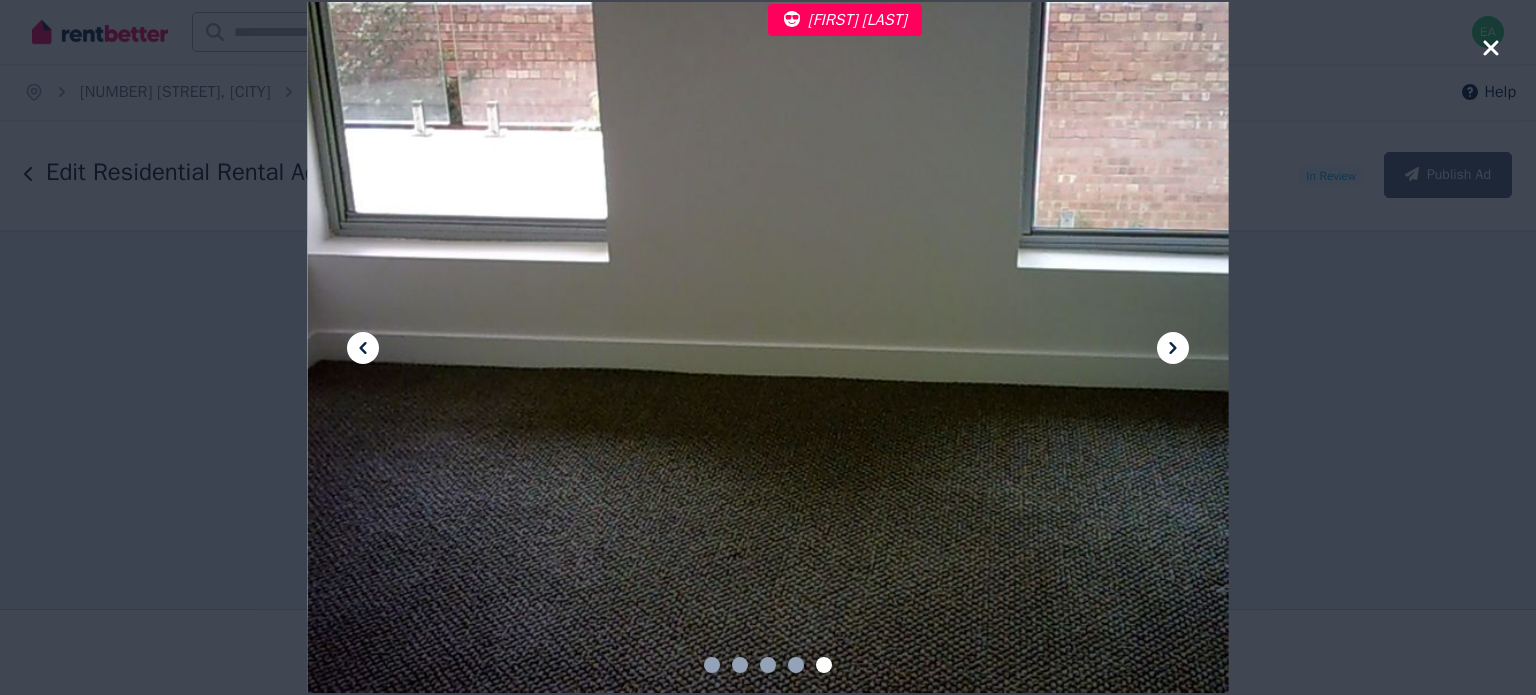 click at bounding box center (768, 347) 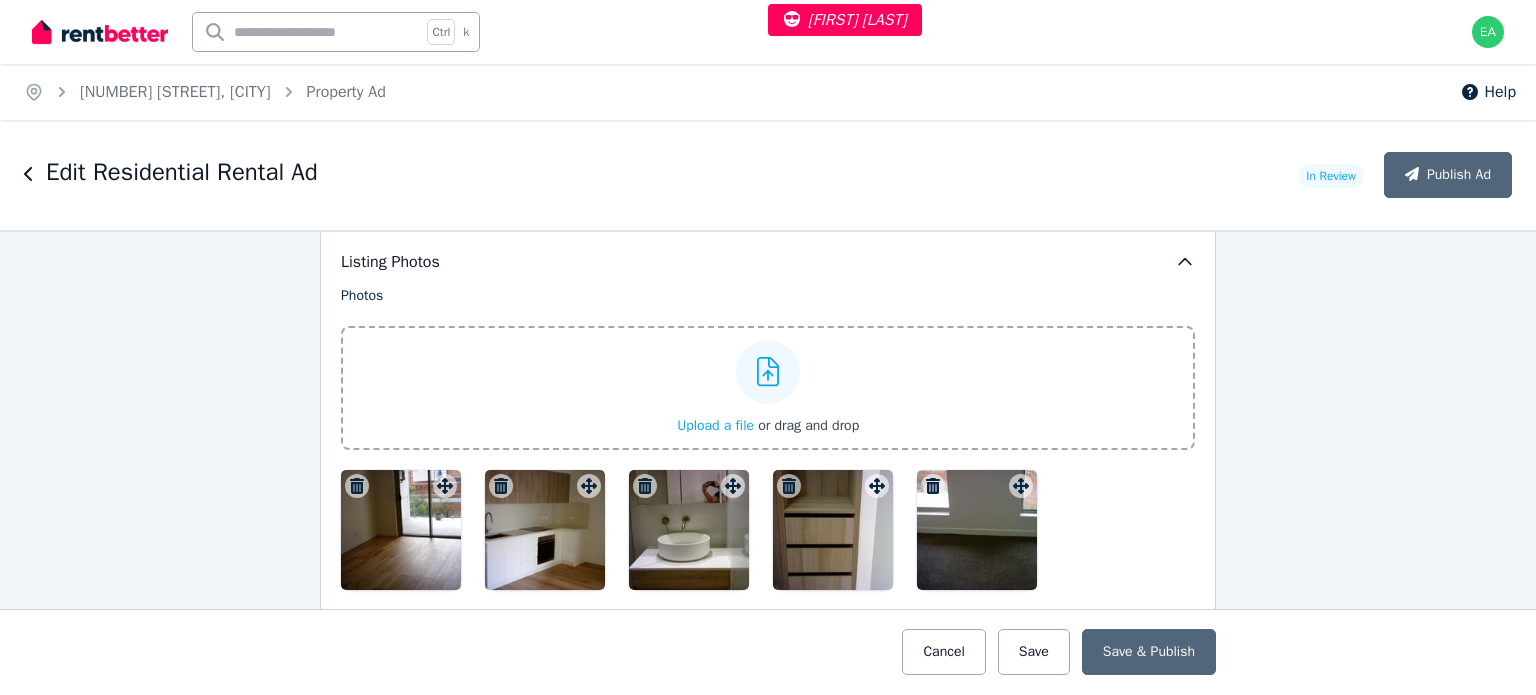 scroll, scrollTop: 2575, scrollLeft: 0, axis: vertical 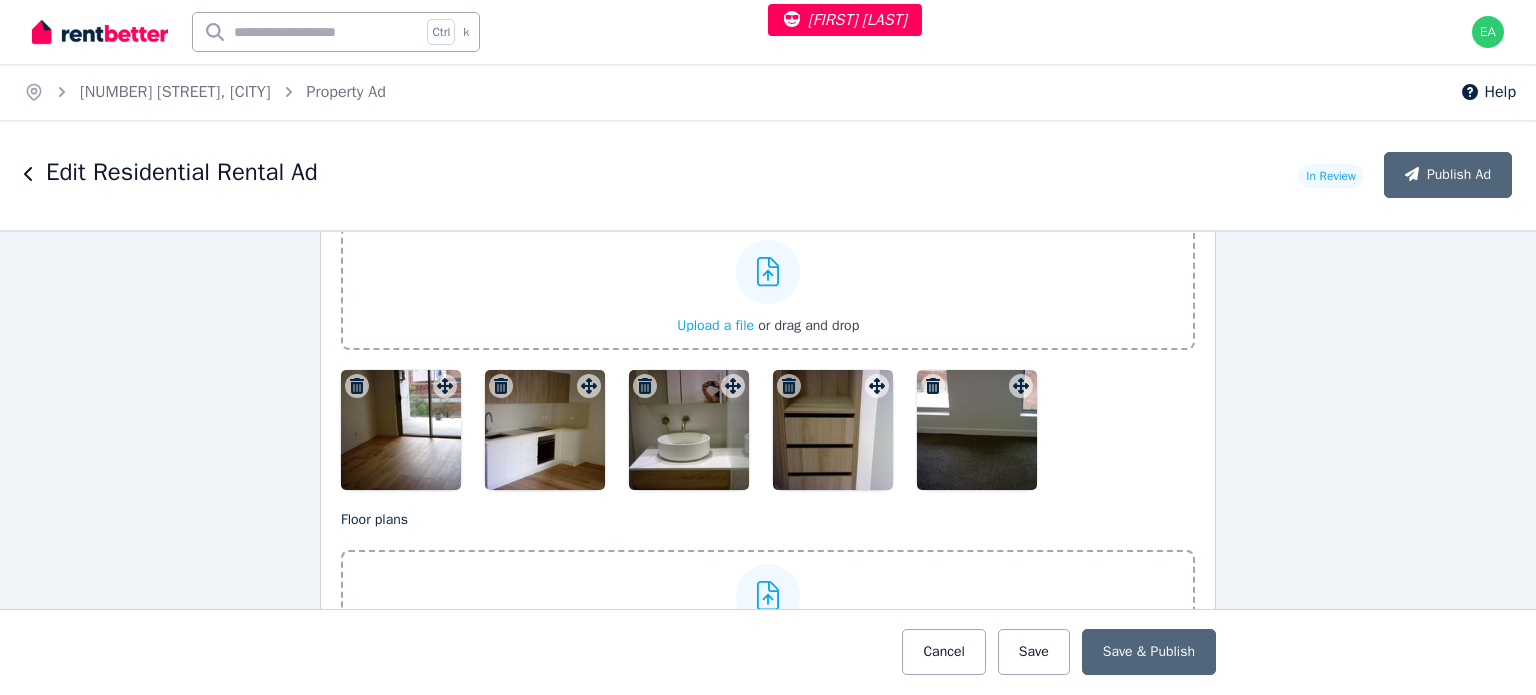 click at bounding box center [401, 430] 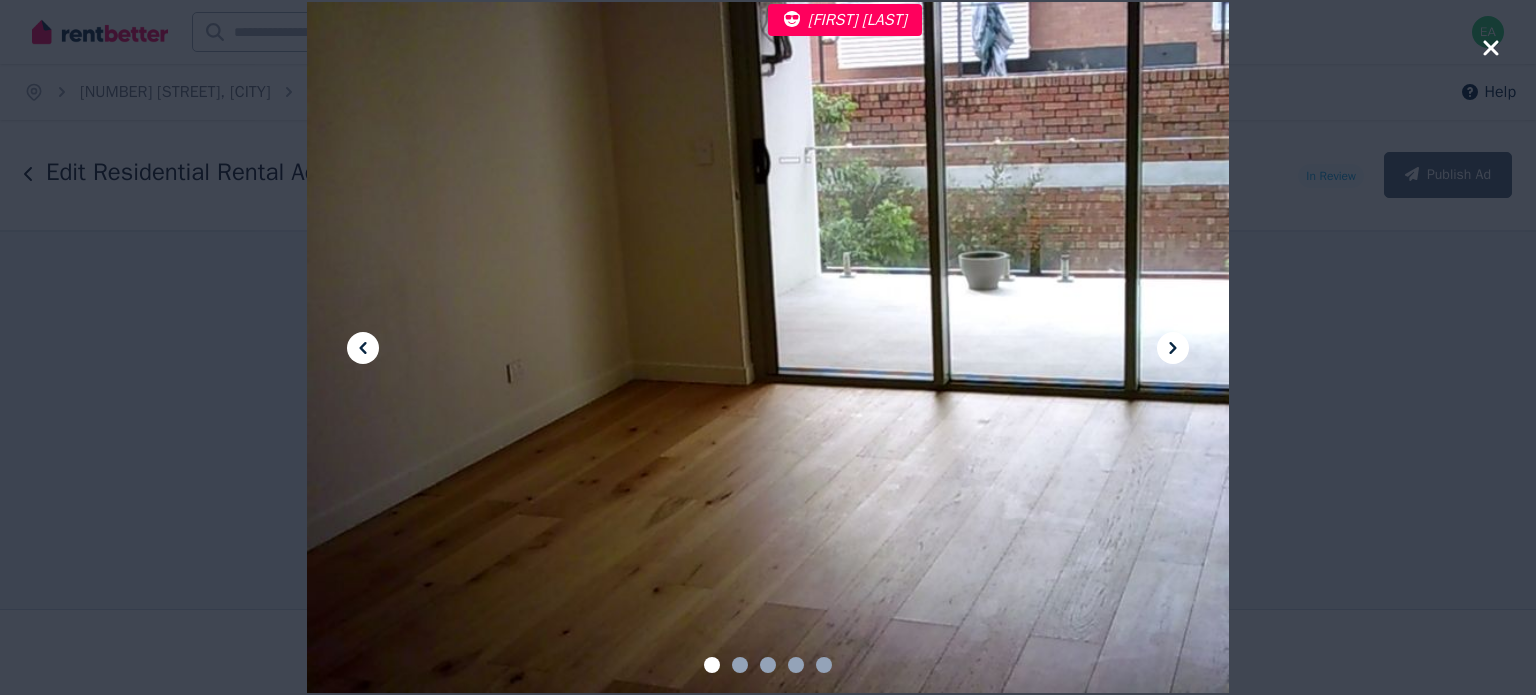 click 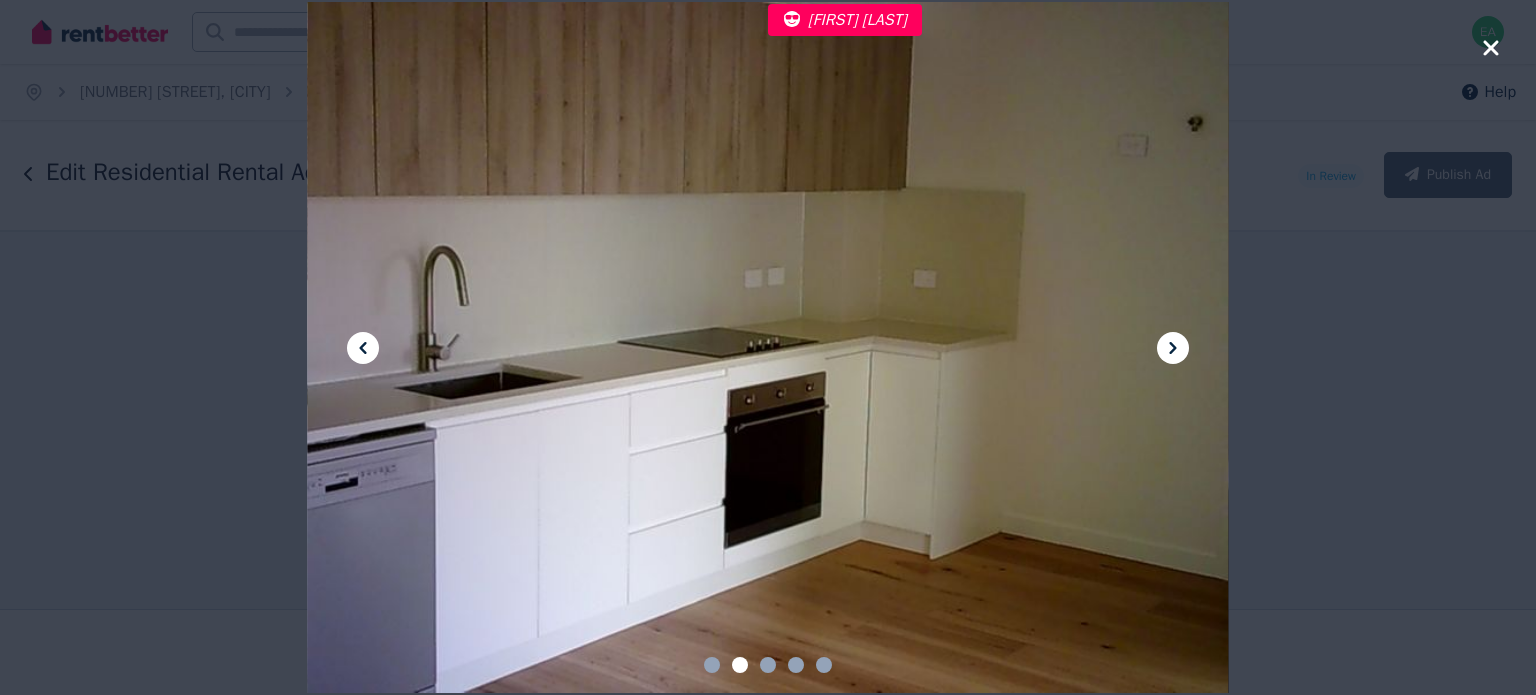 click 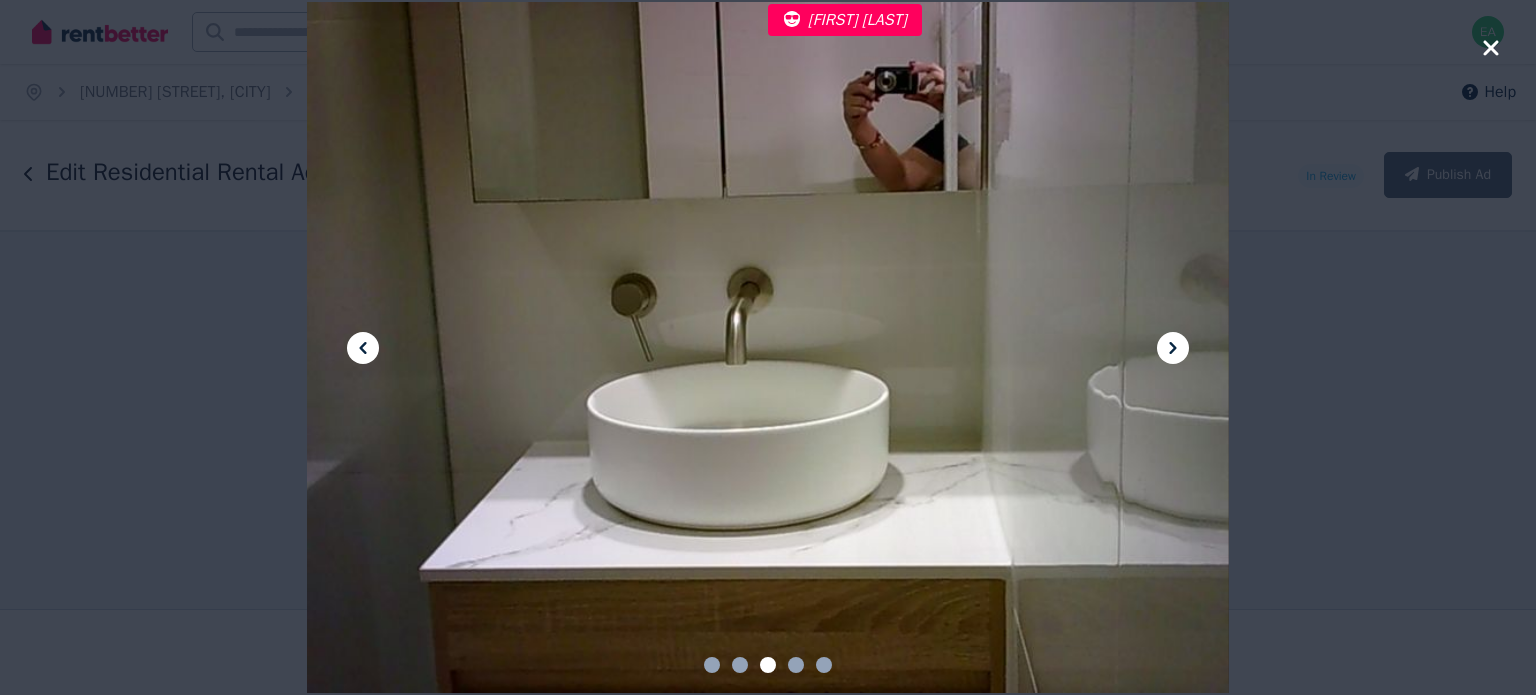 click 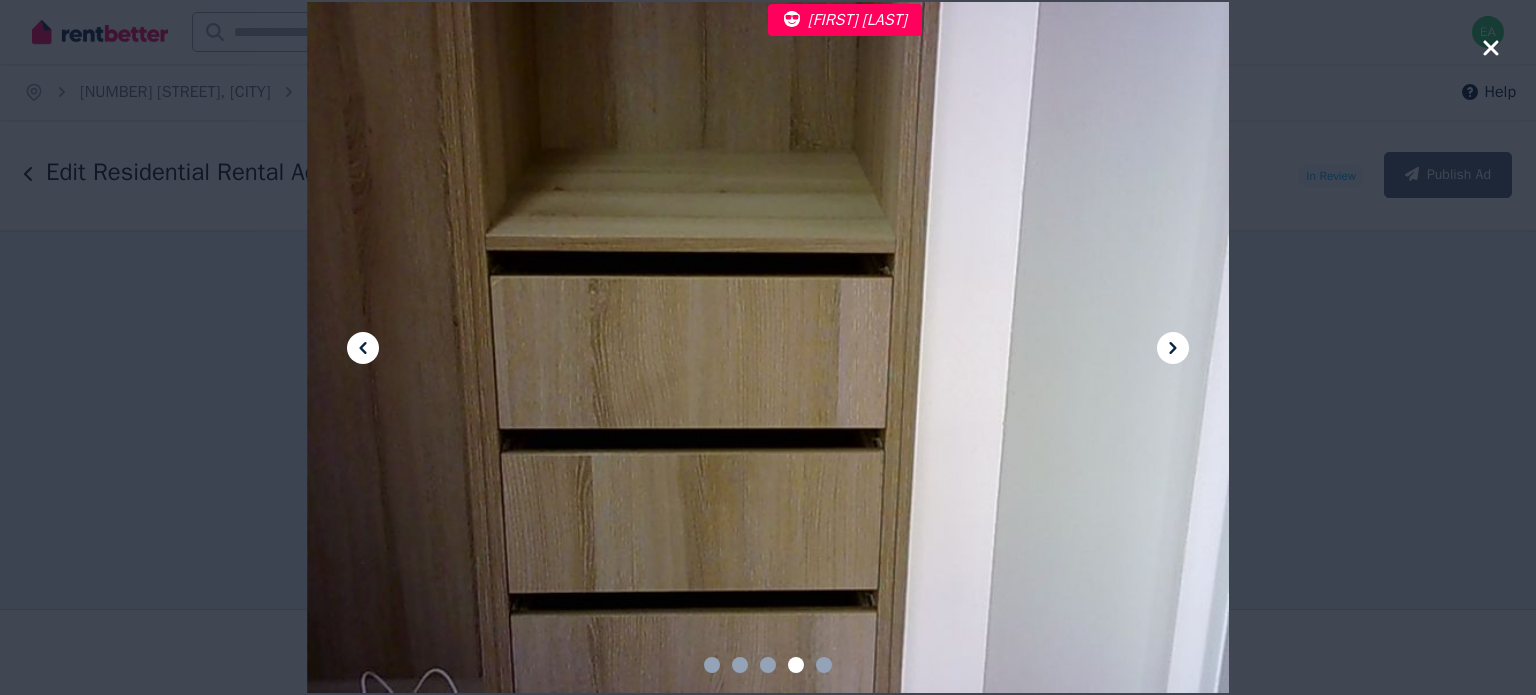 click 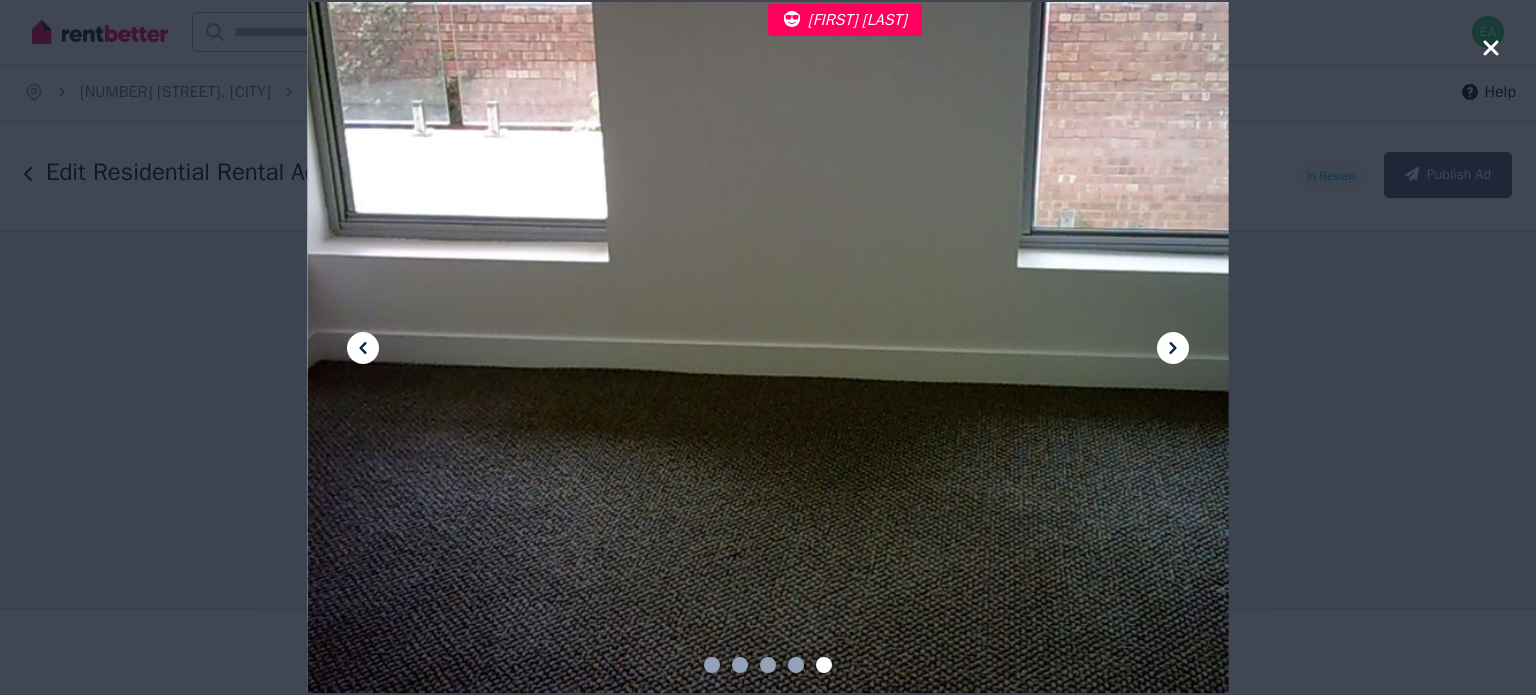 click 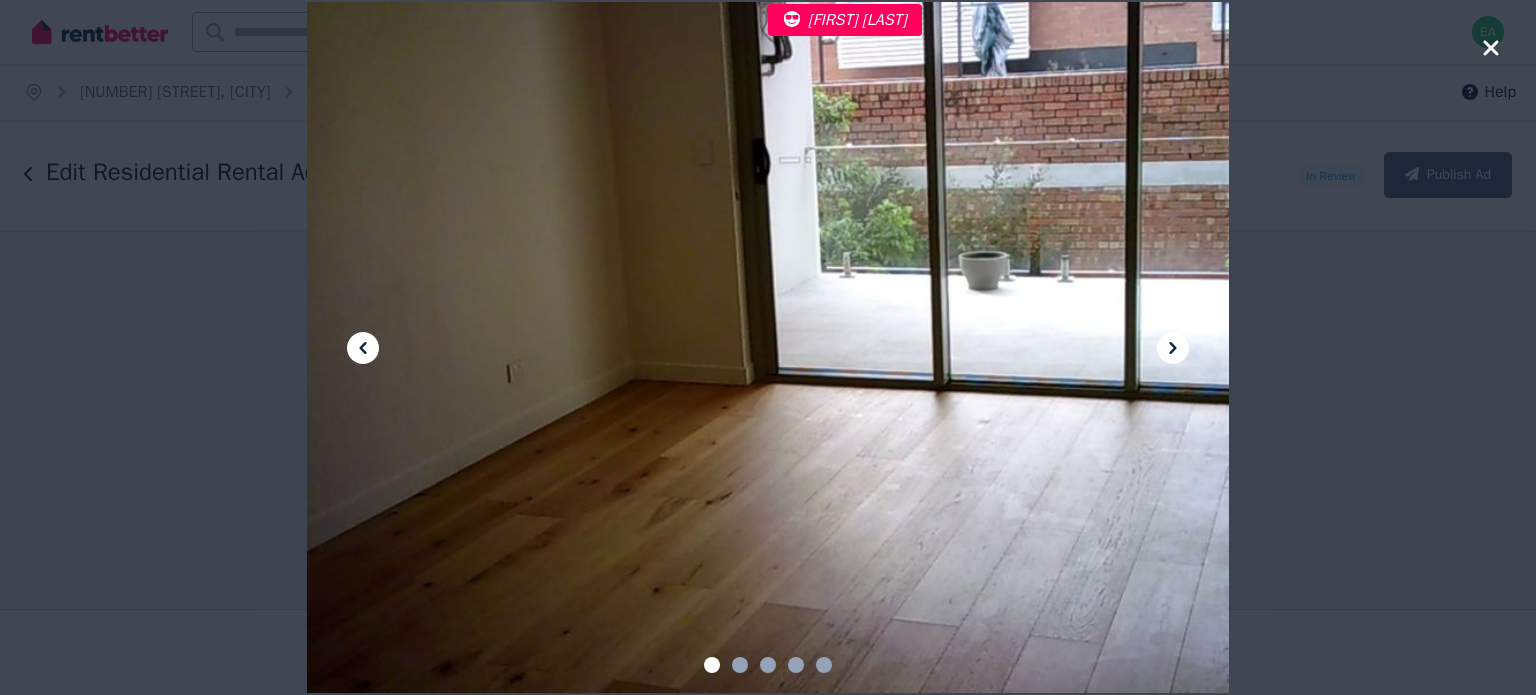 click 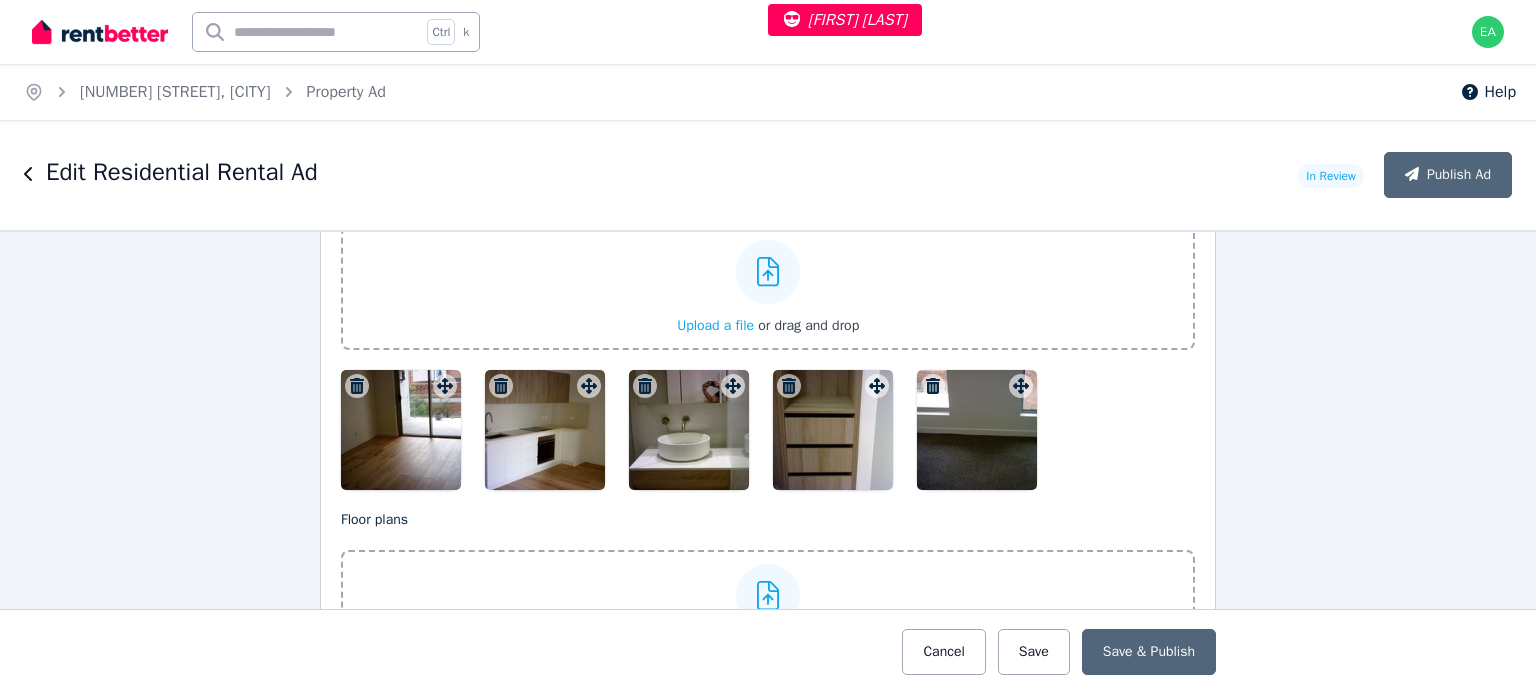 scroll, scrollTop: 2375, scrollLeft: 0, axis: vertical 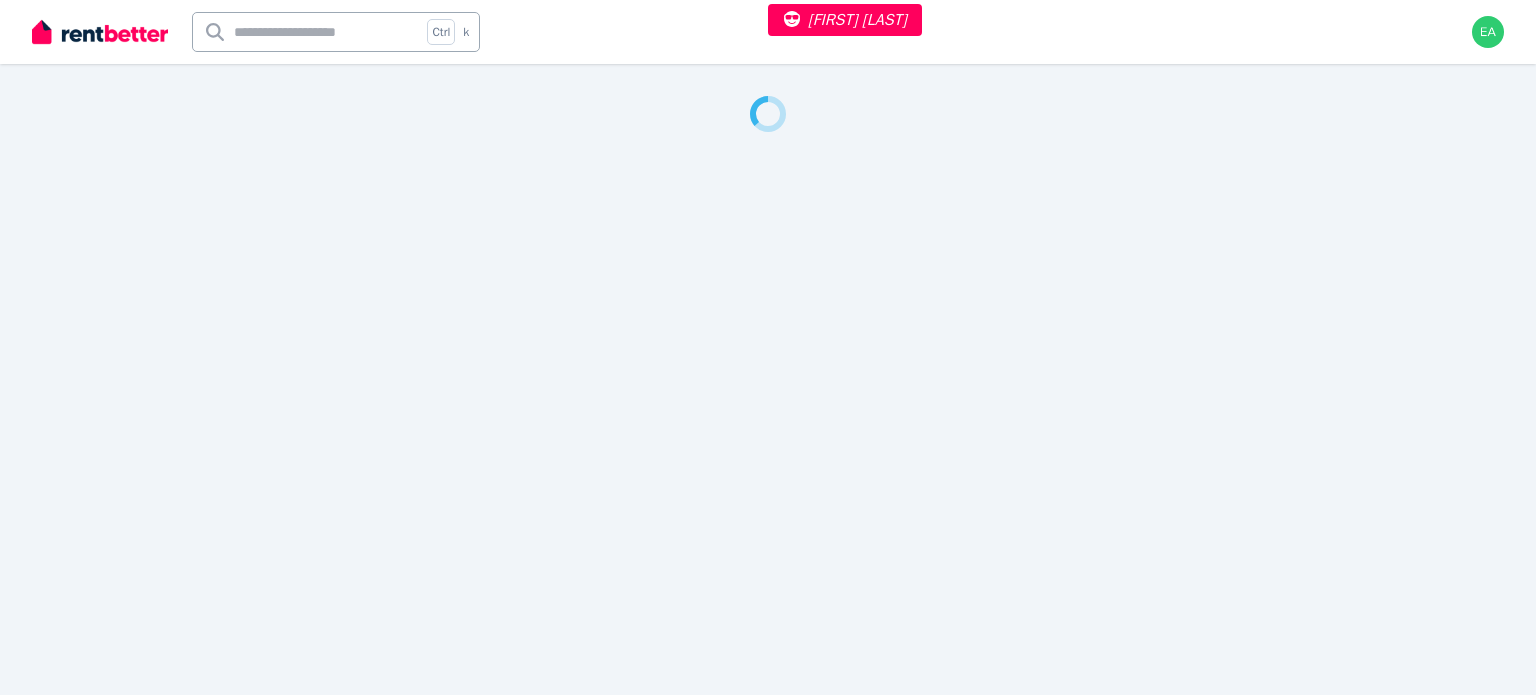 select on "***" 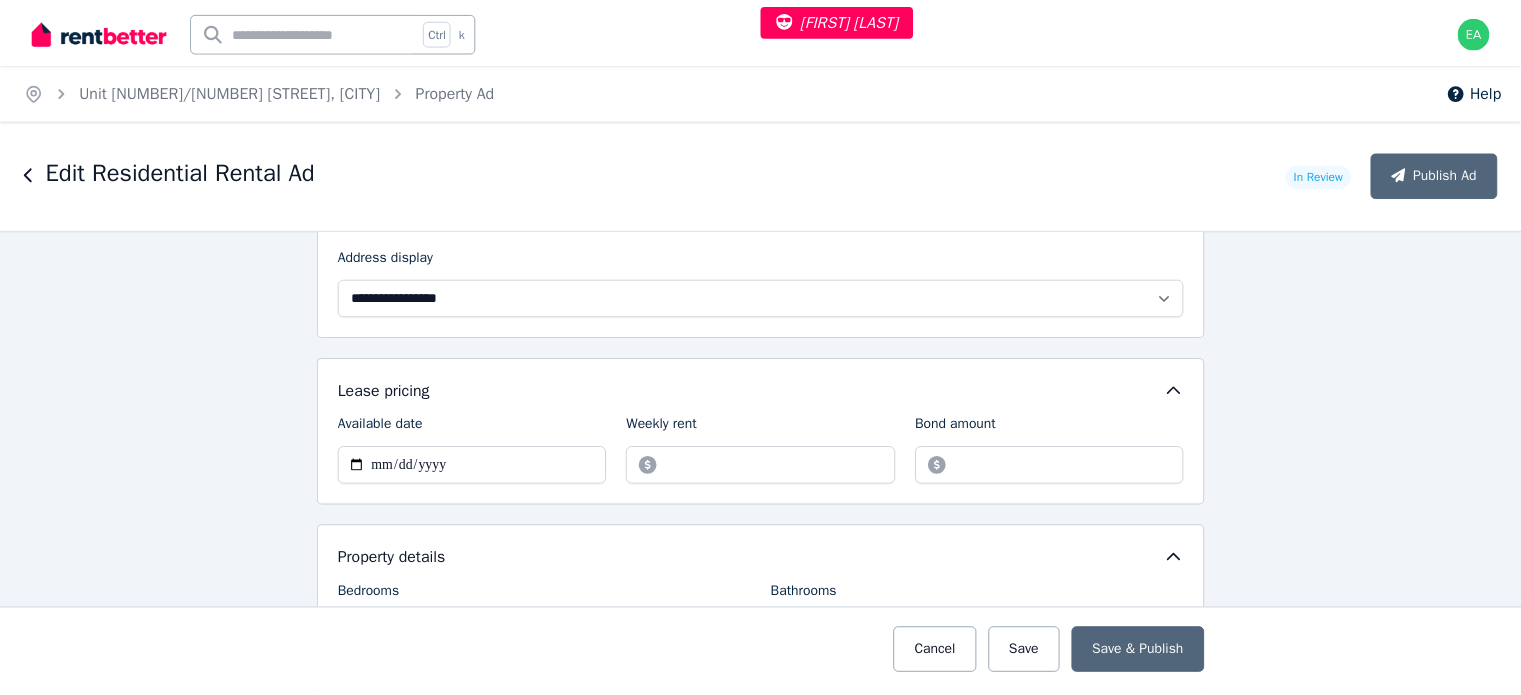 scroll, scrollTop: 500, scrollLeft: 0, axis: vertical 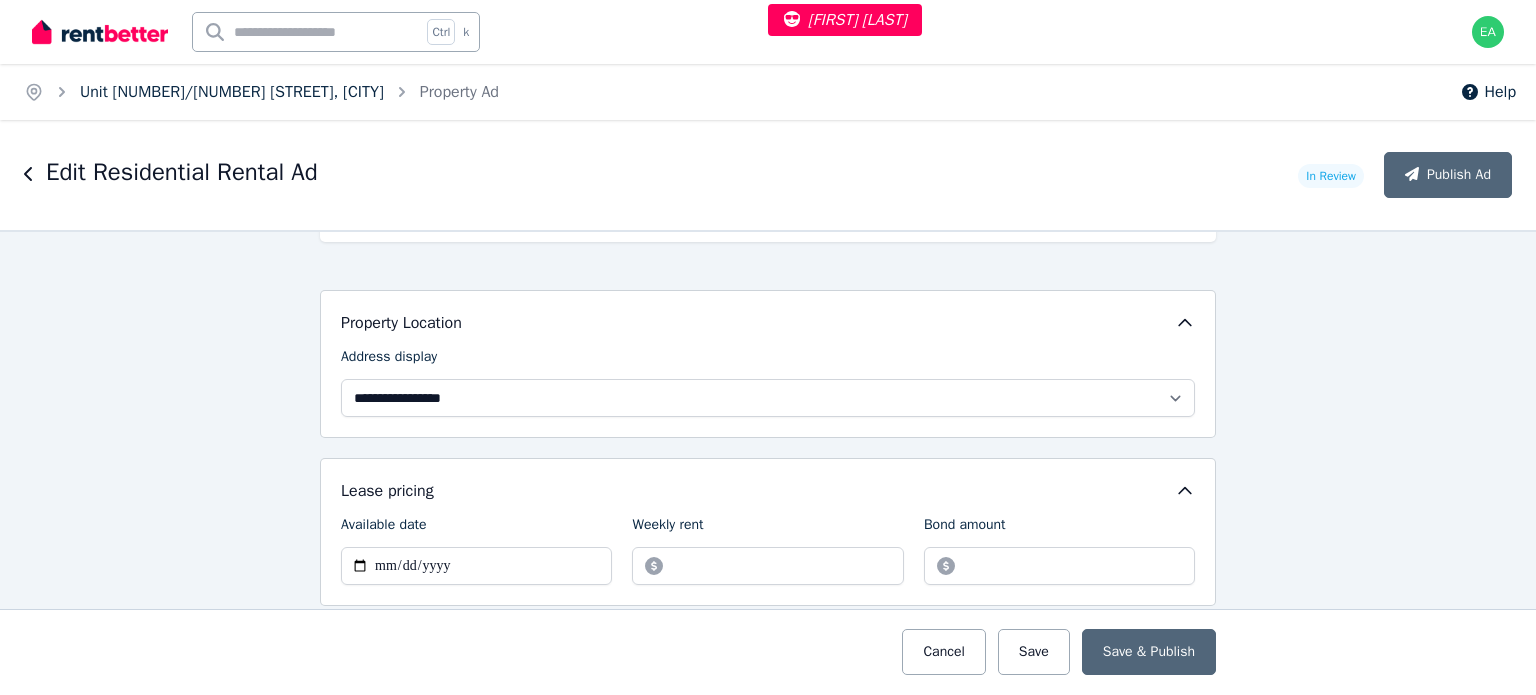 click on "Unit 2011/155 Franklin St, Melbourne" at bounding box center [232, 92] 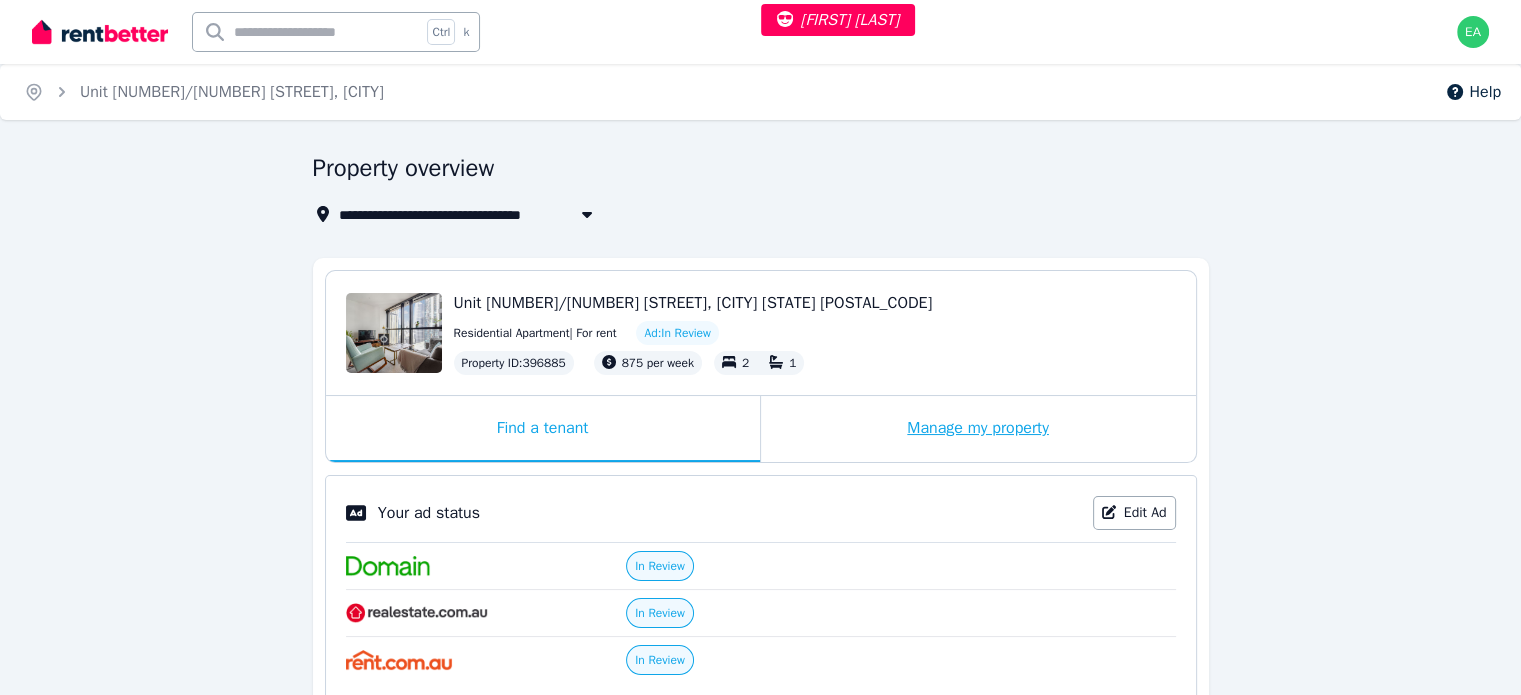 click on "Manage my property" at bounding box center (978, 429) 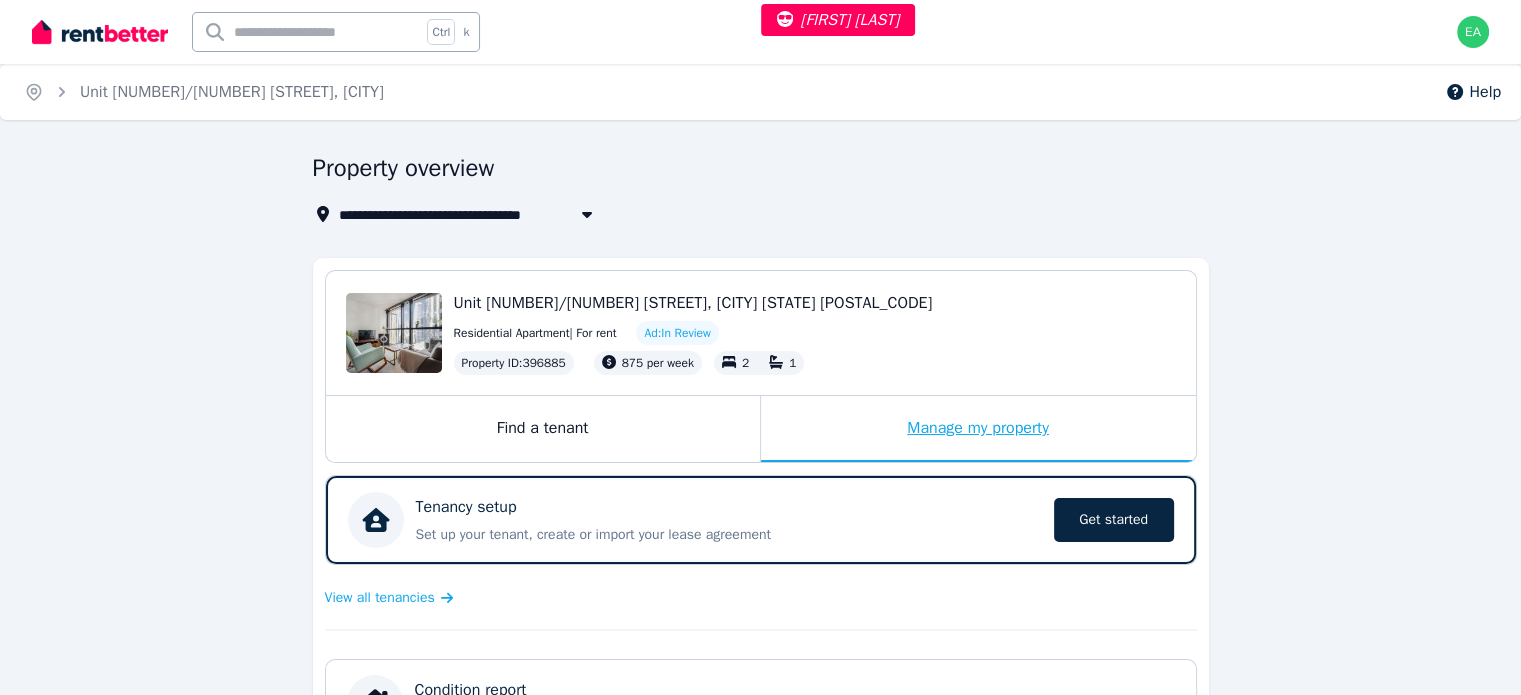 scroll, scrollTop: 500, scrollLeft: 0, axis: vertical 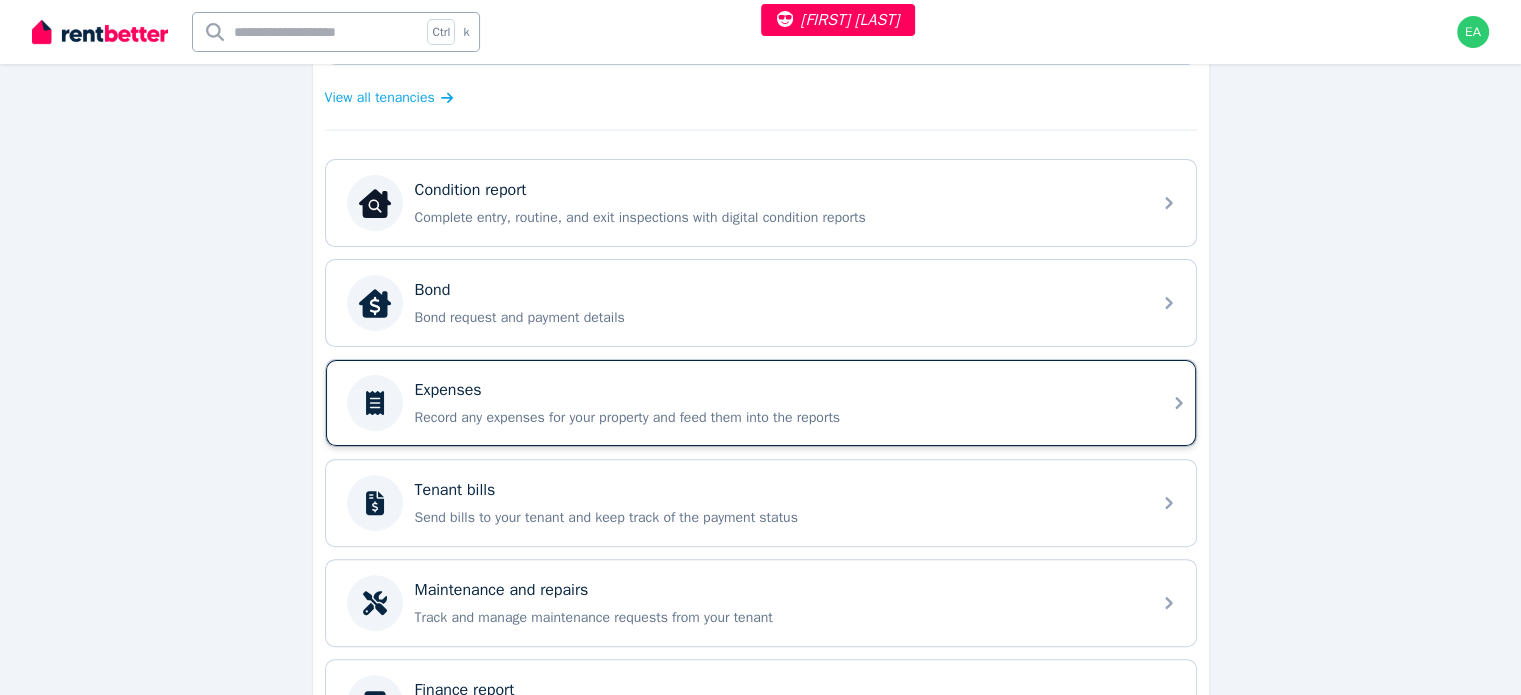 click on "Record any expenses for your property and feed them into the reports" at bounding box center [777, 418] 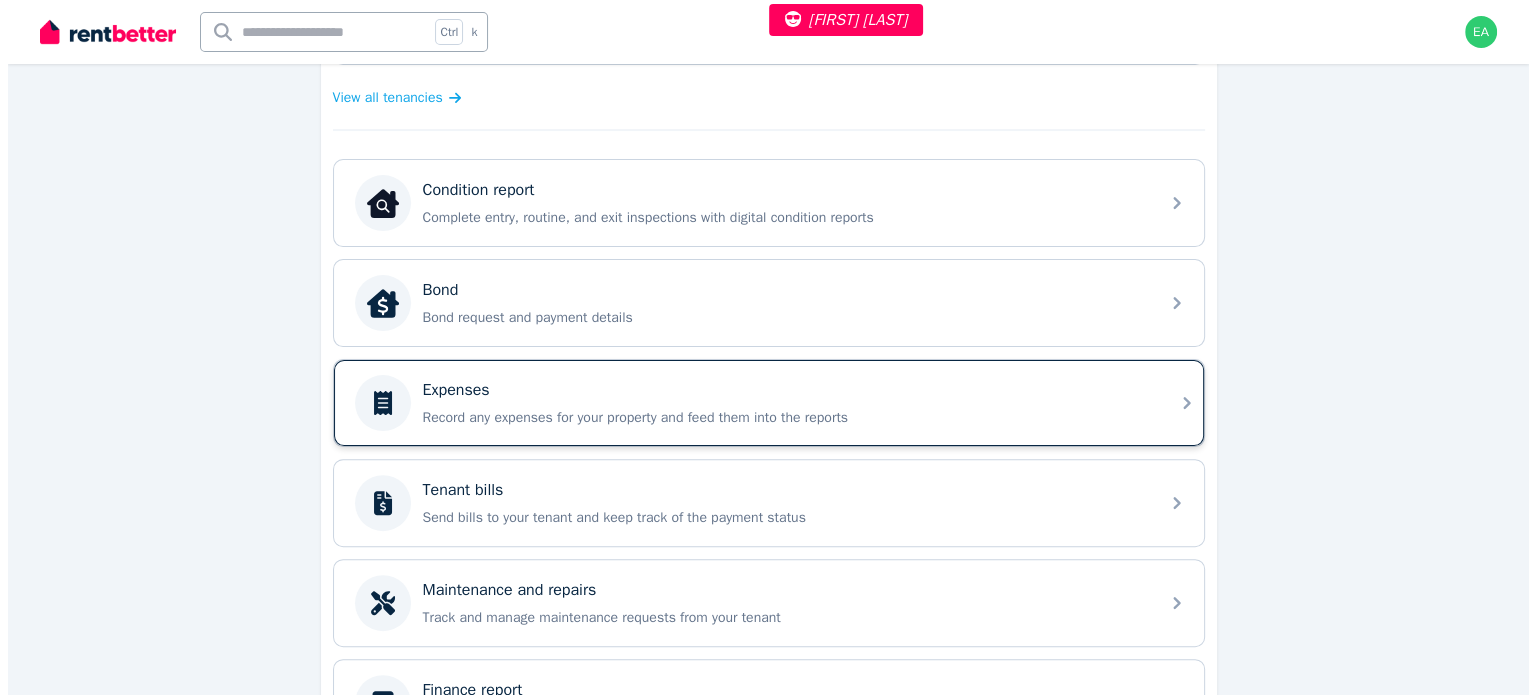 scroll, scrollTop: 0, scrollLeft: 0, axis: both 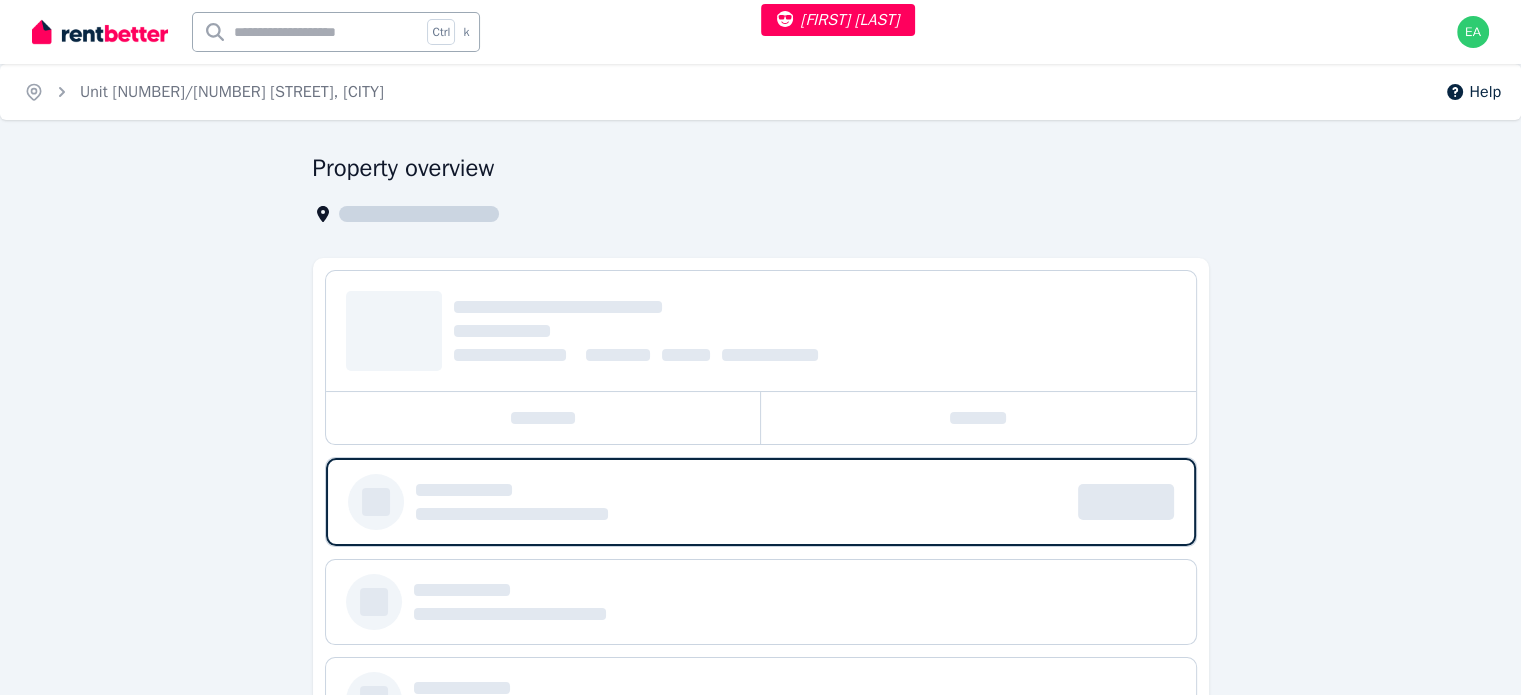 select on "***" 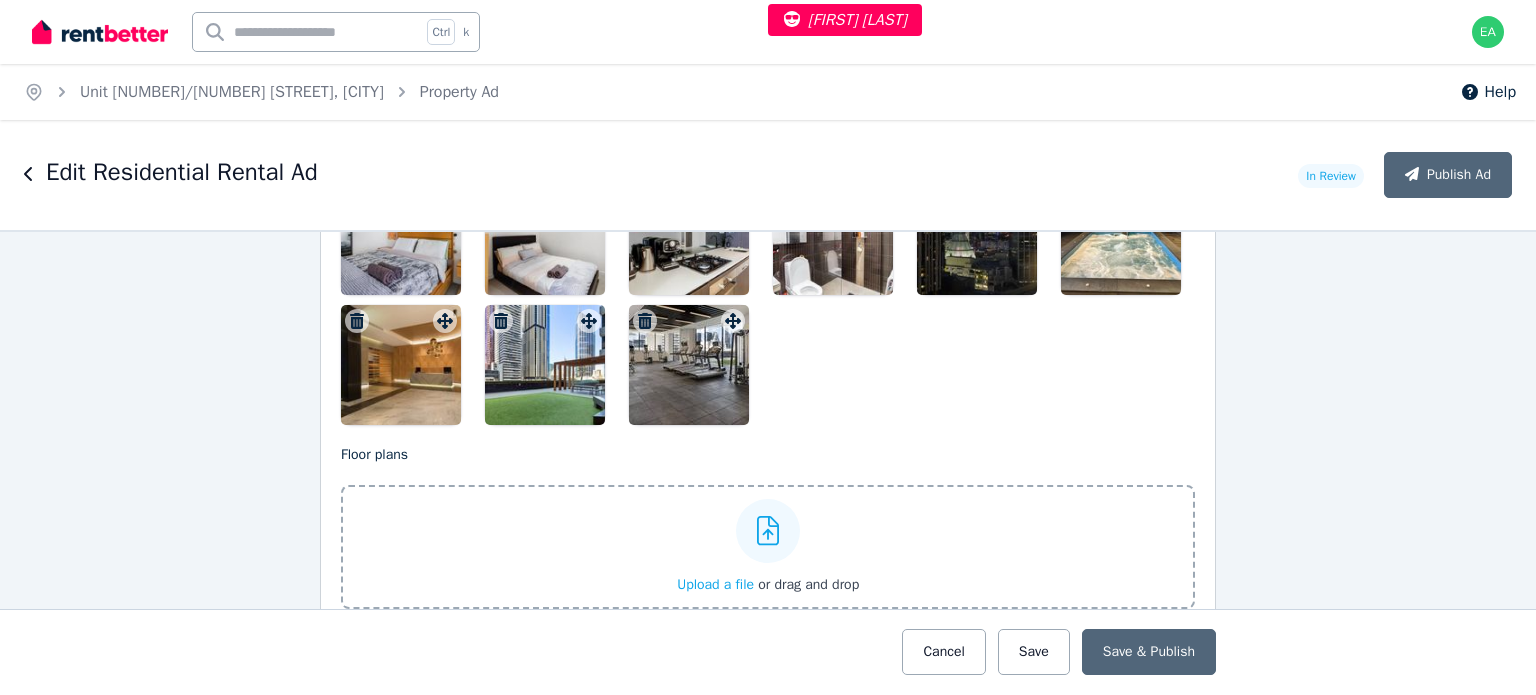 scroll, scrollTop: 2700, scrollLeft: 0, axis: vertical 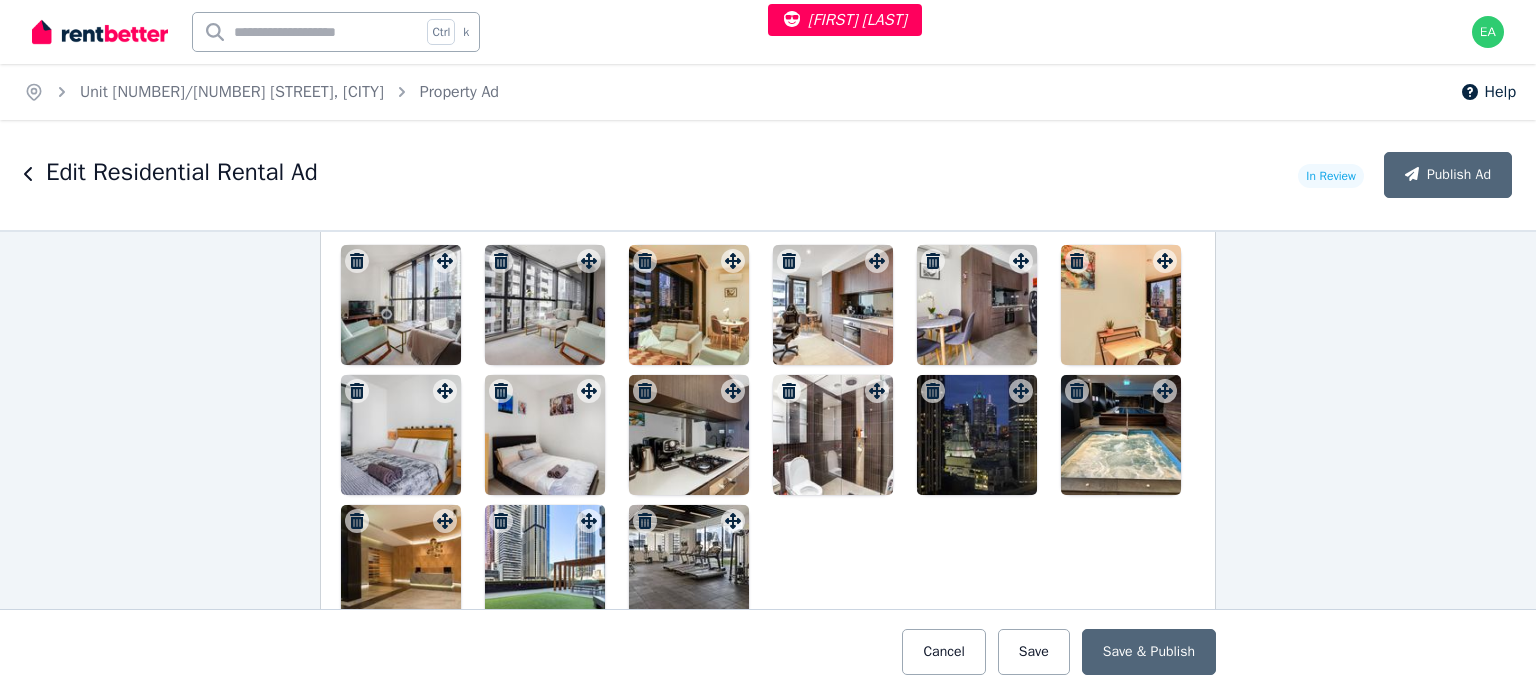 click at bounding box center [401, 305] 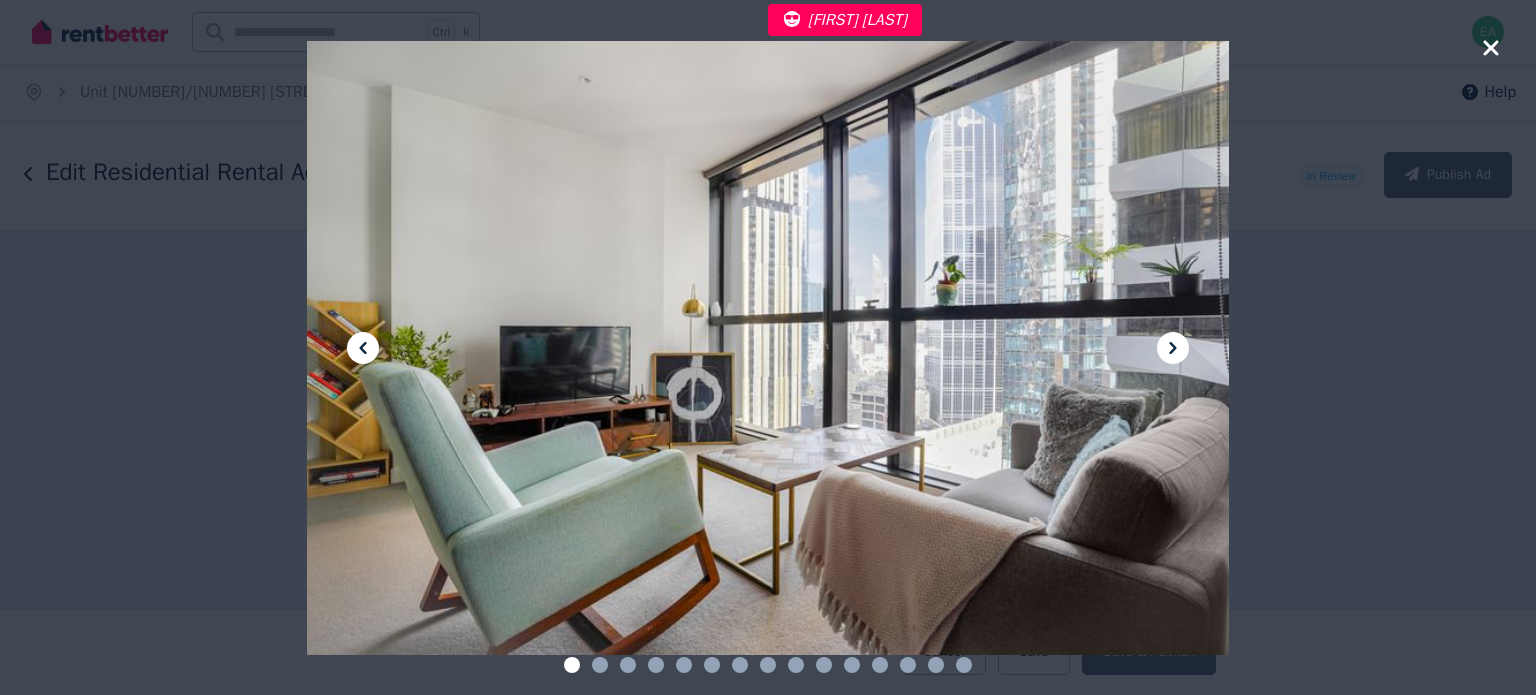 click 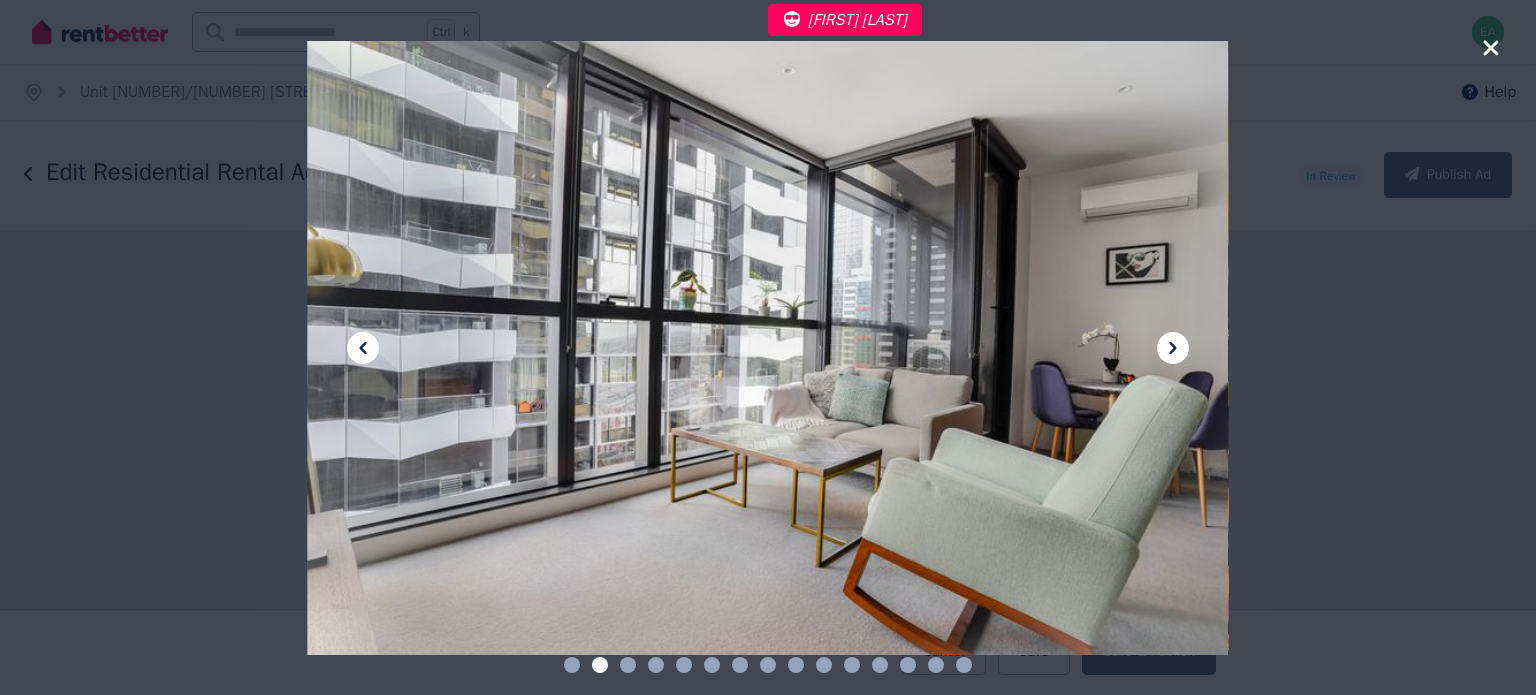 click 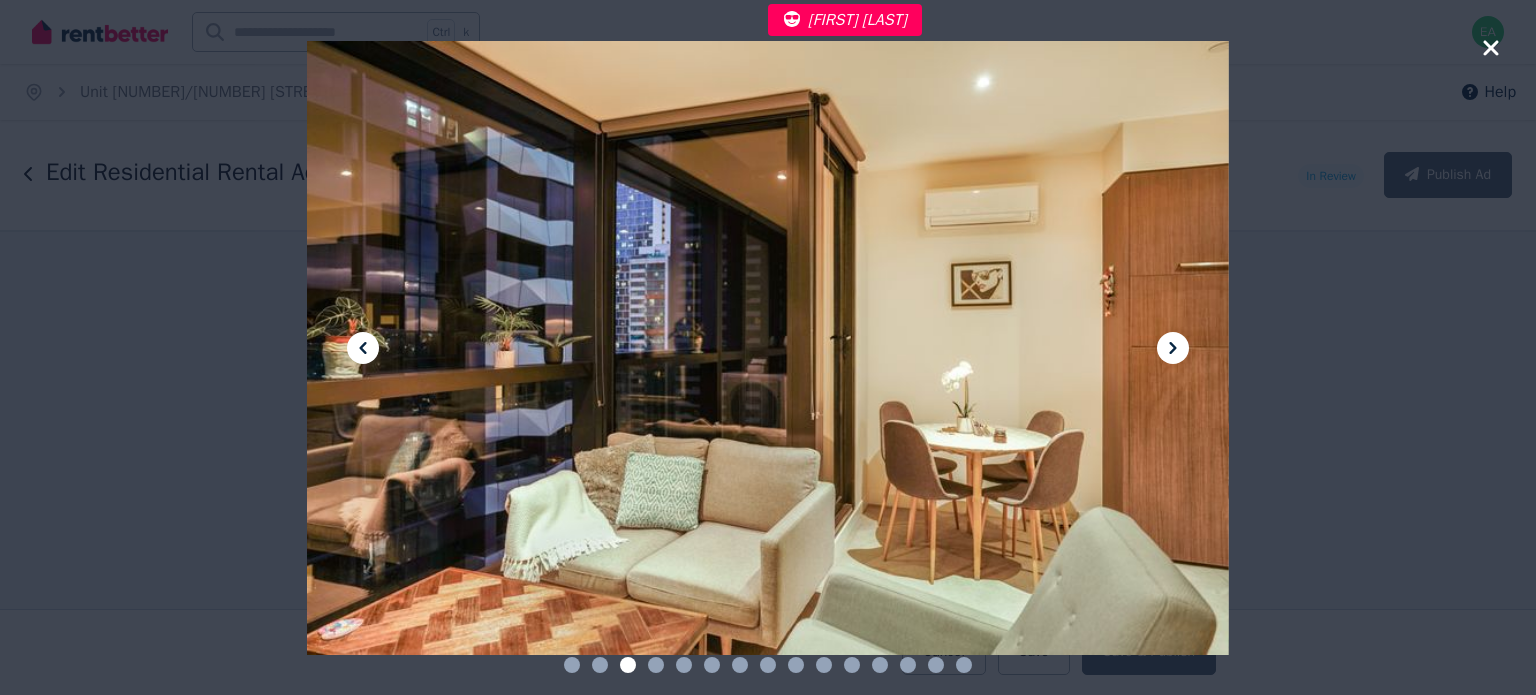 click 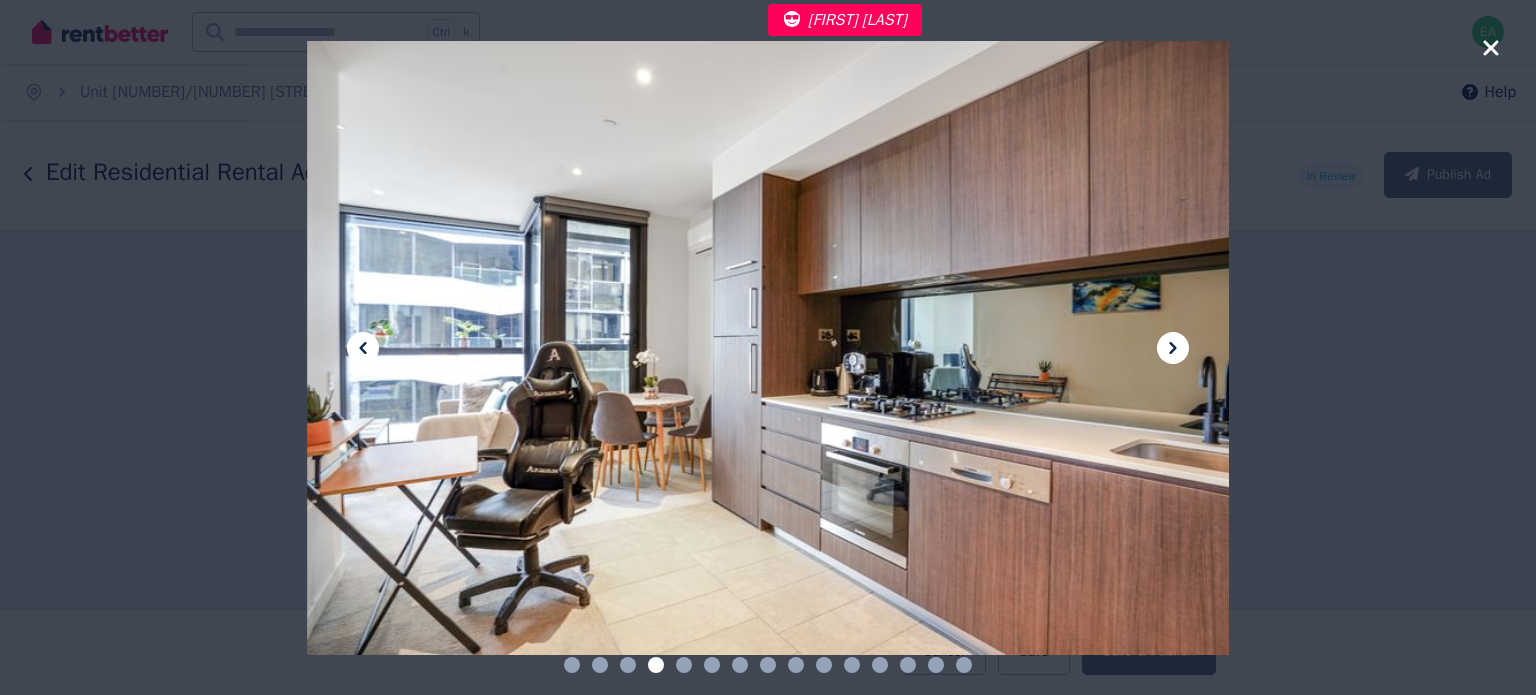 click 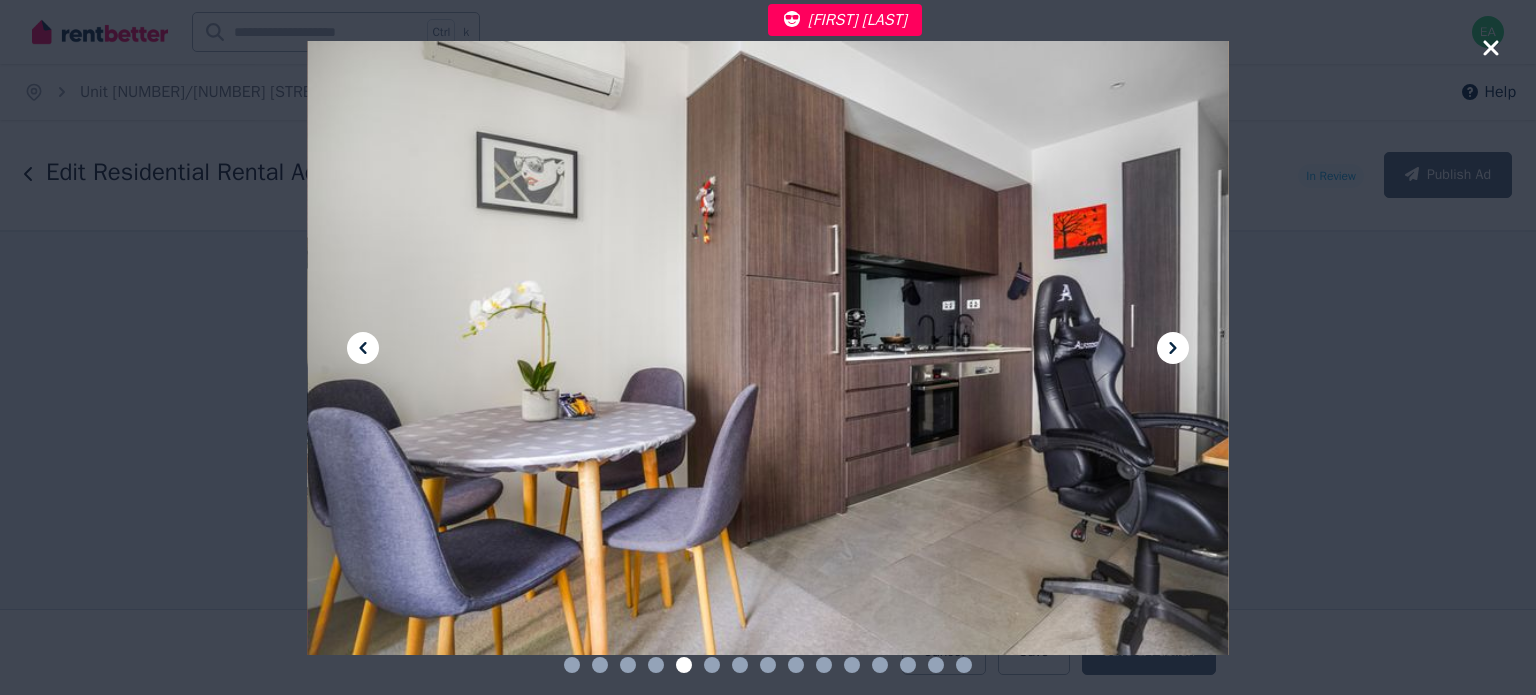 click 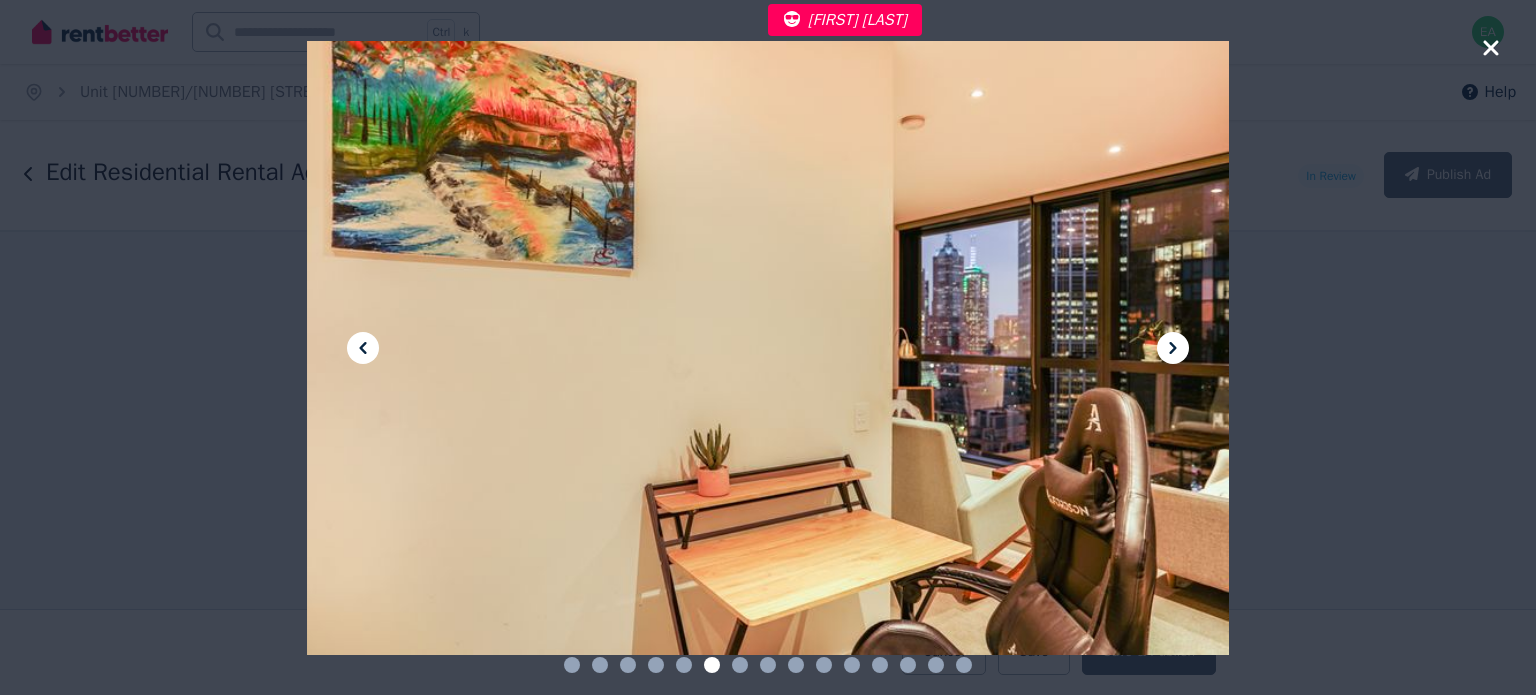 click 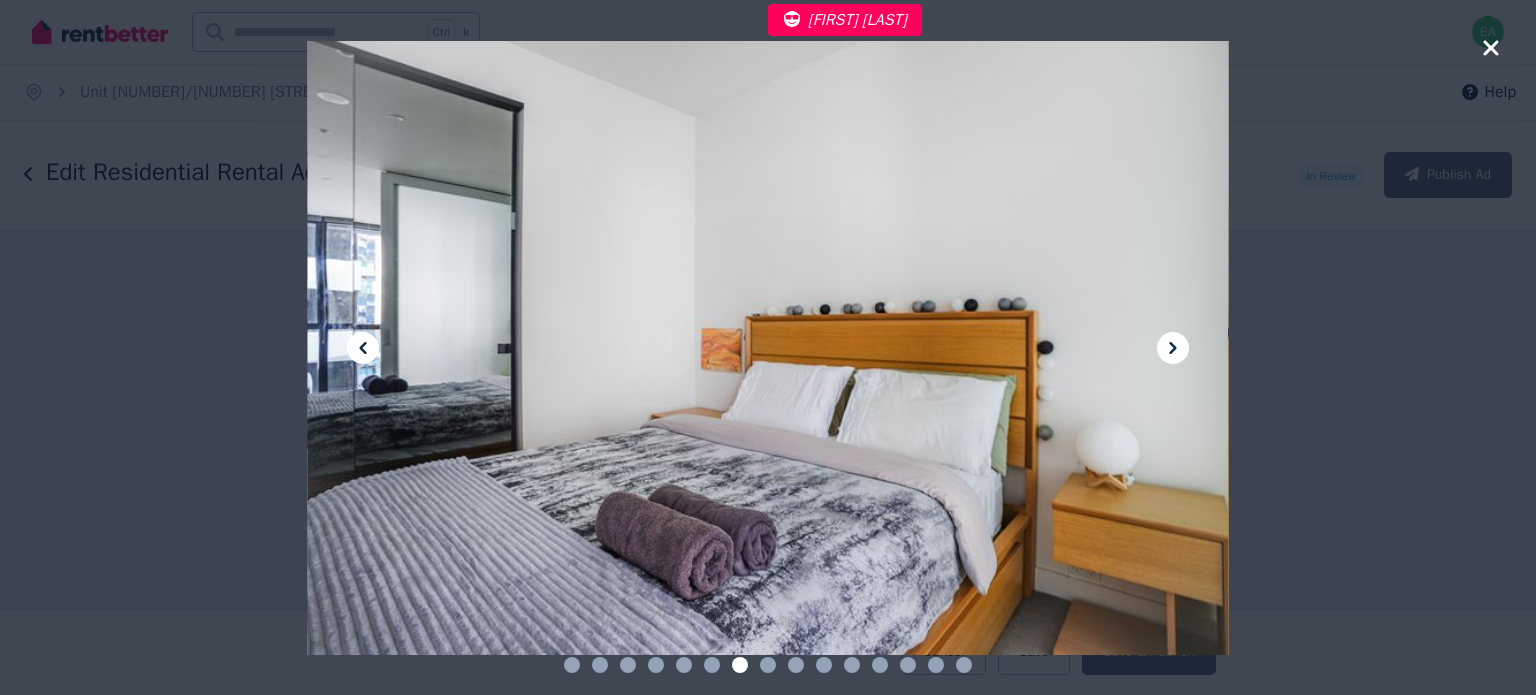 click 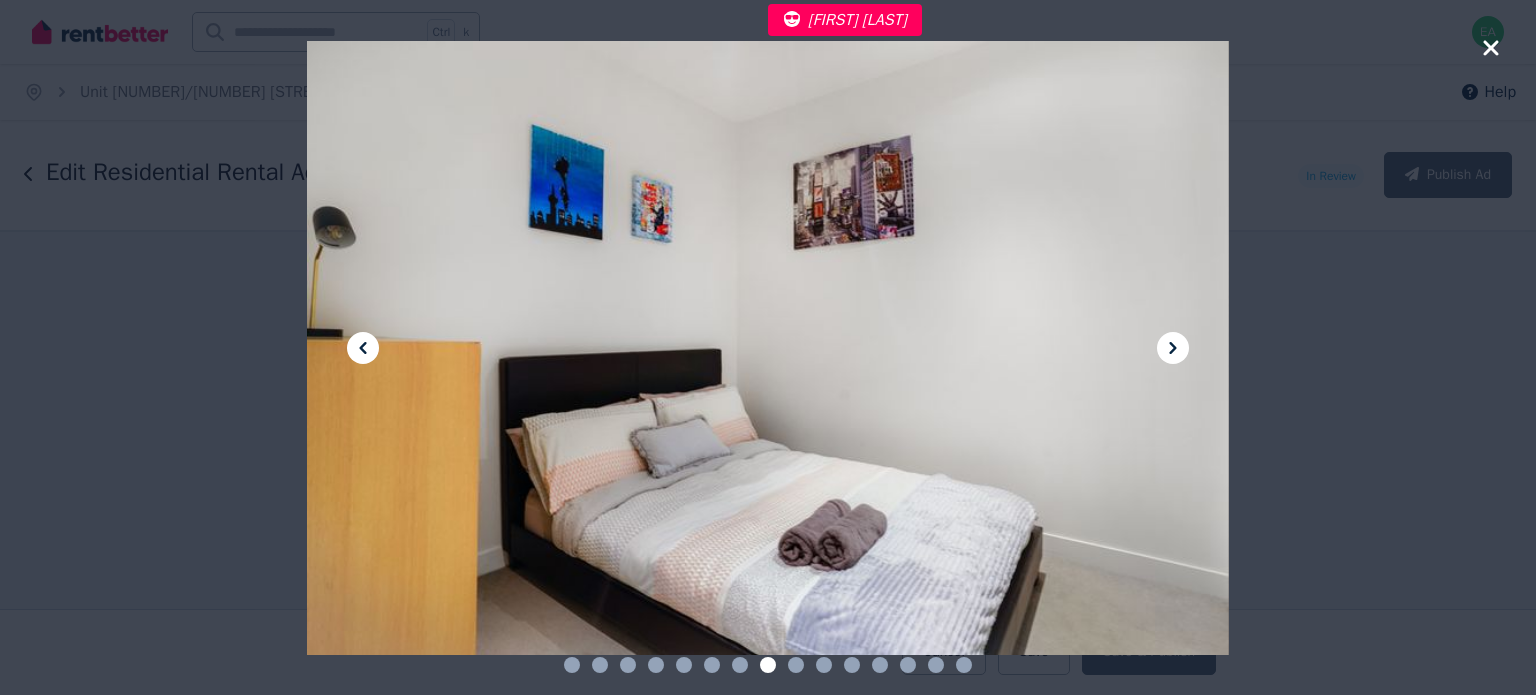 click 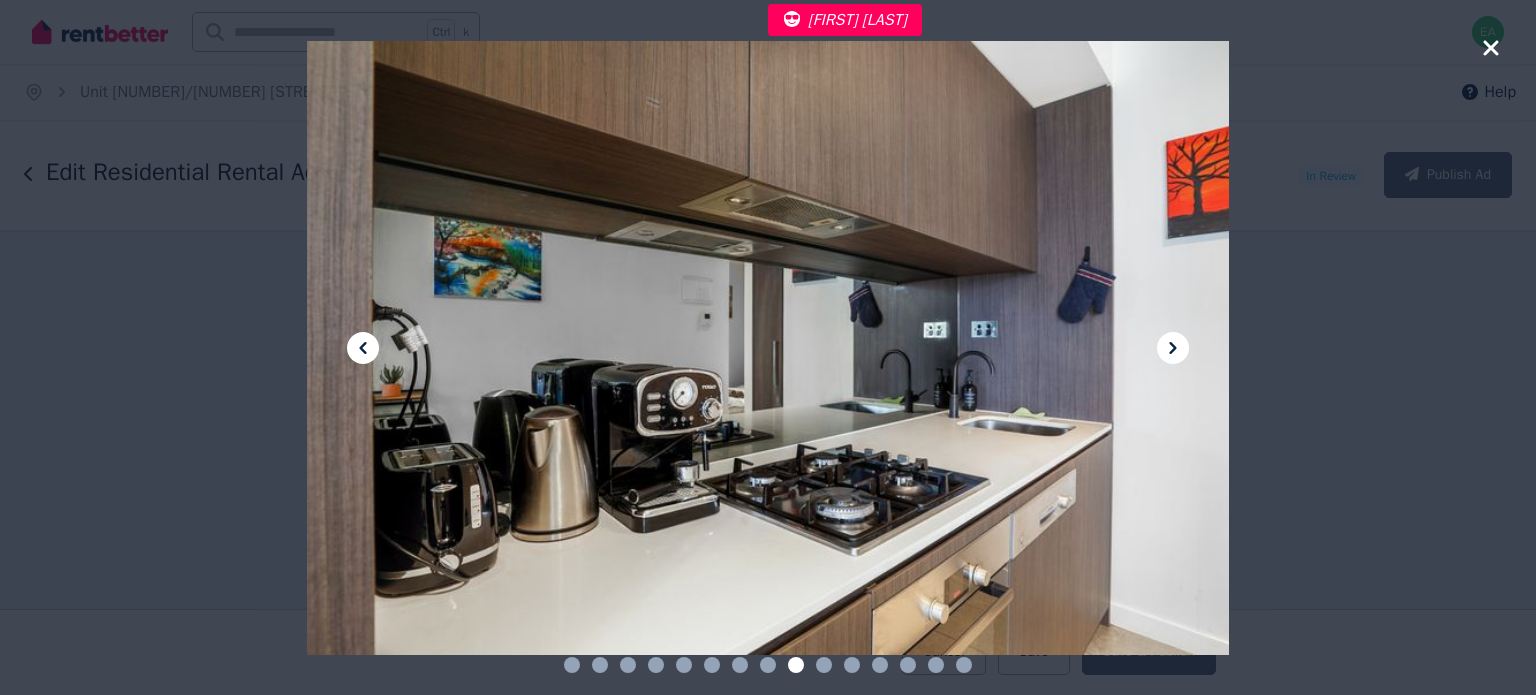 click 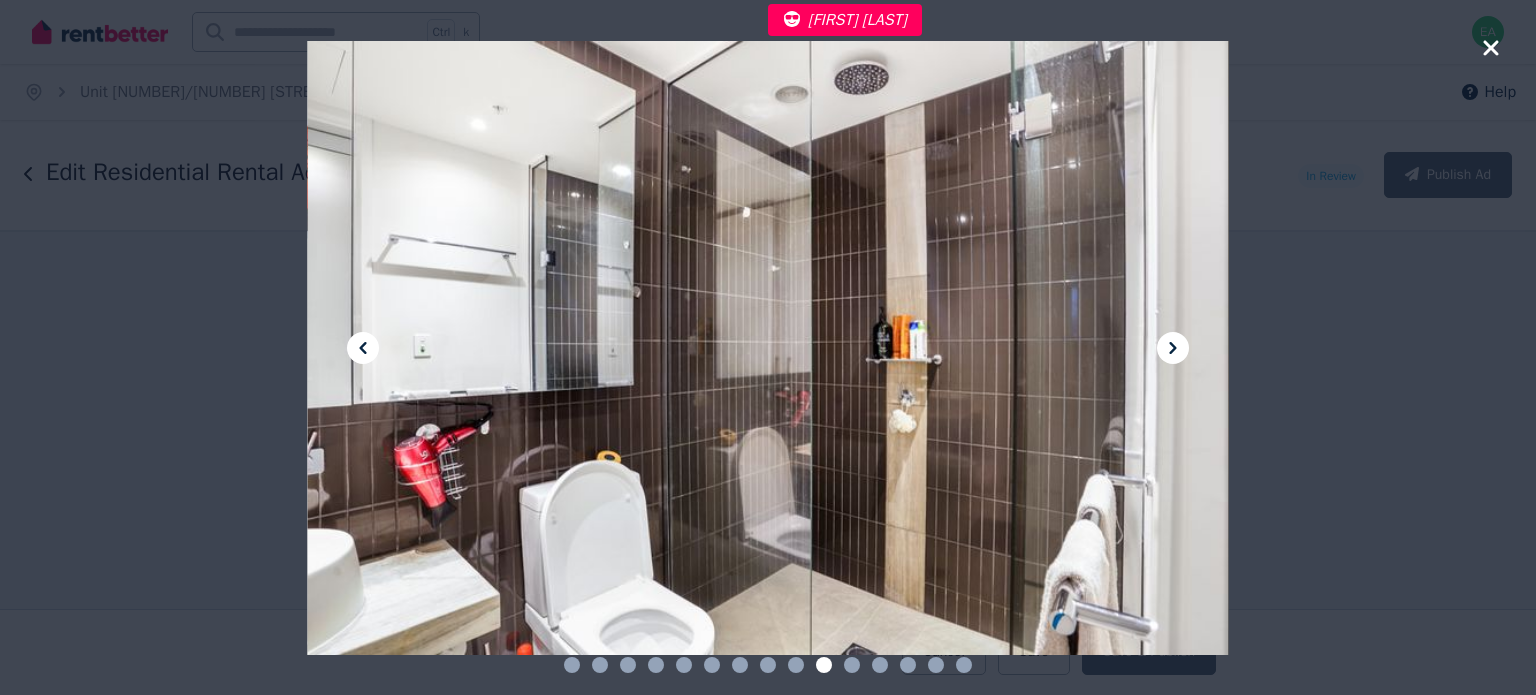 click 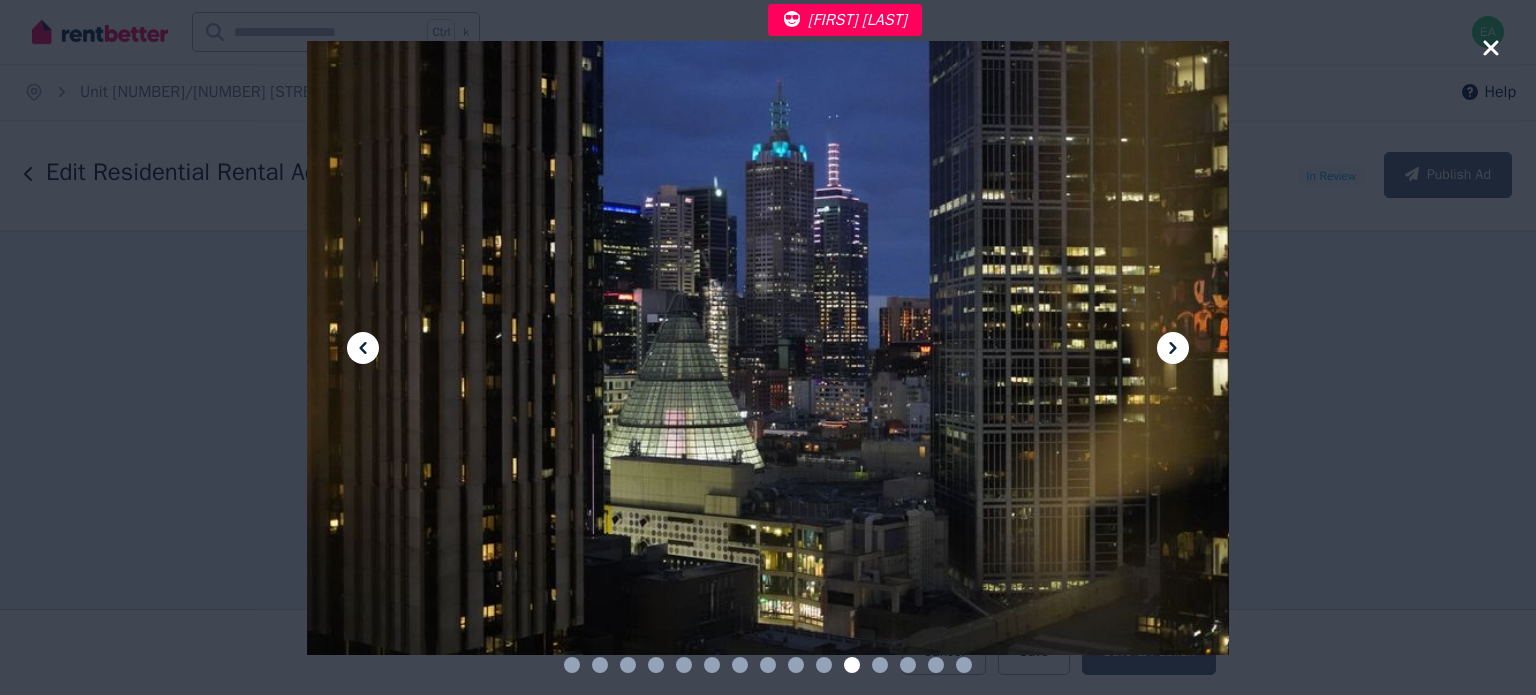 click 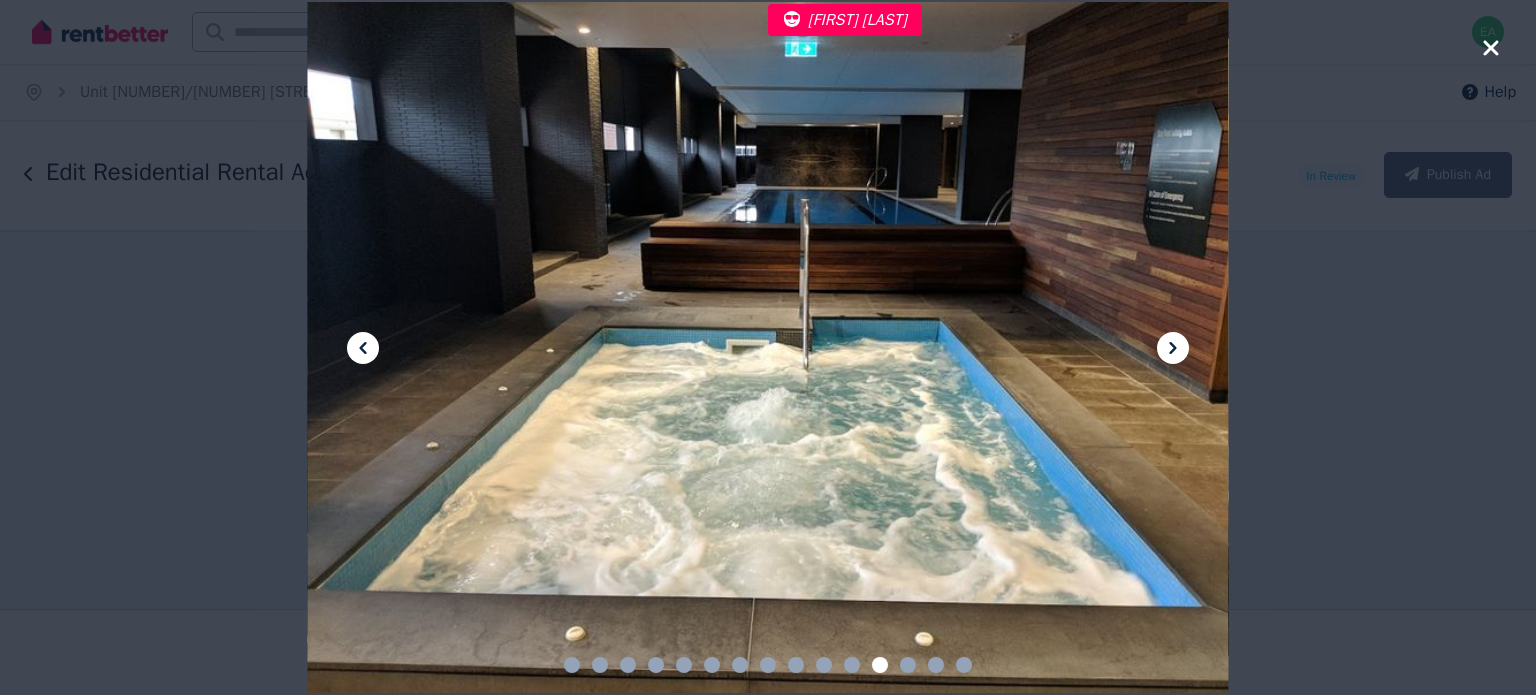 click 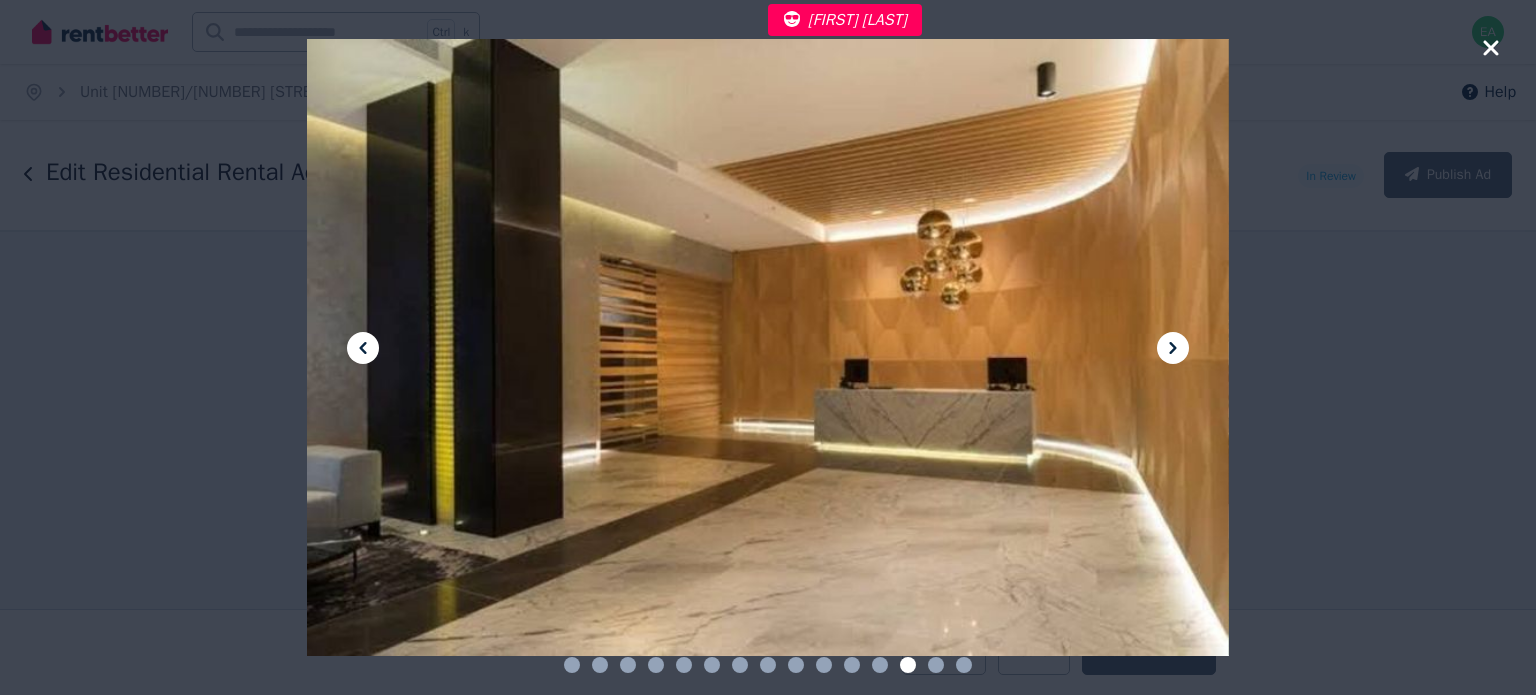 click 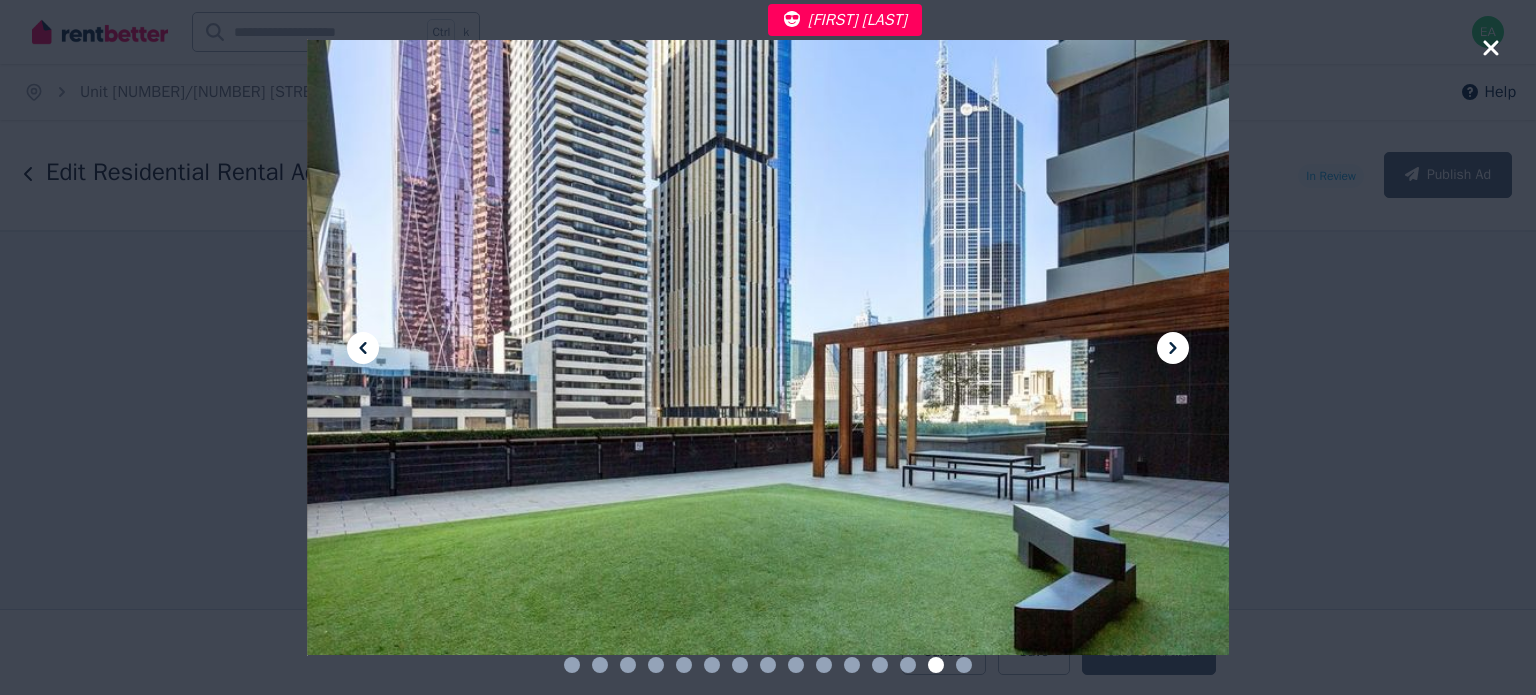 click 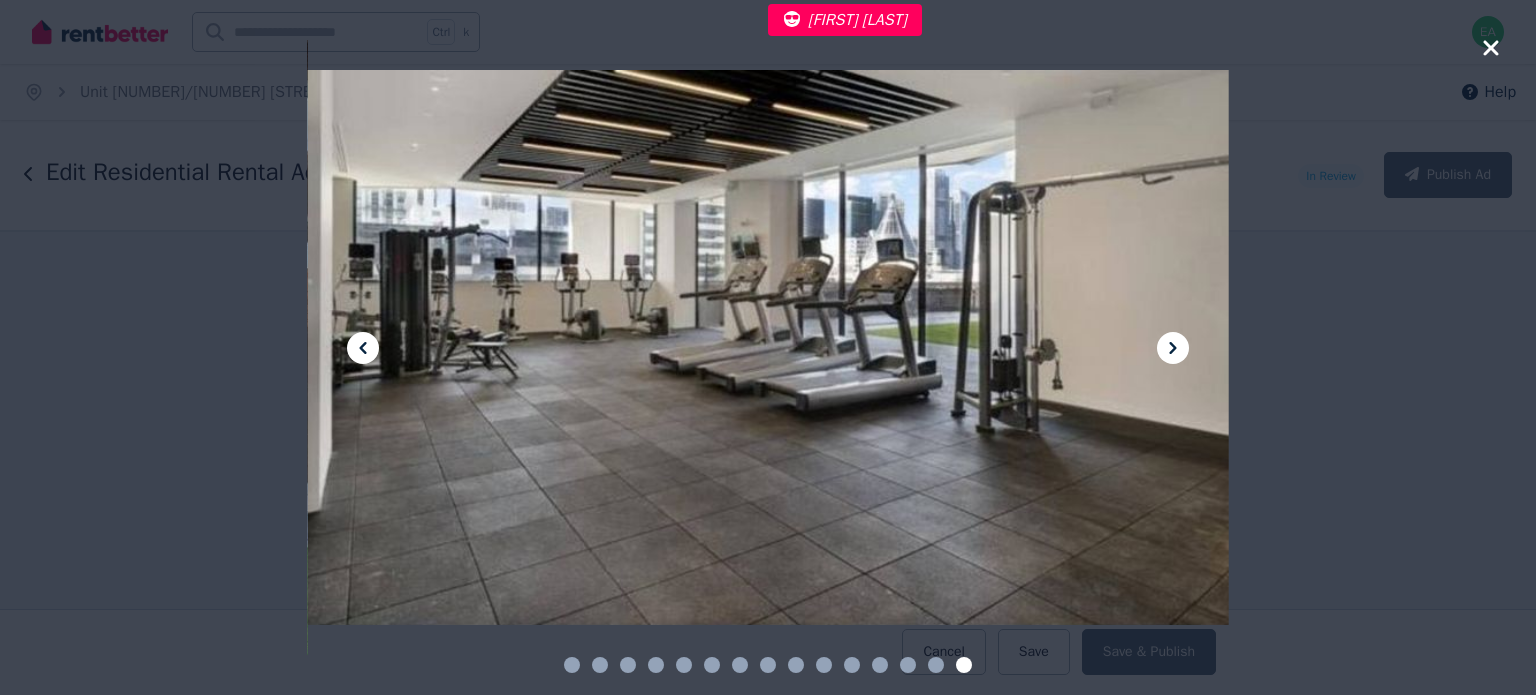 click 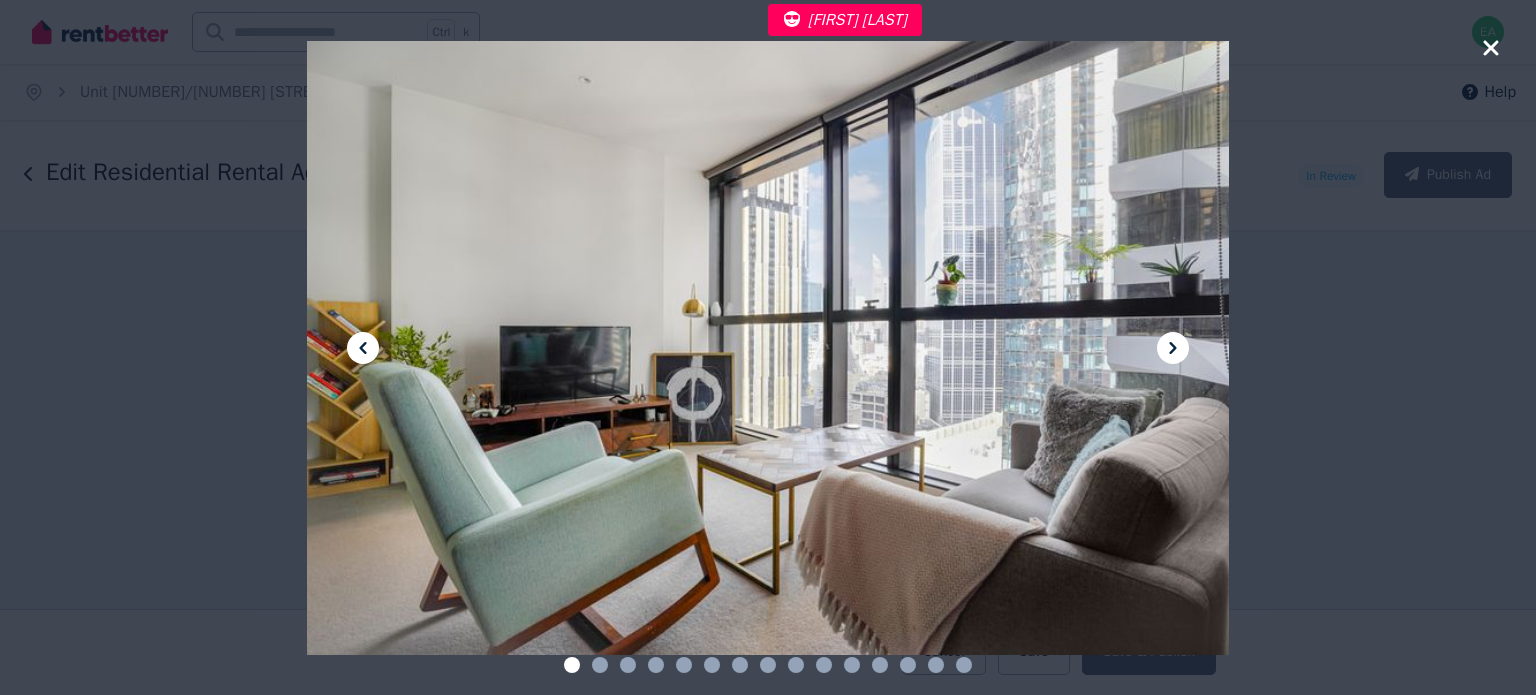 click 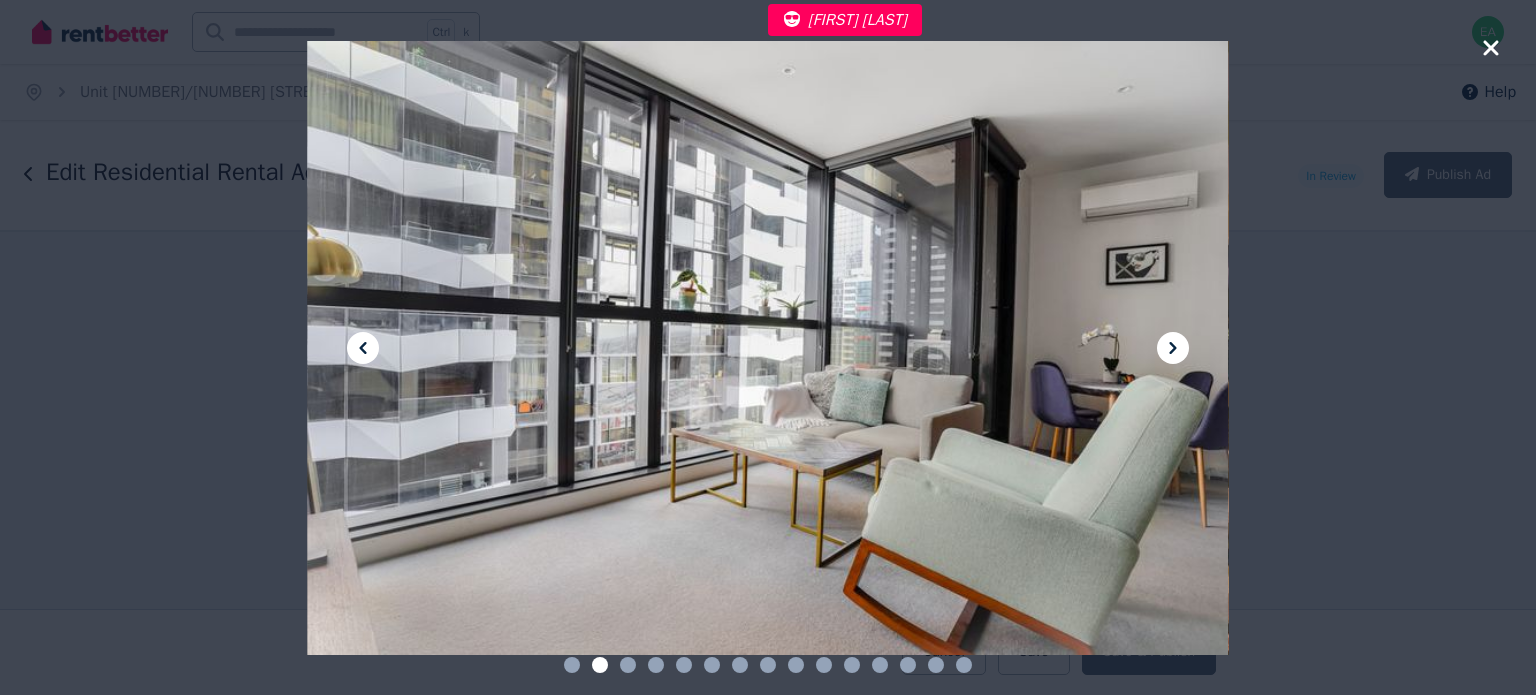 click 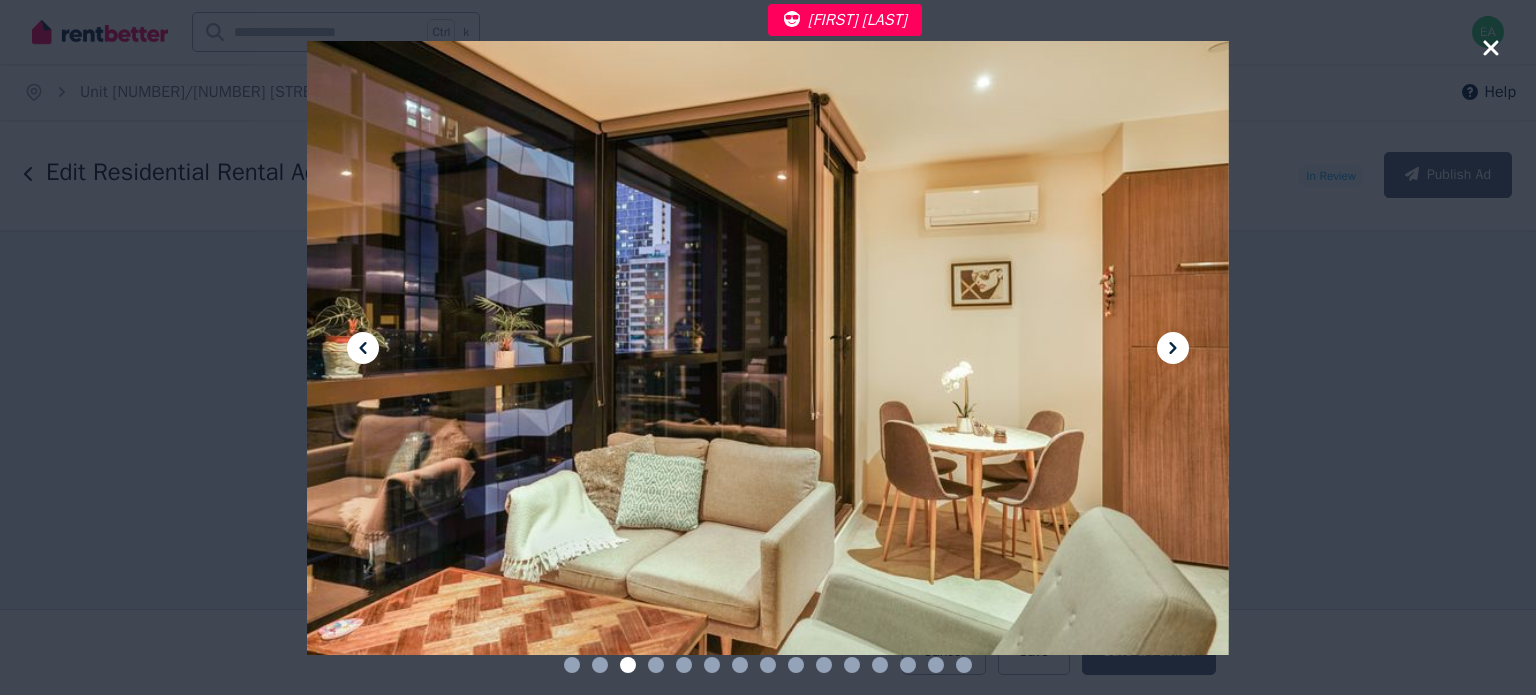 click 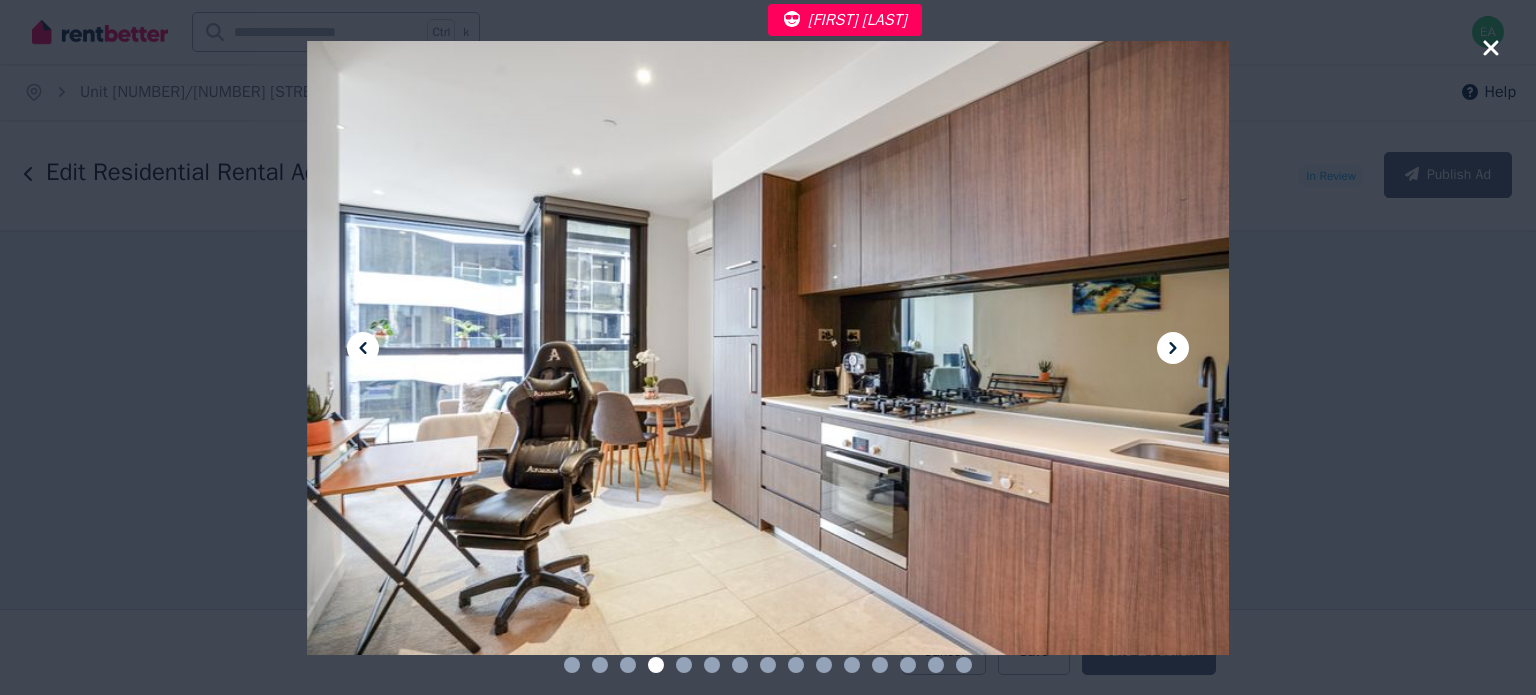 click 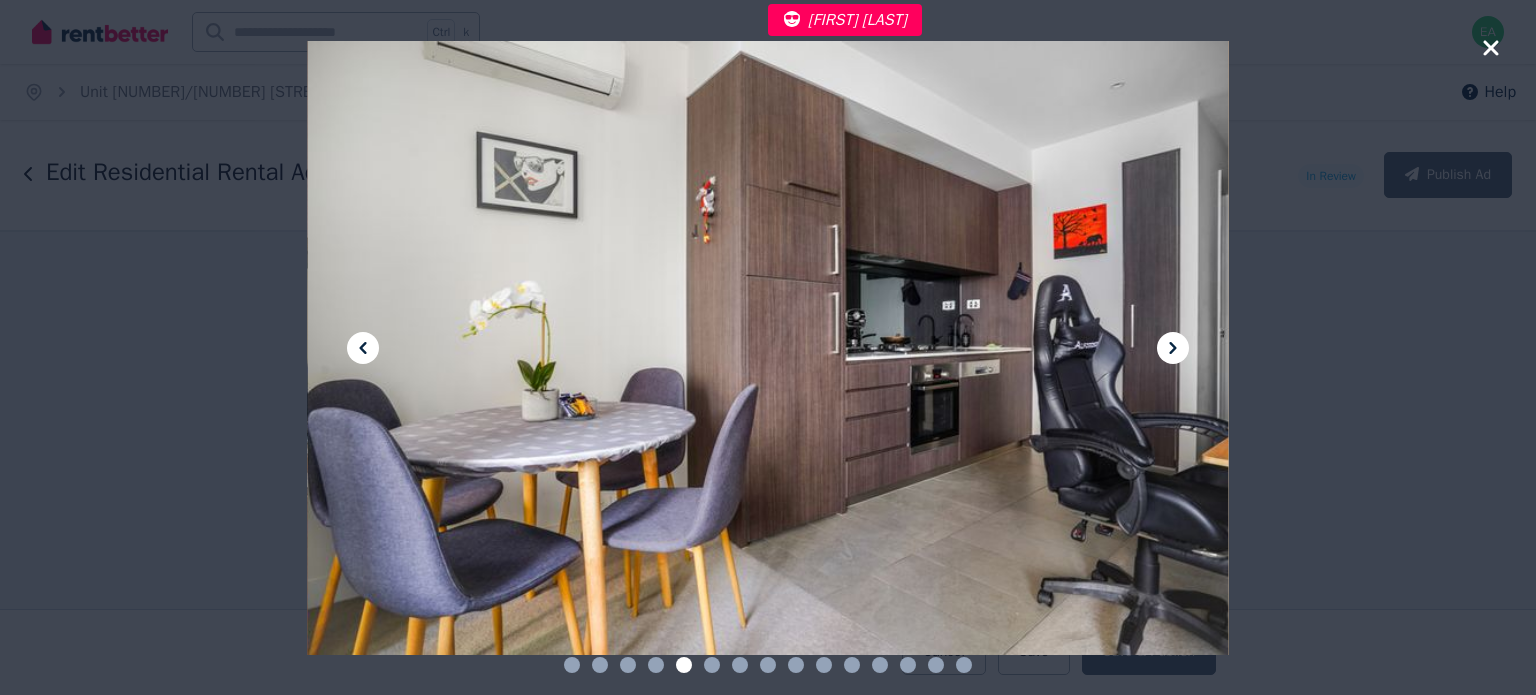 click 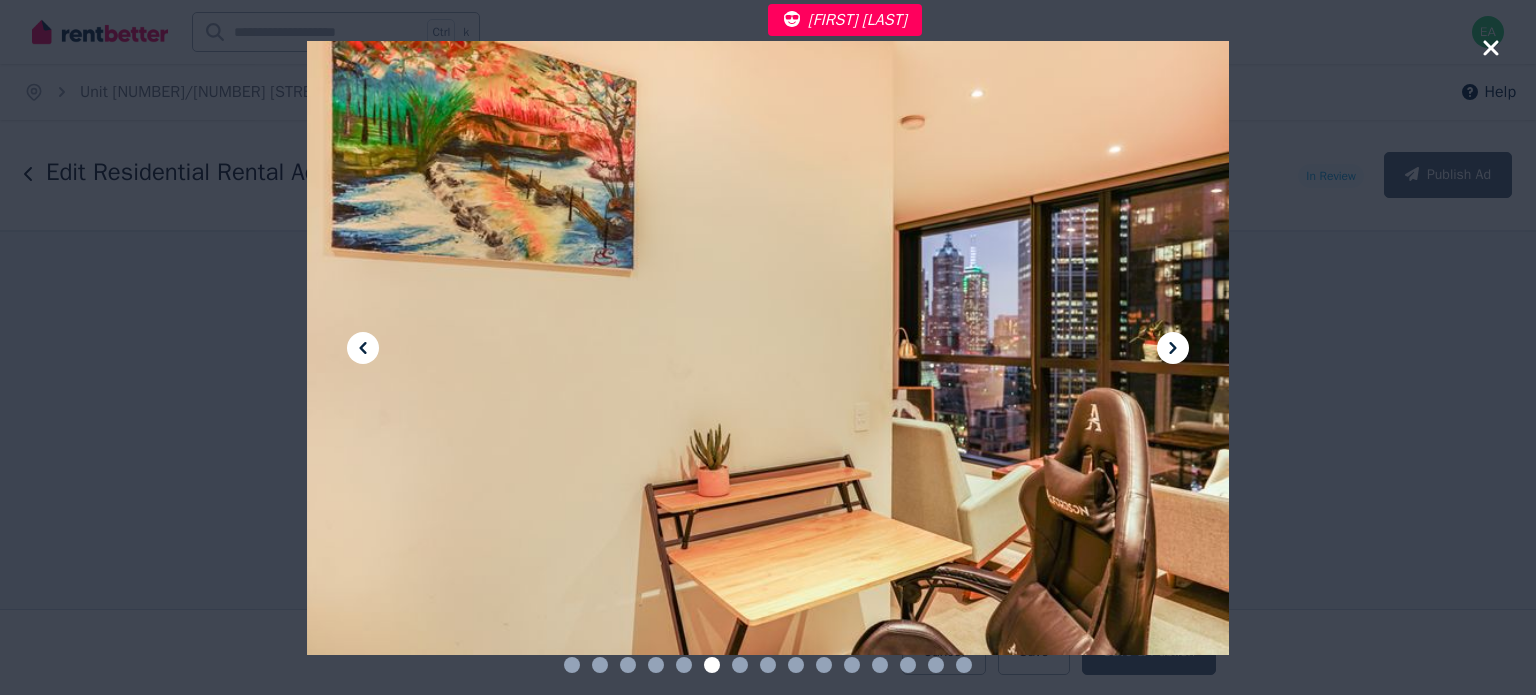 click 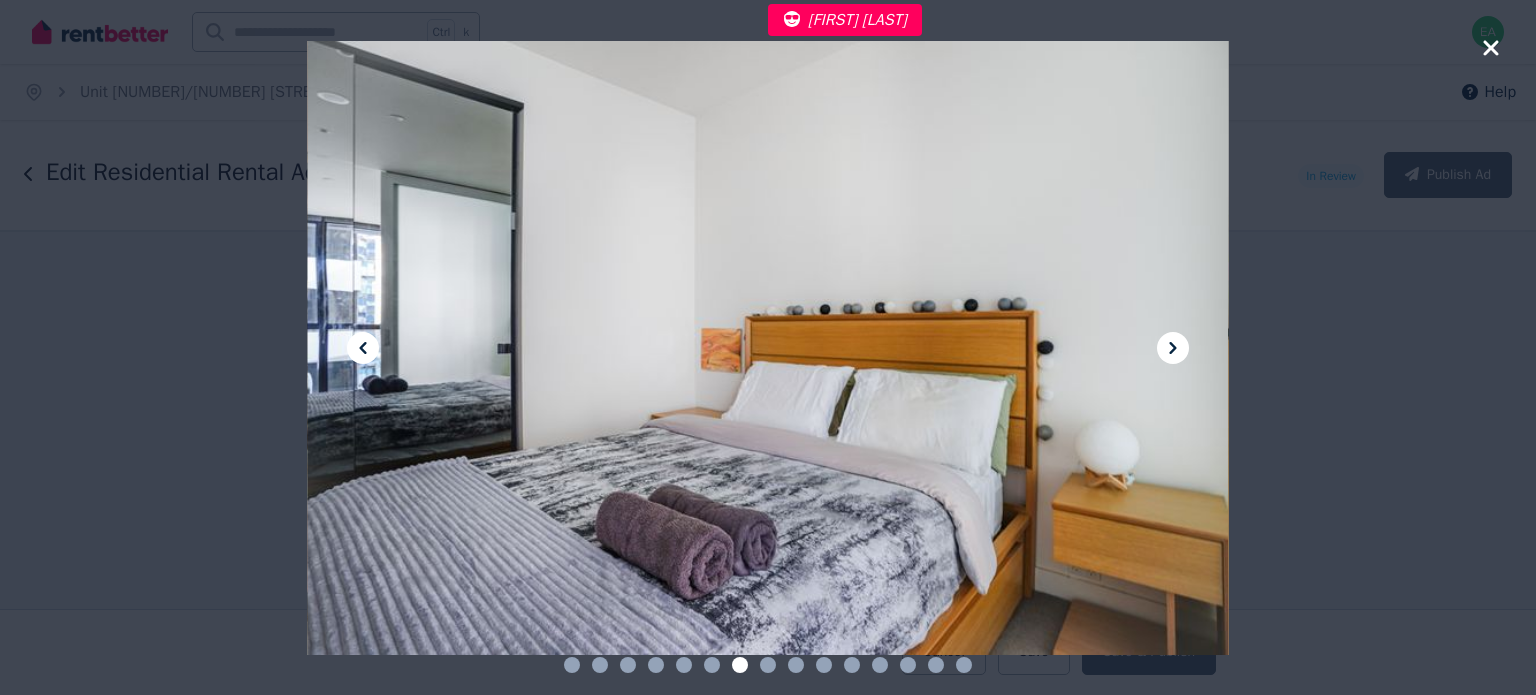 click 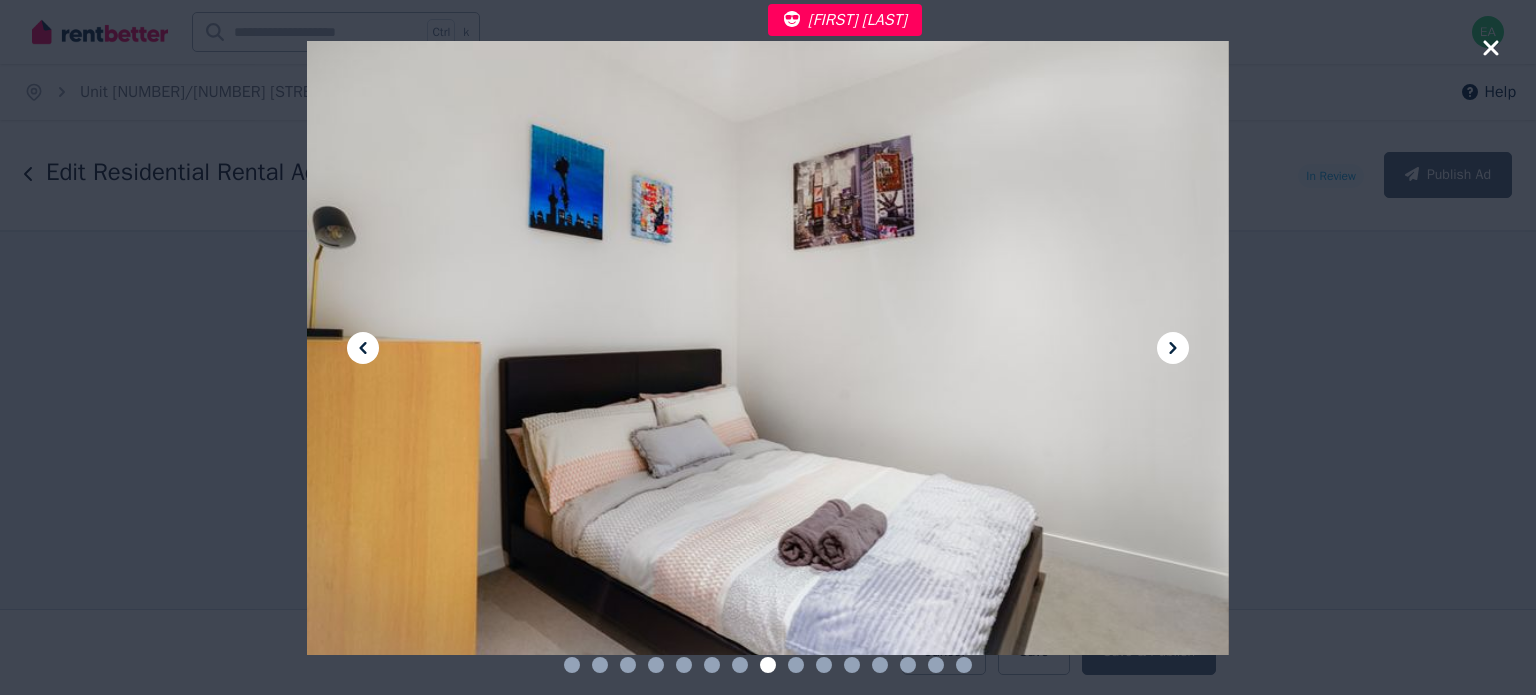 click 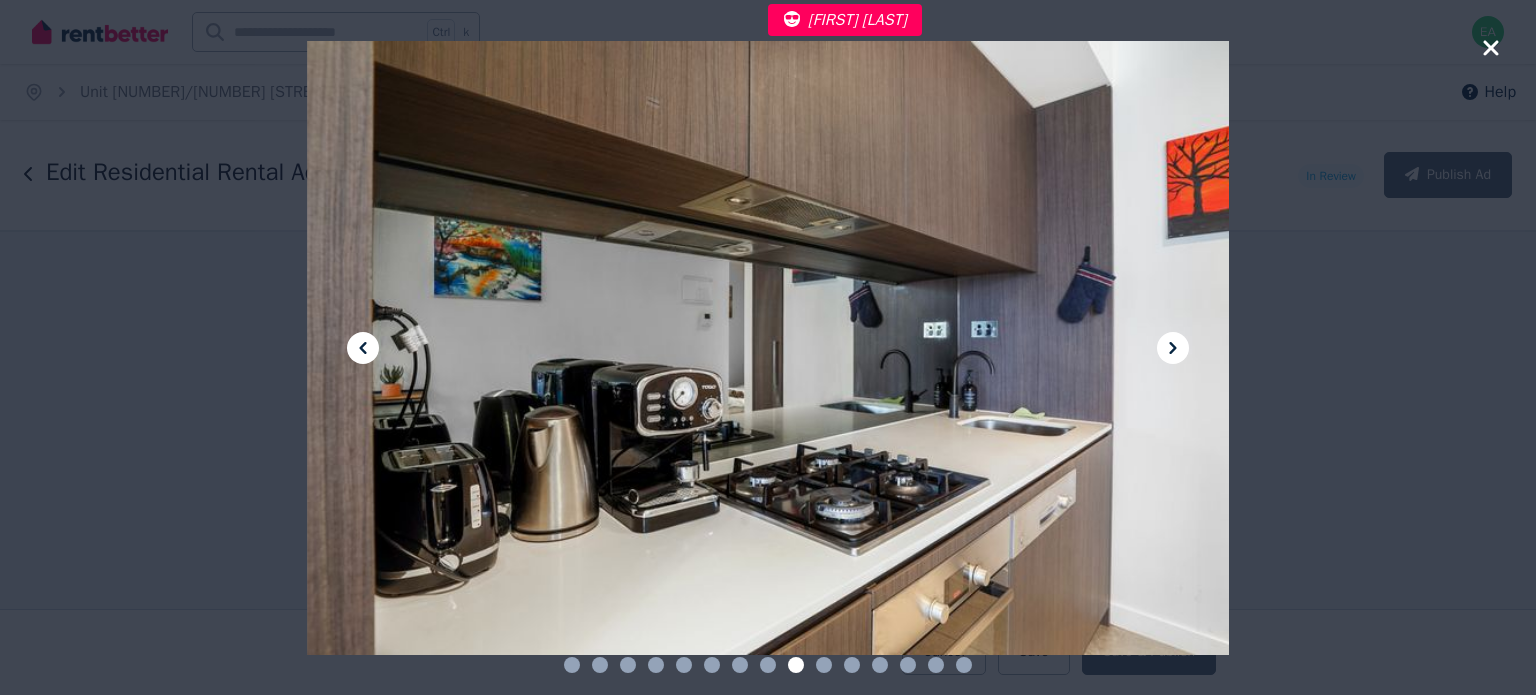 click 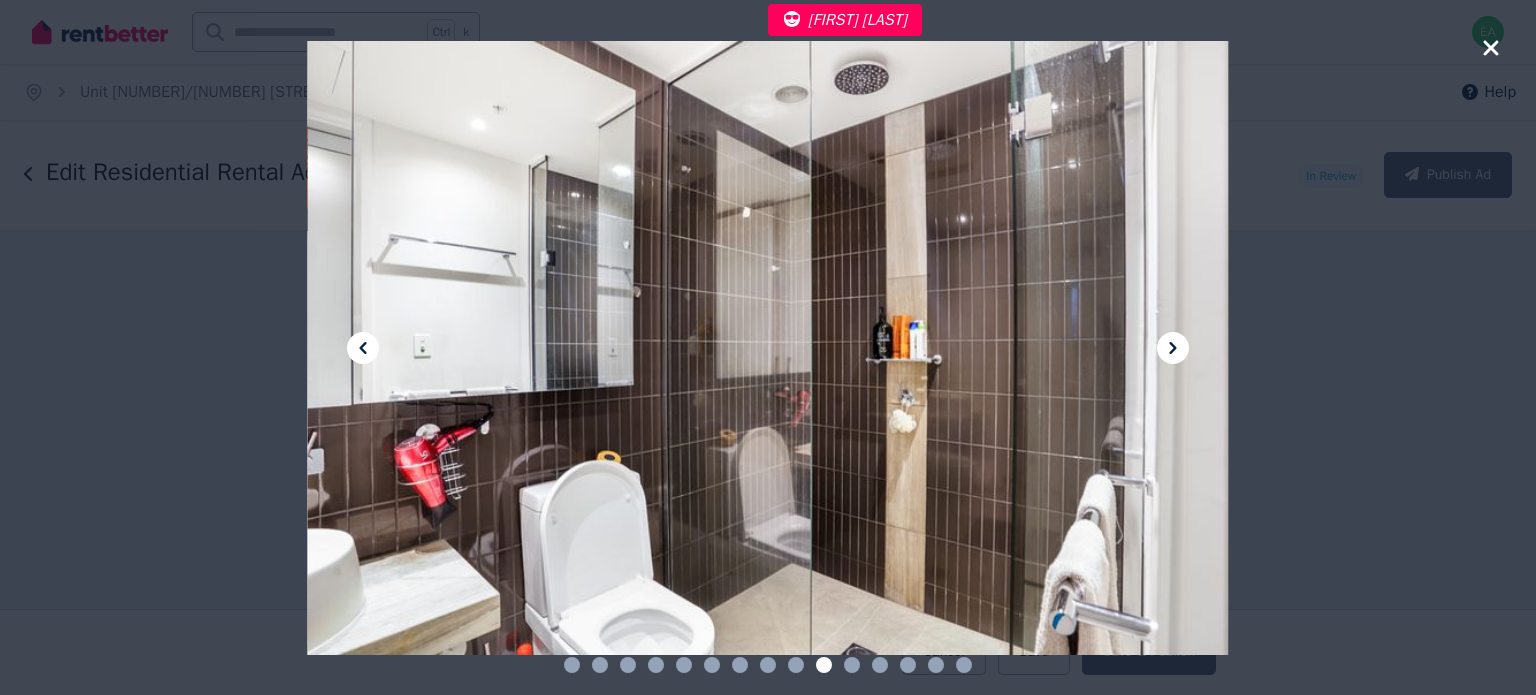 click 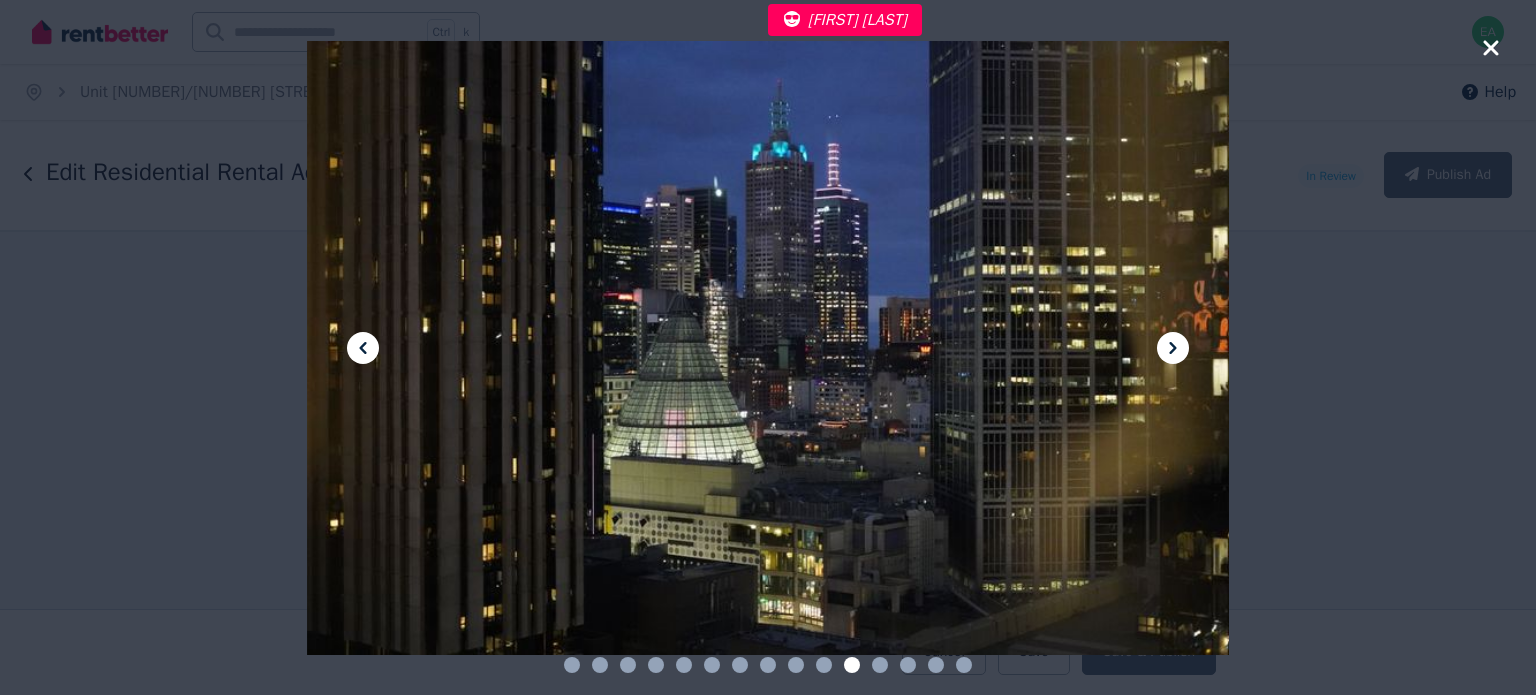 click 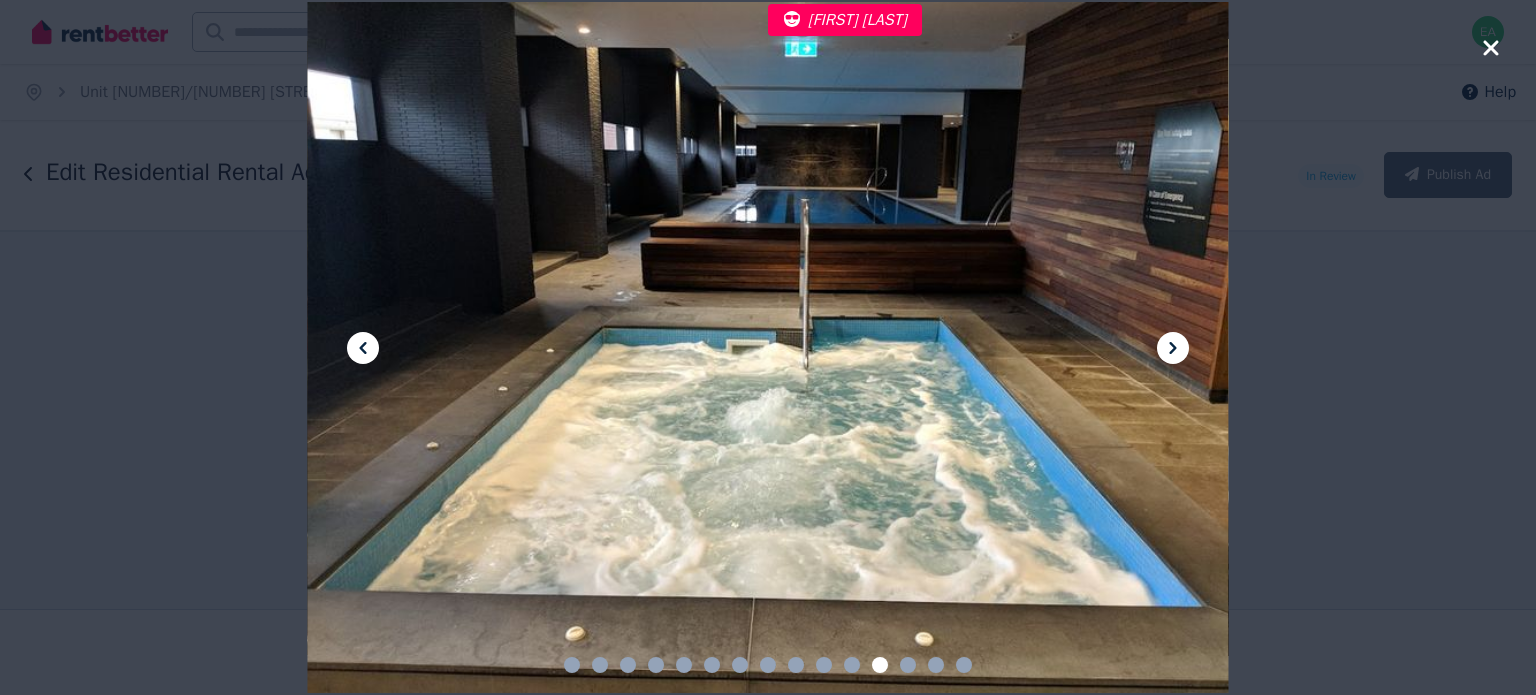 click 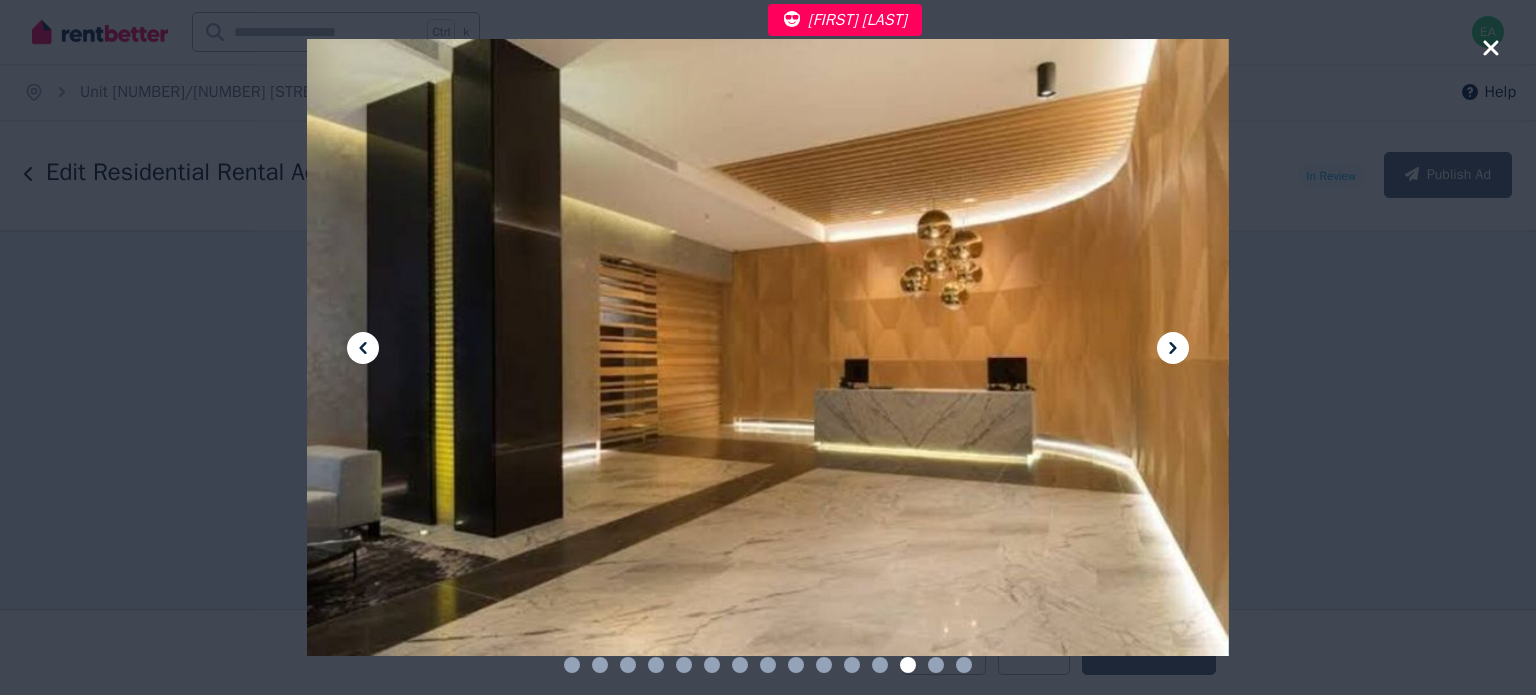 click 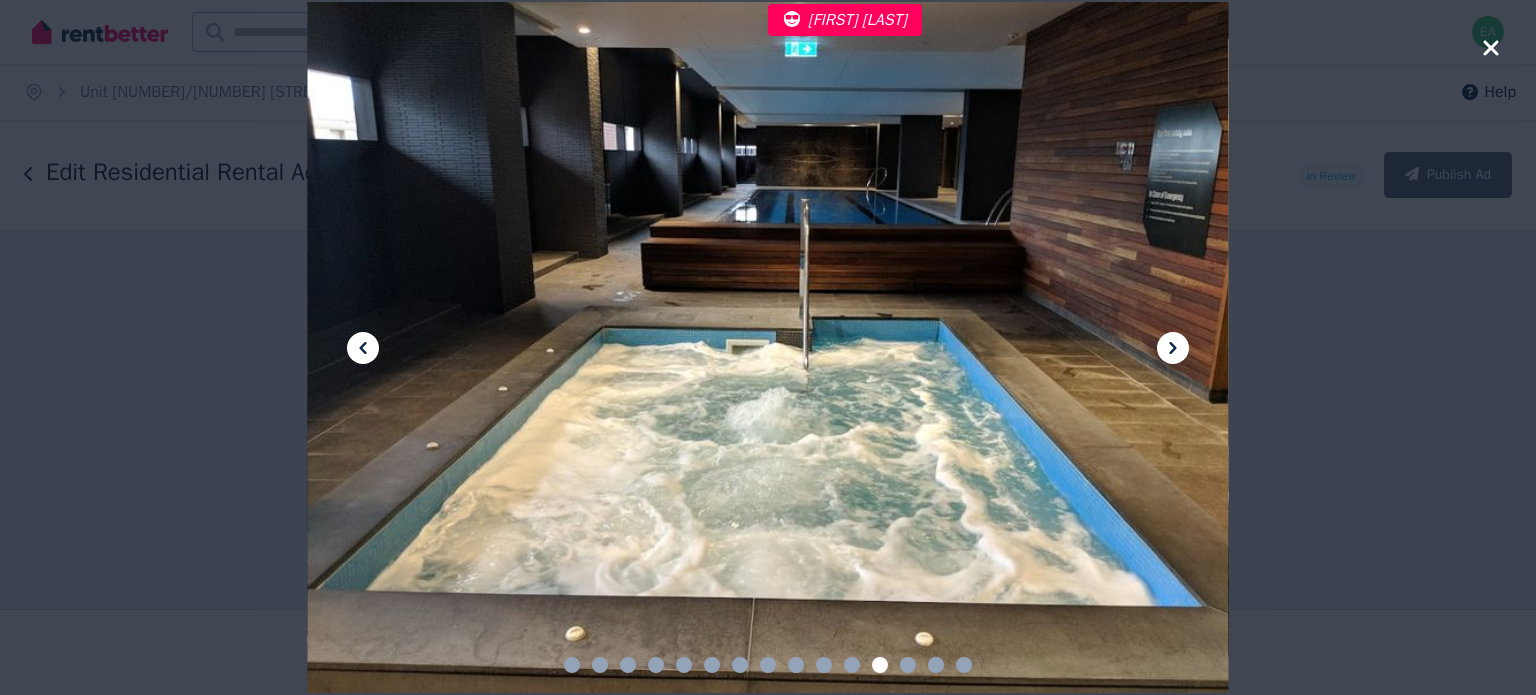 click 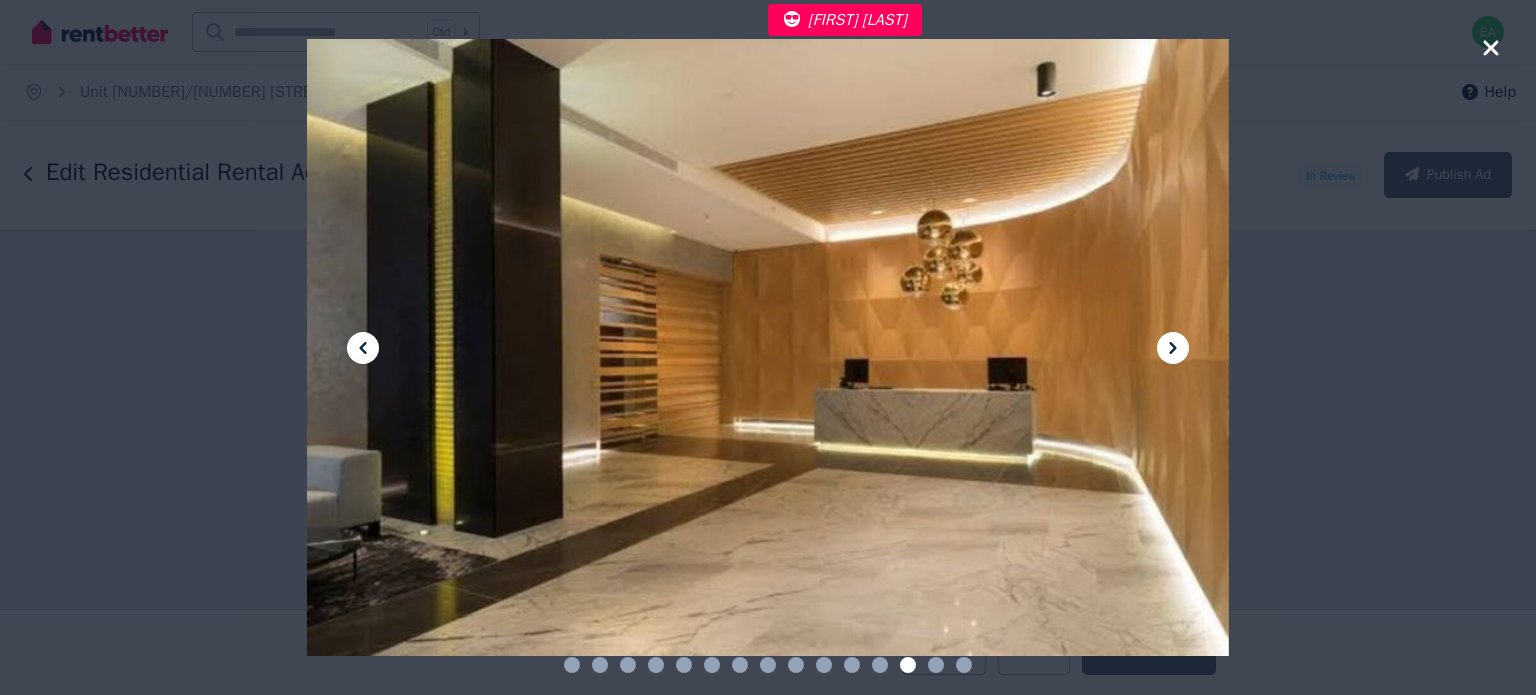 click 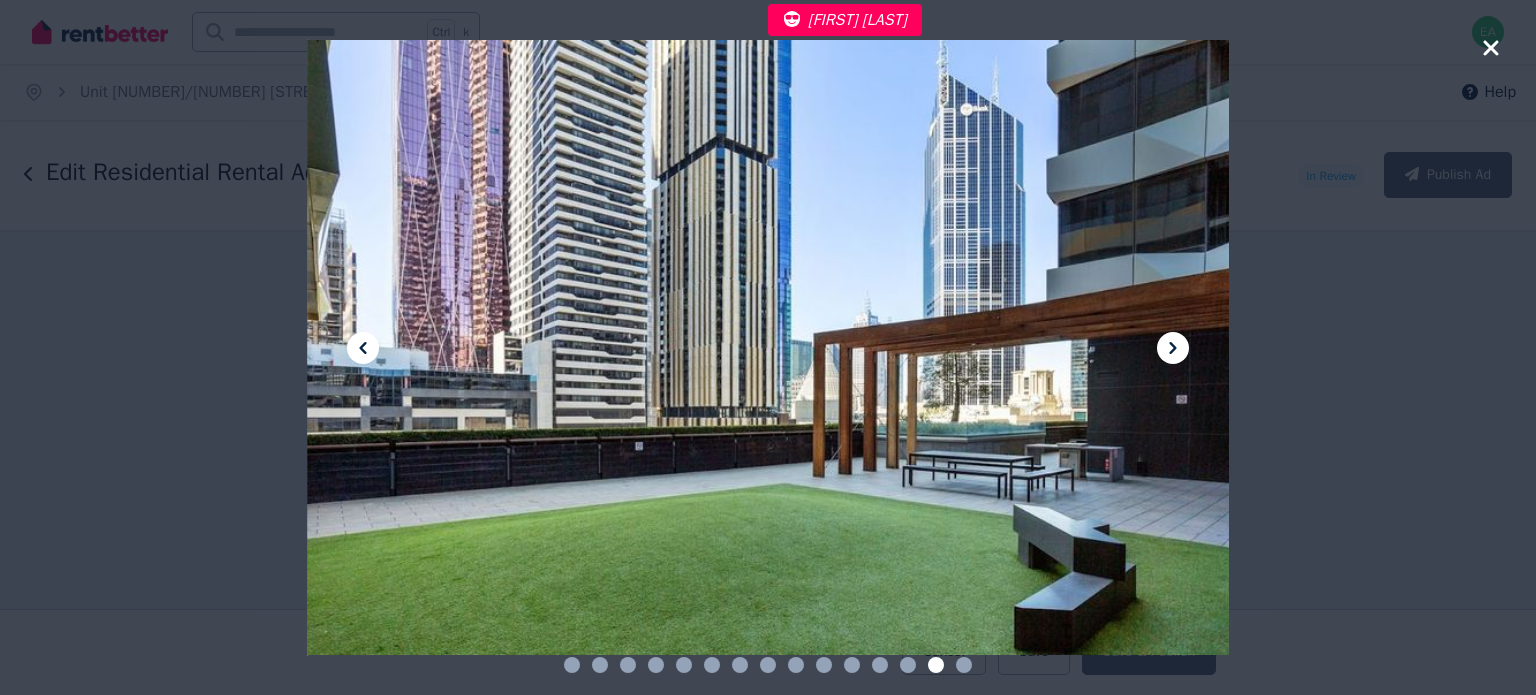 click 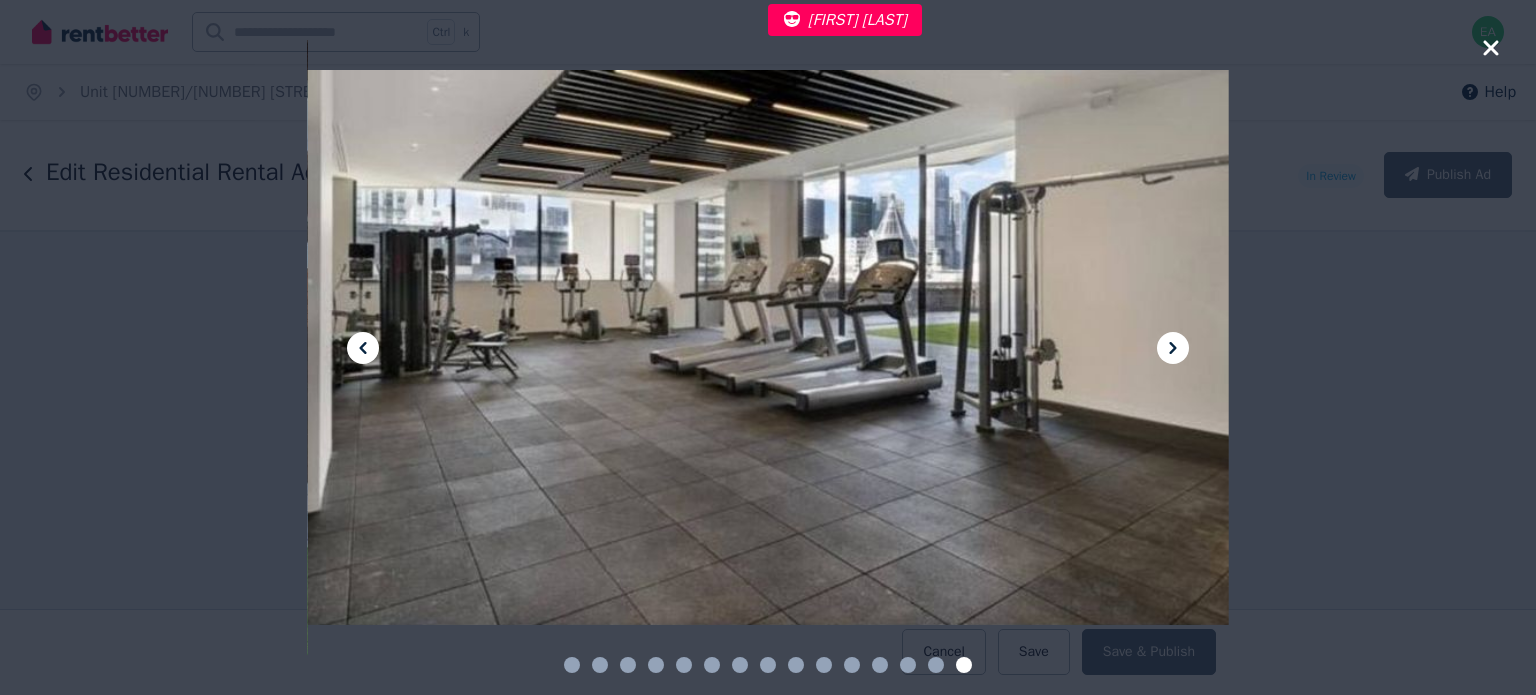 click 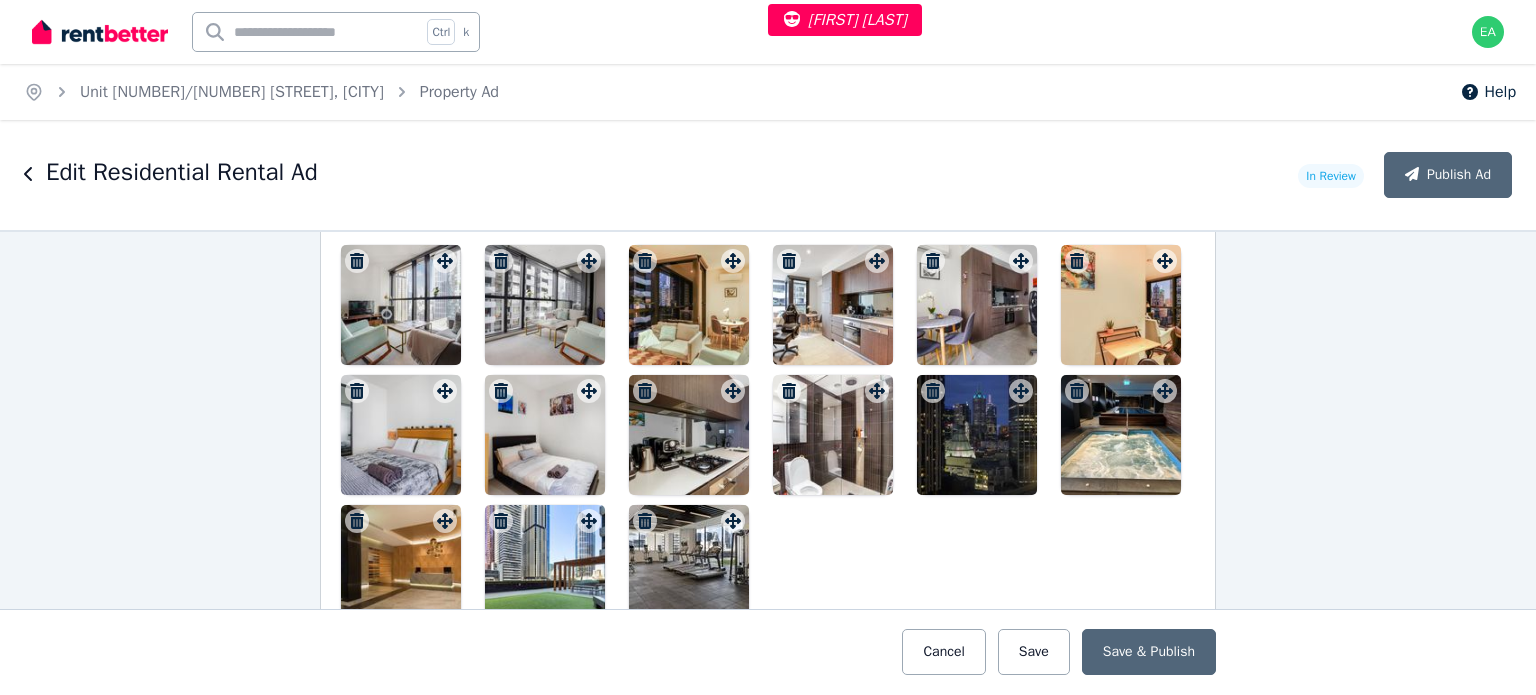 scroll, scrollTop: 2200, scrollLeft: 0, axis: vertical 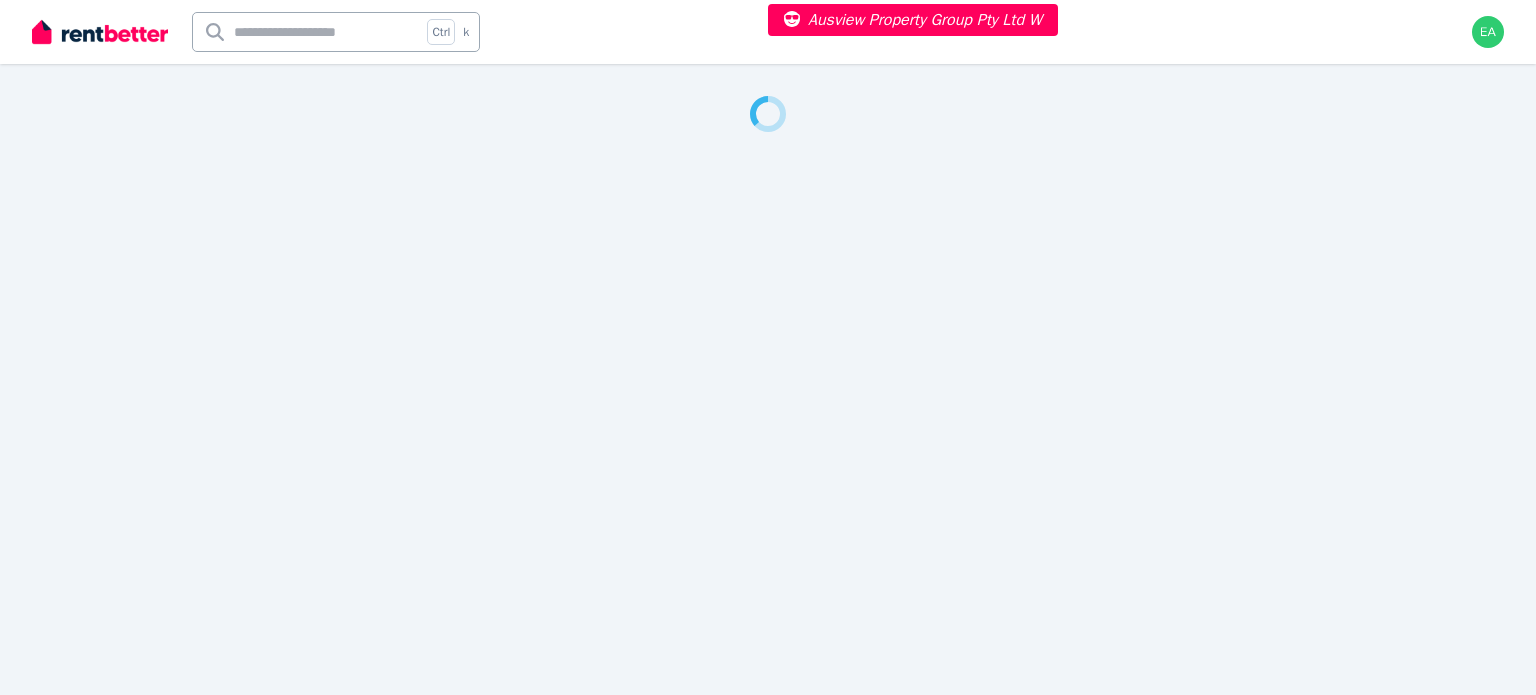 select on "***" 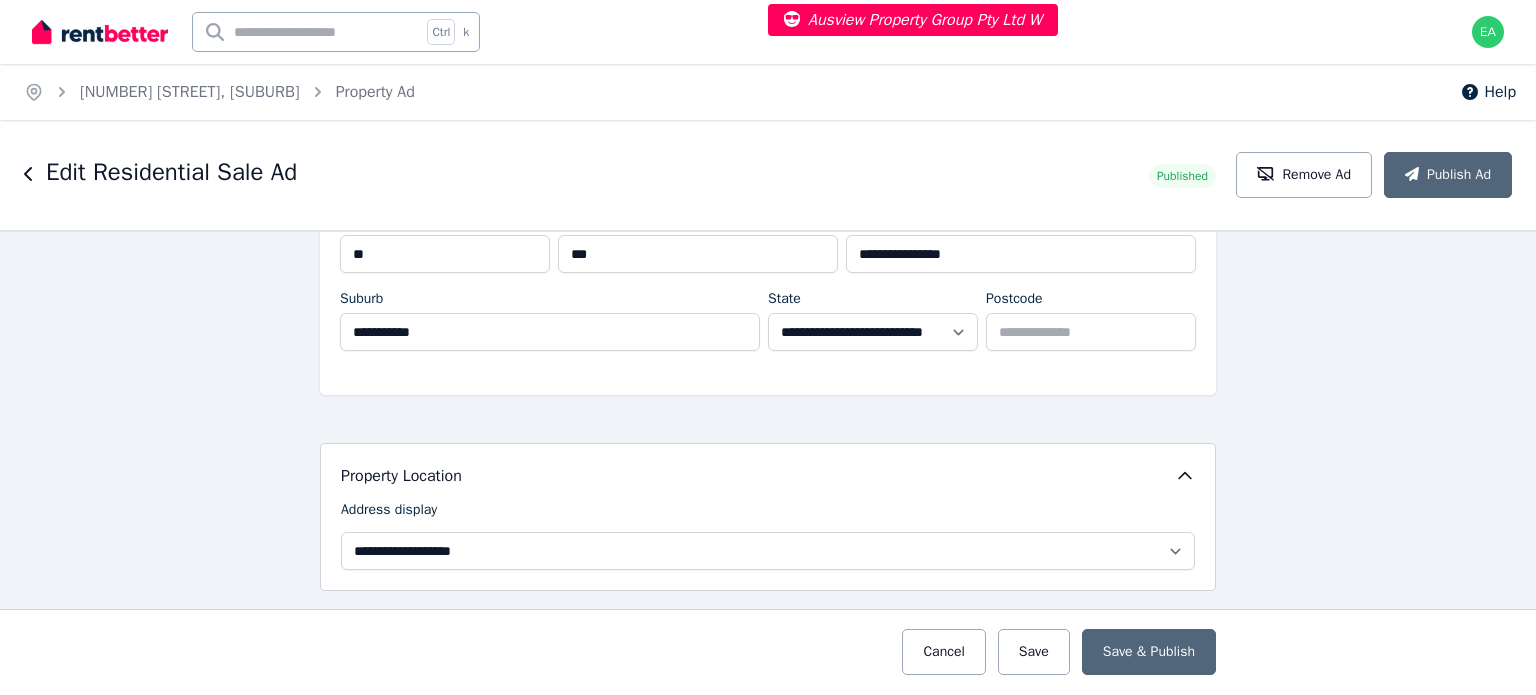 scroll, scrollTop: 500, scrollLeft: 0, axis: vertical 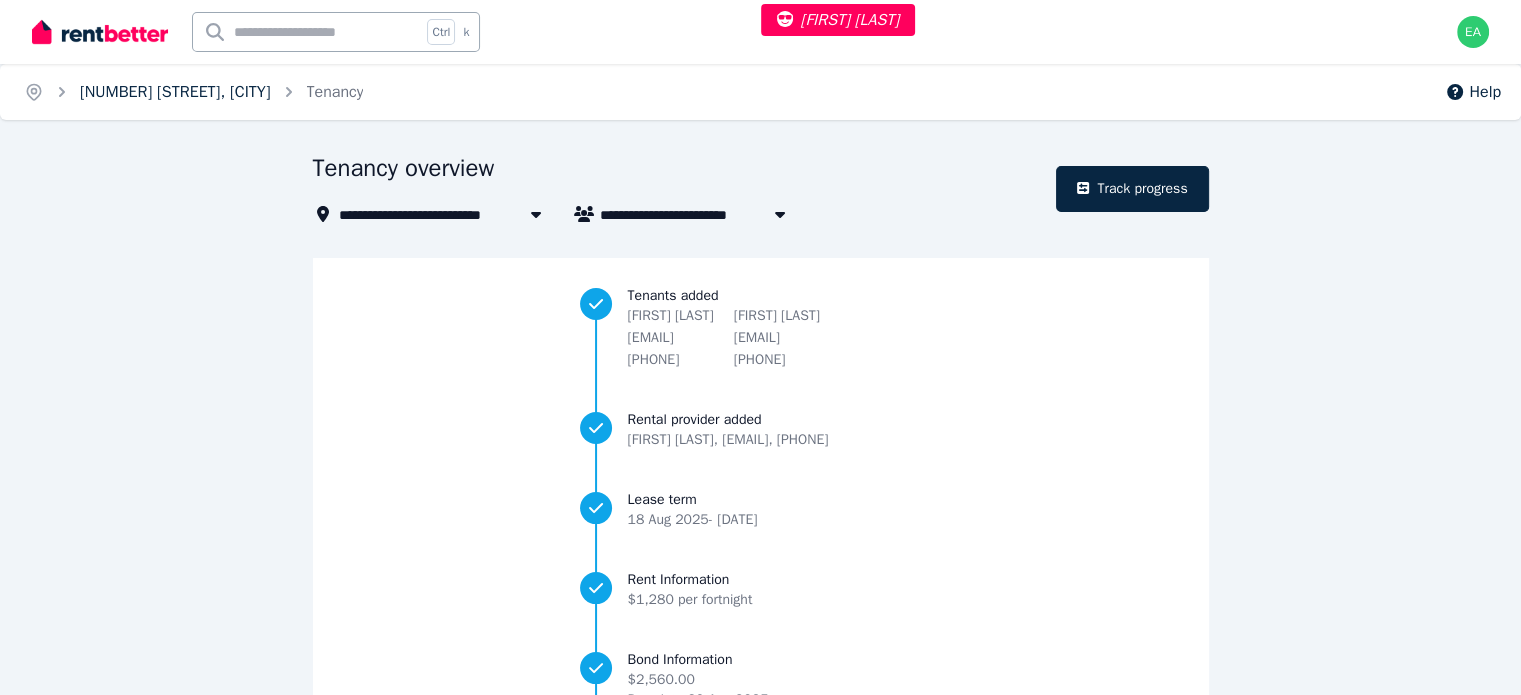 click on "[NUMBER] [STREET], [CITY]" at bounding box center [175, 92] 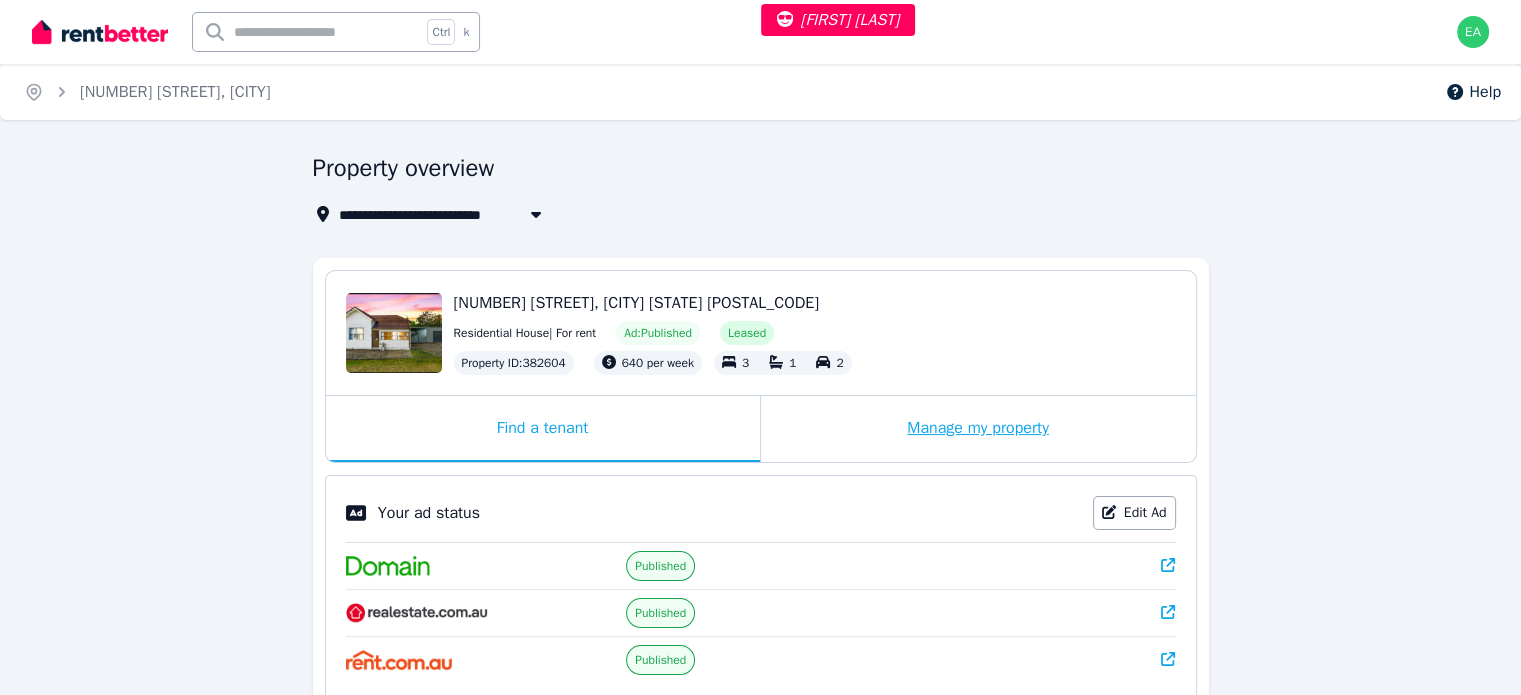 click on "Manage my property" at bounding box center [978, 429] 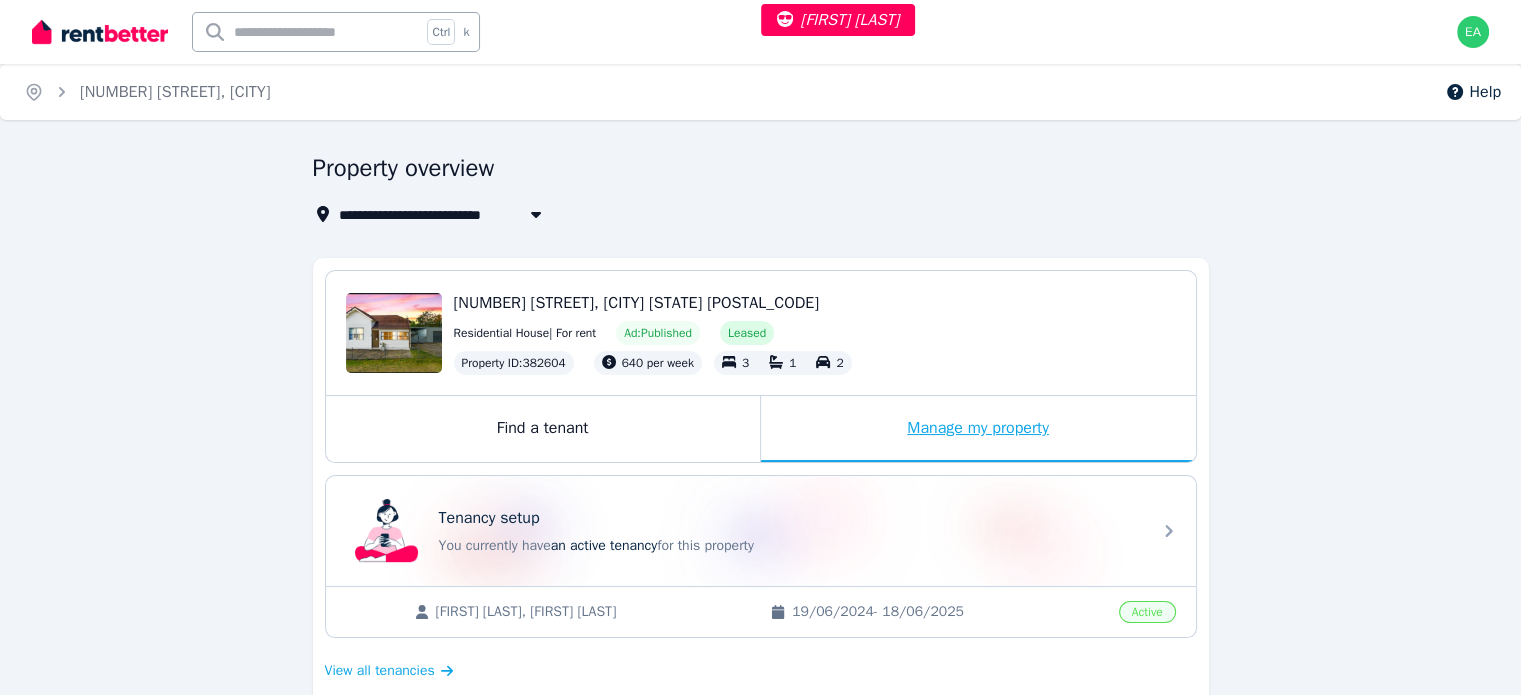 scroll, scrollTop: 200, scrollLeft: 0, axis: vertical 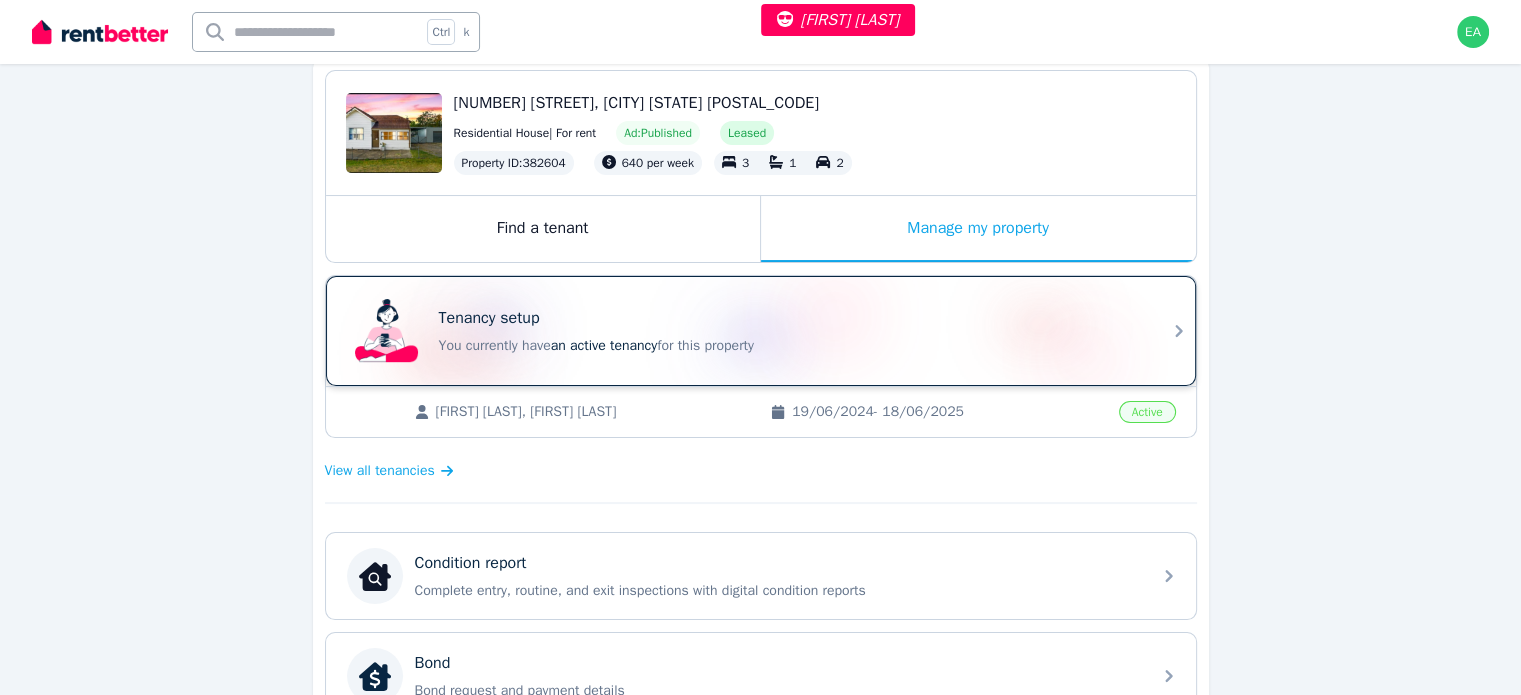 click on "Tenancy setup" at bounding box center (789, 318) 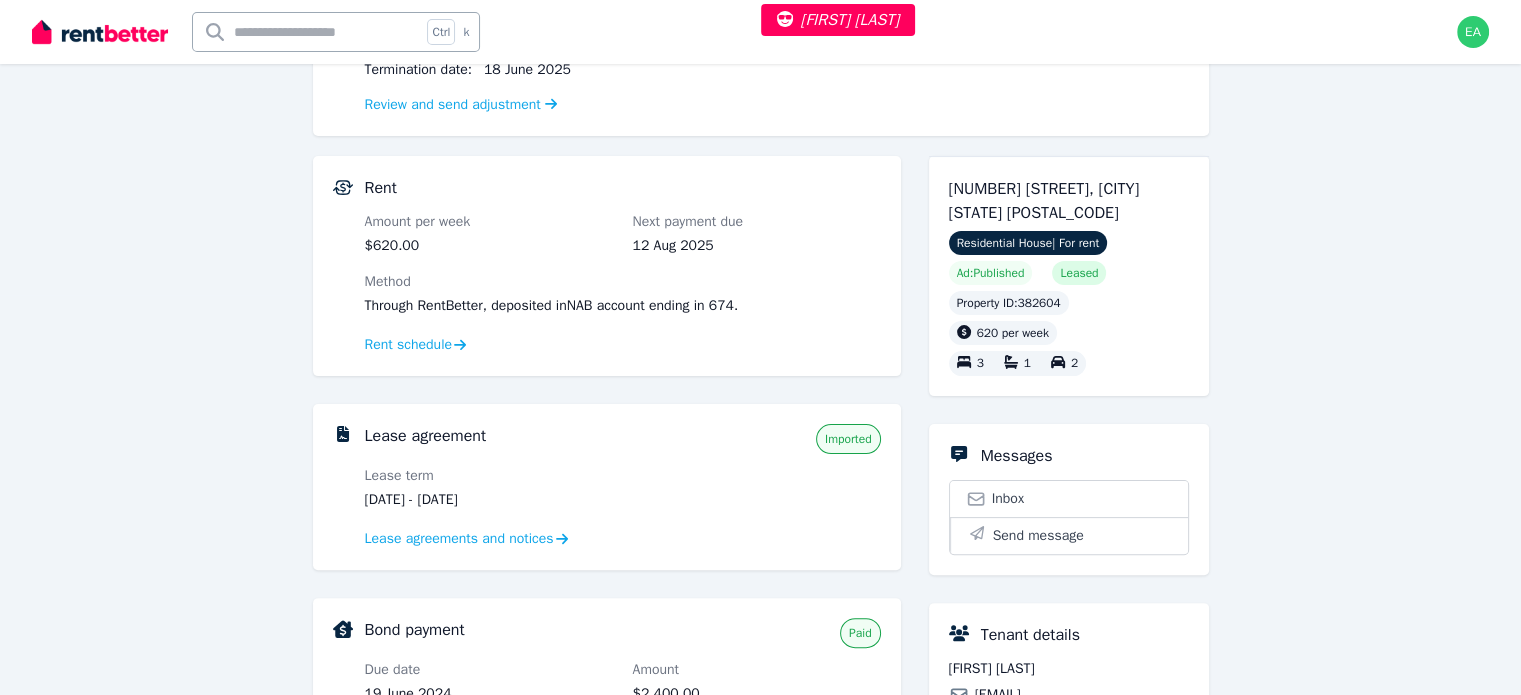 scroll, scrollTop: 200, scrollLeft: 0, axis: vertical 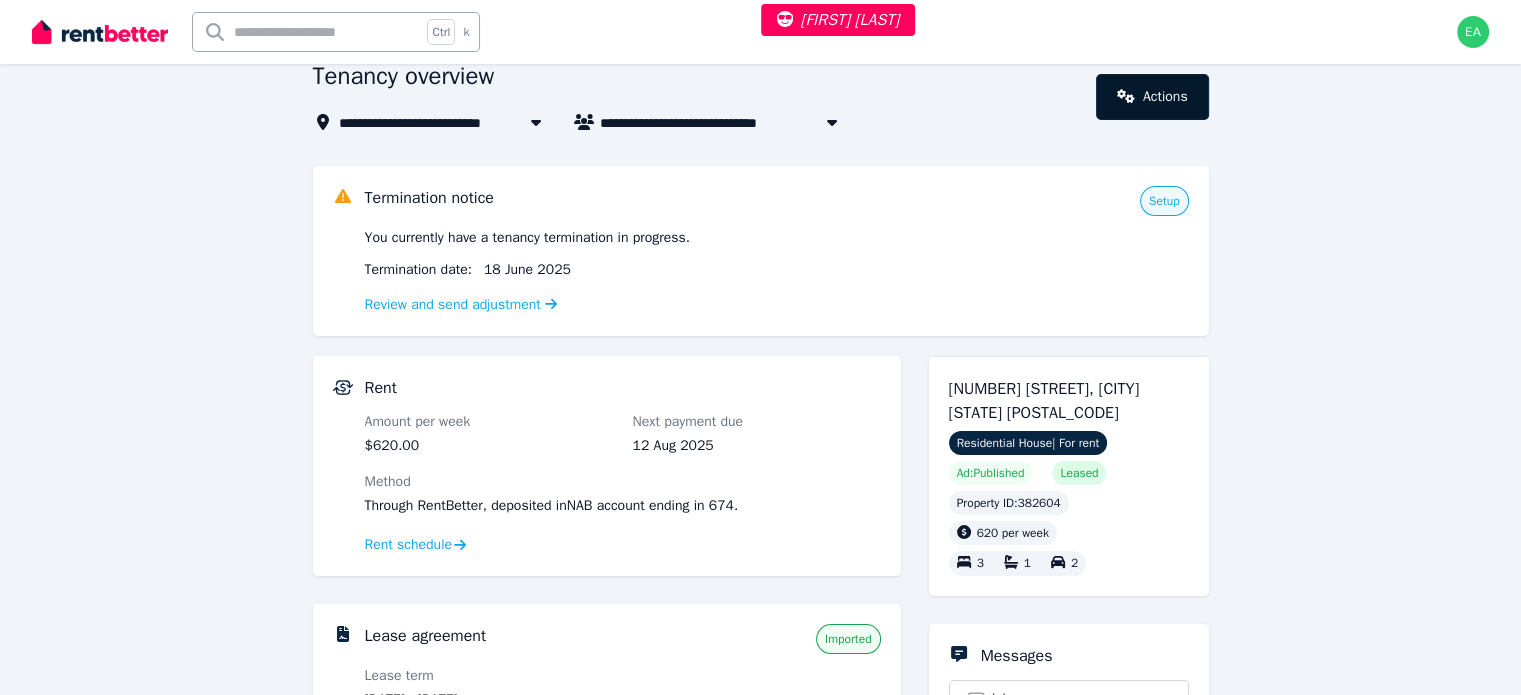 click on "Actions" at bounding box center [1152, 97] 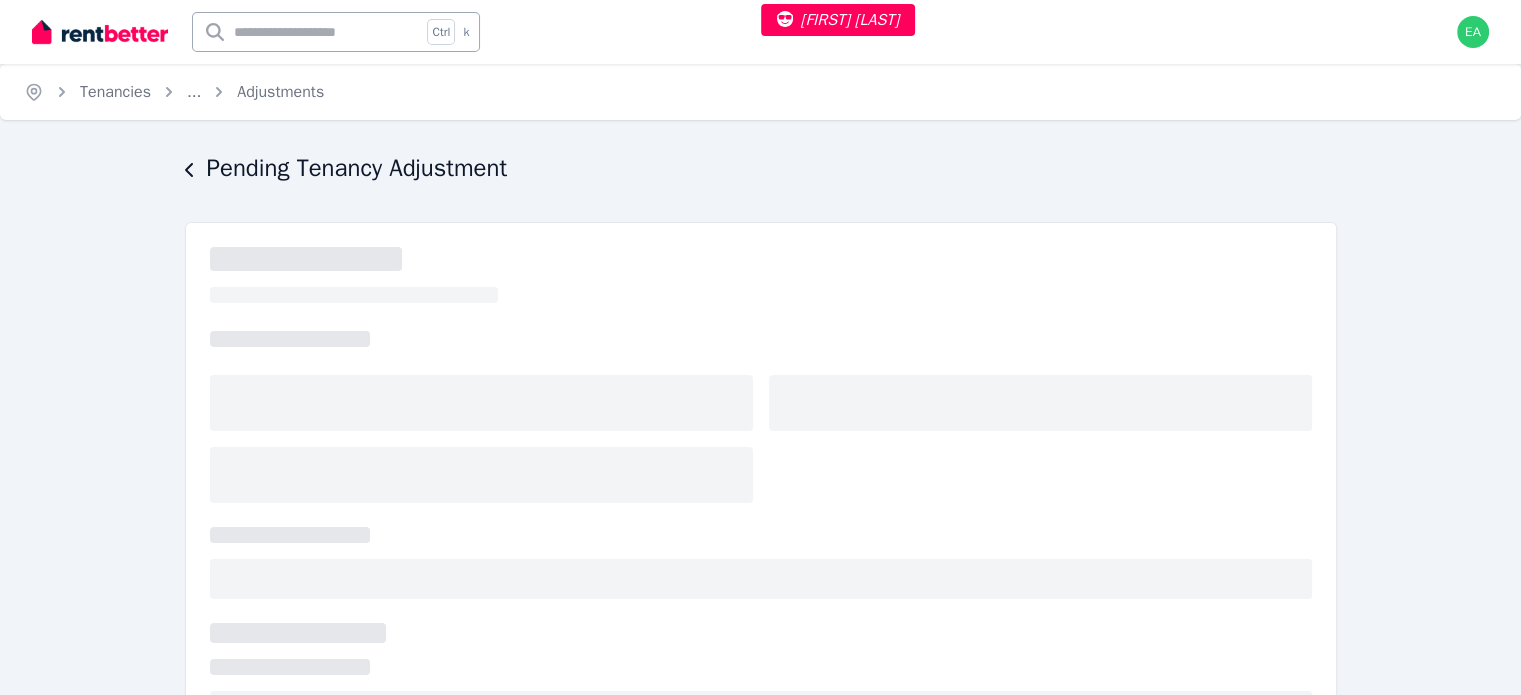 scroll, scrollTop: 100, scrollLeft: 0, axis: vertical 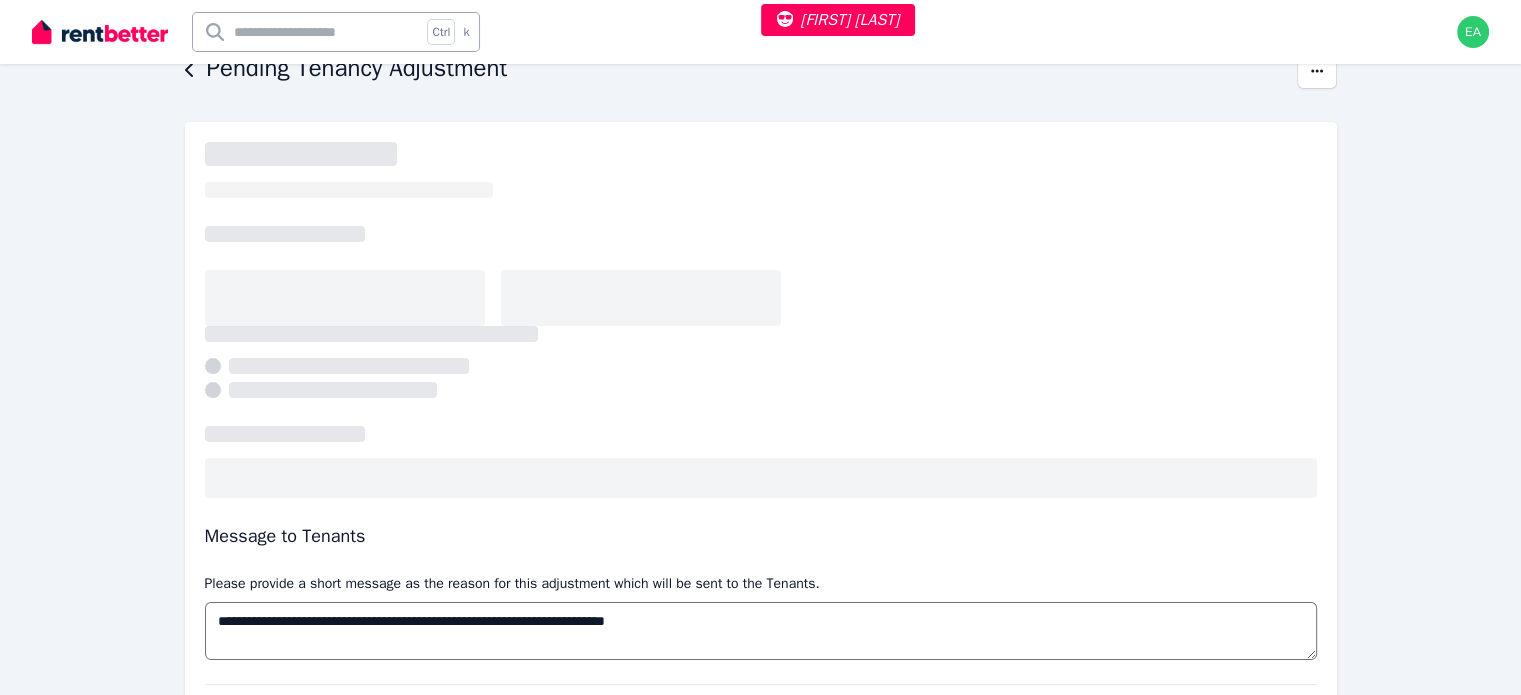select on "*****" 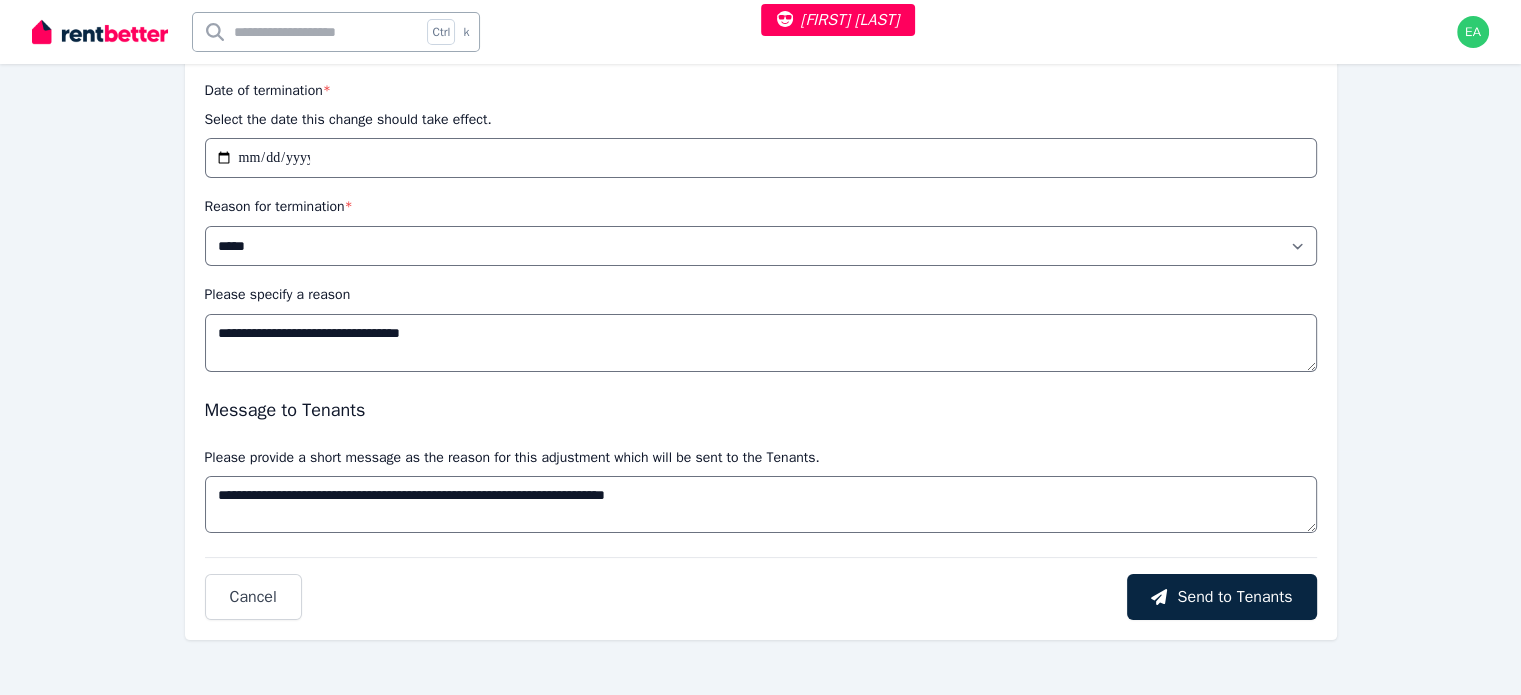 scroll, scrollTop: 0, scrollLeft: 0, axis: both 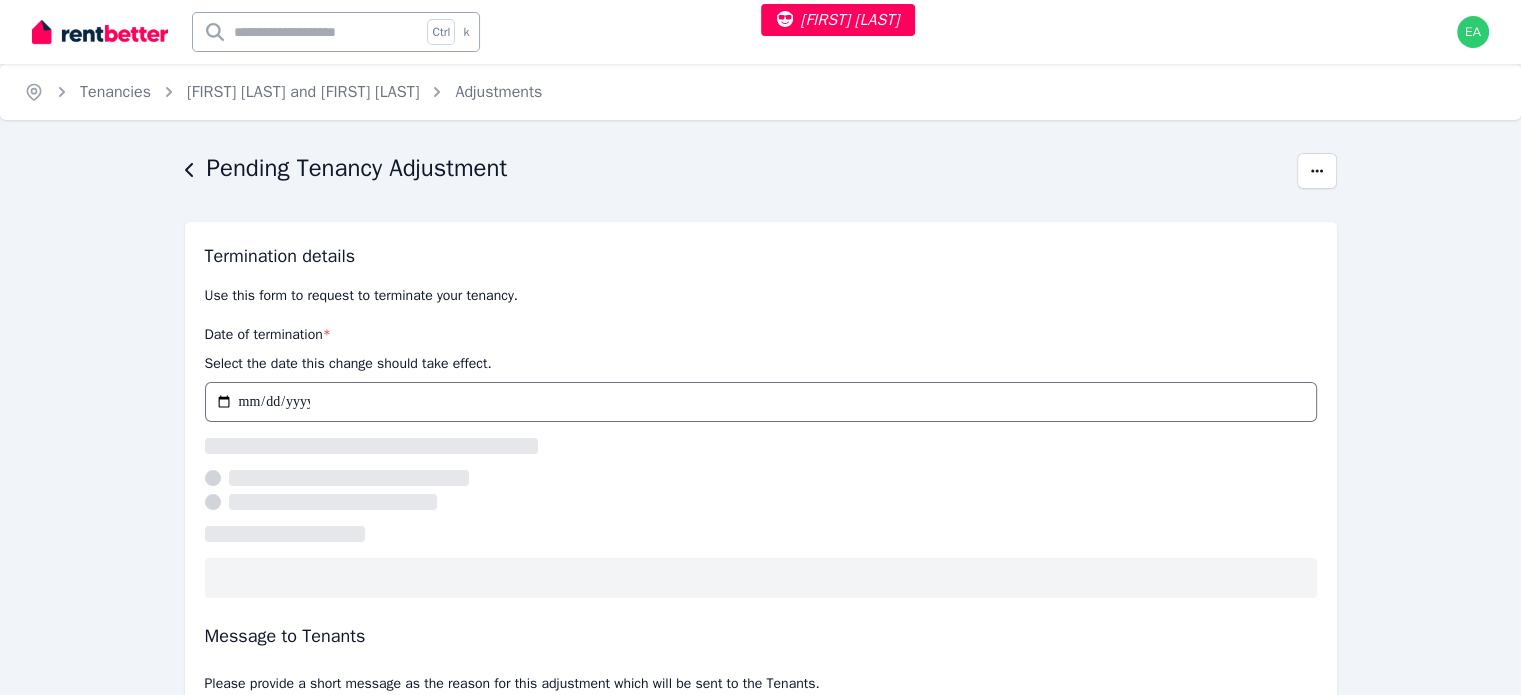 select on "*****" 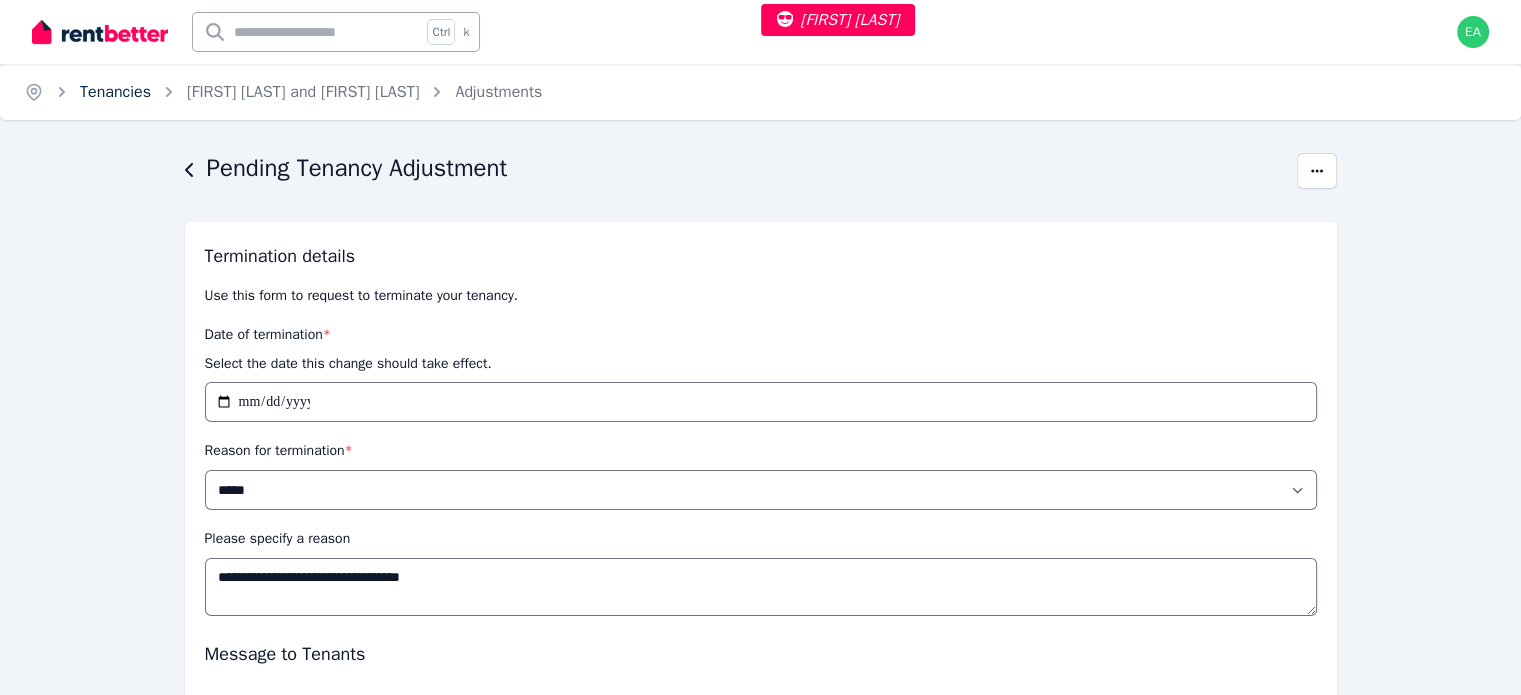 click on "Tenancies" at bounding box center (115, 92) 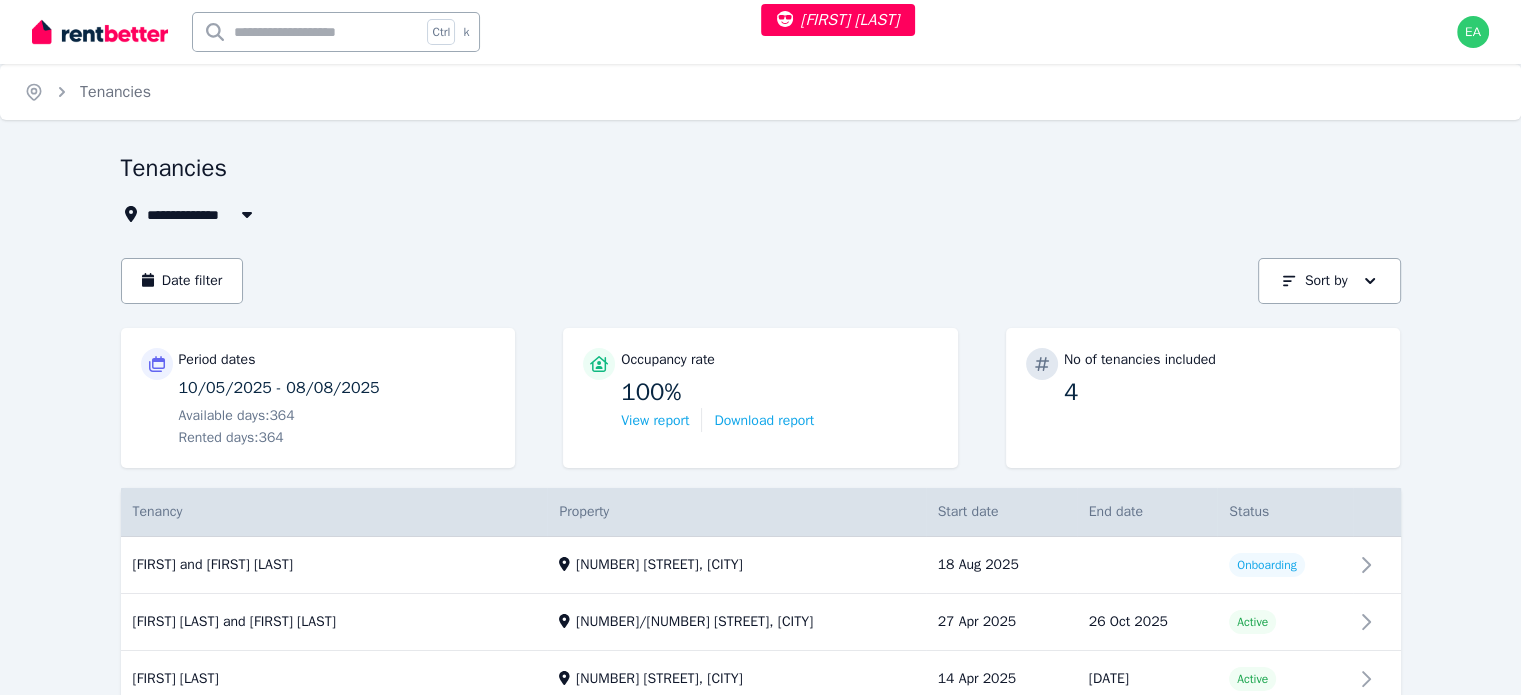 scroll, scrollTop: 100, scrollLeft: 0, axis: vertical 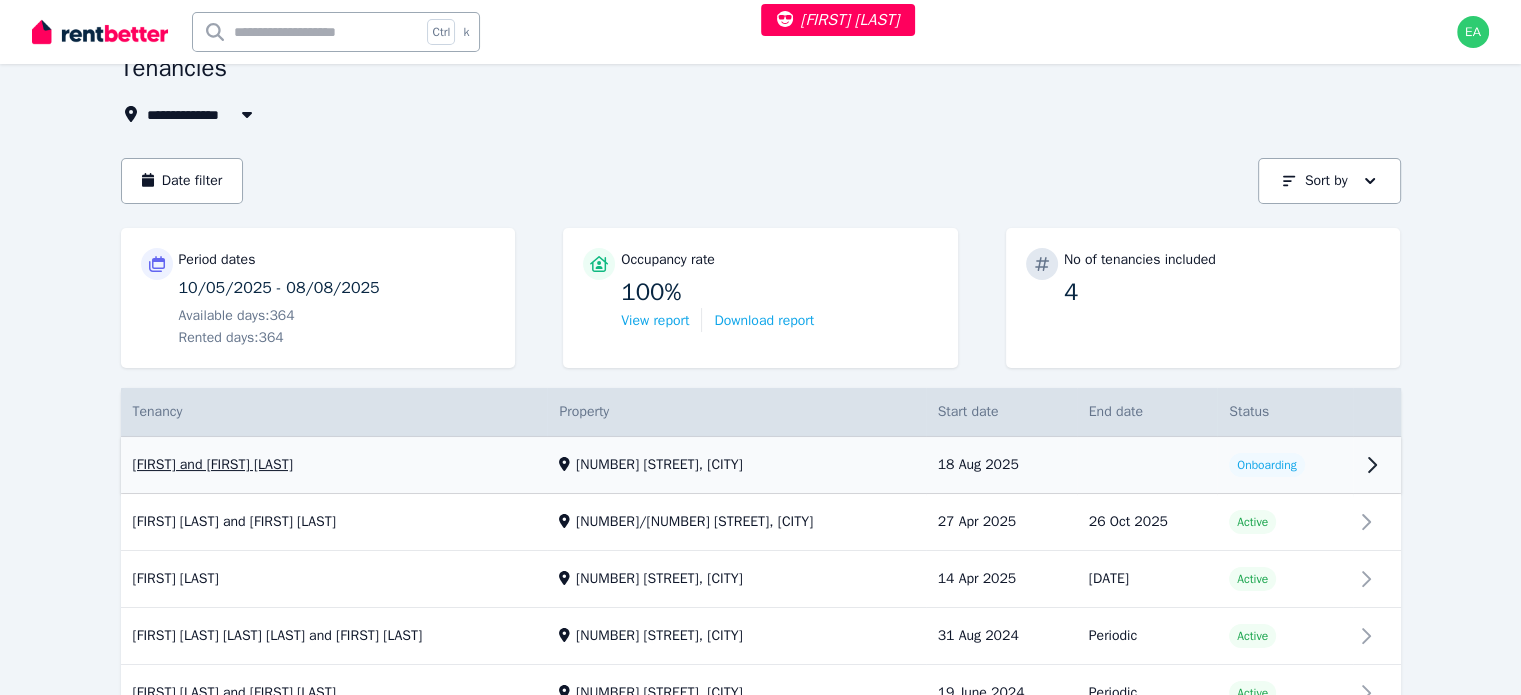 click on "View property details" at bounding box center [761, 465] 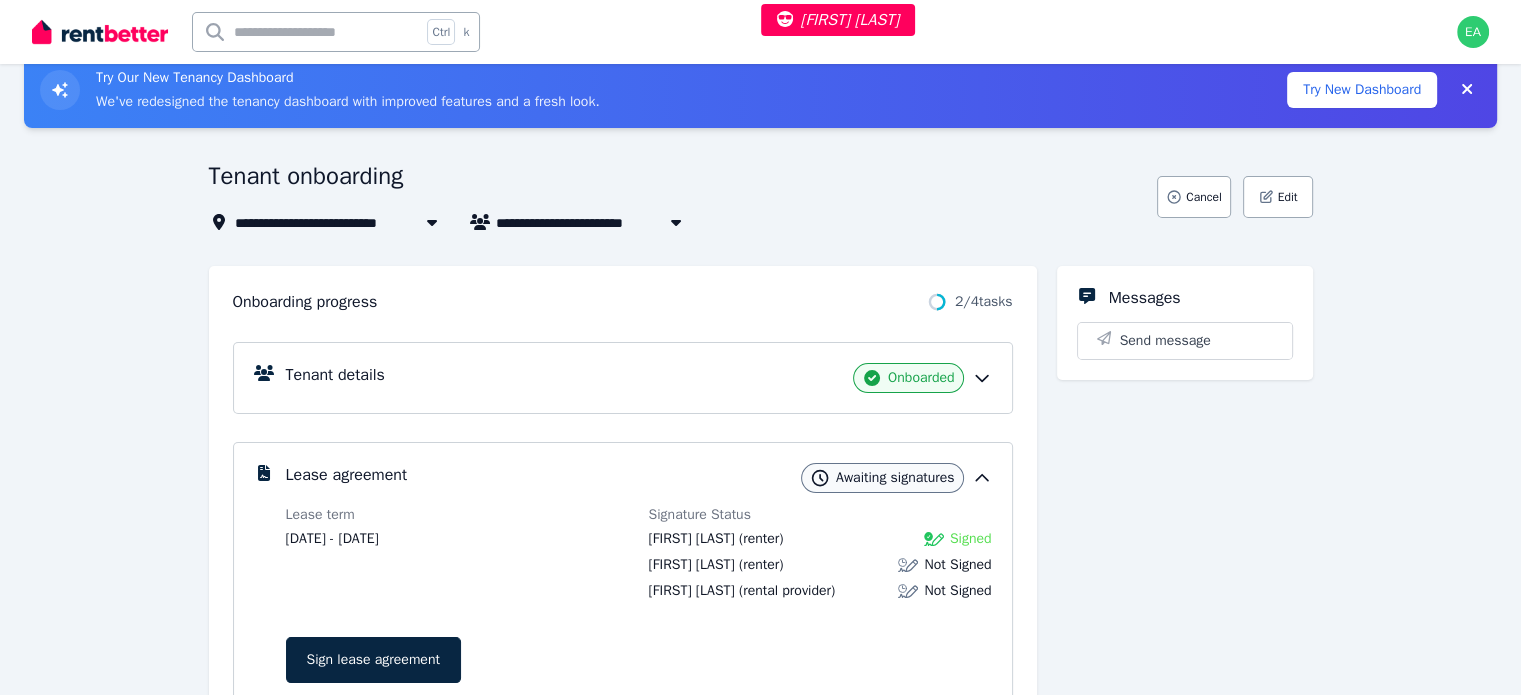 scroll, scrollTop: 200, scrollLeft: 0, axis: vertical 